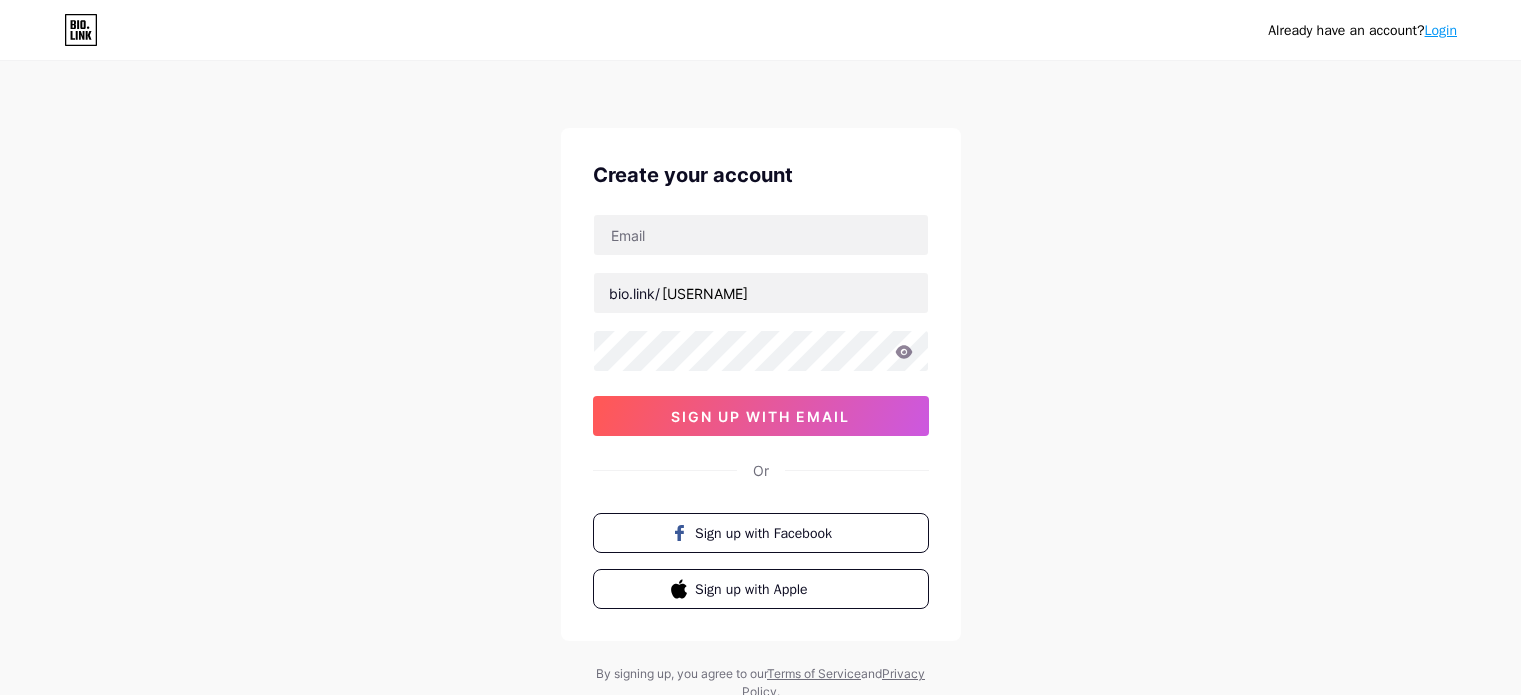 scroll, scrollTop: 0, scrollLeft: 0, axis: both 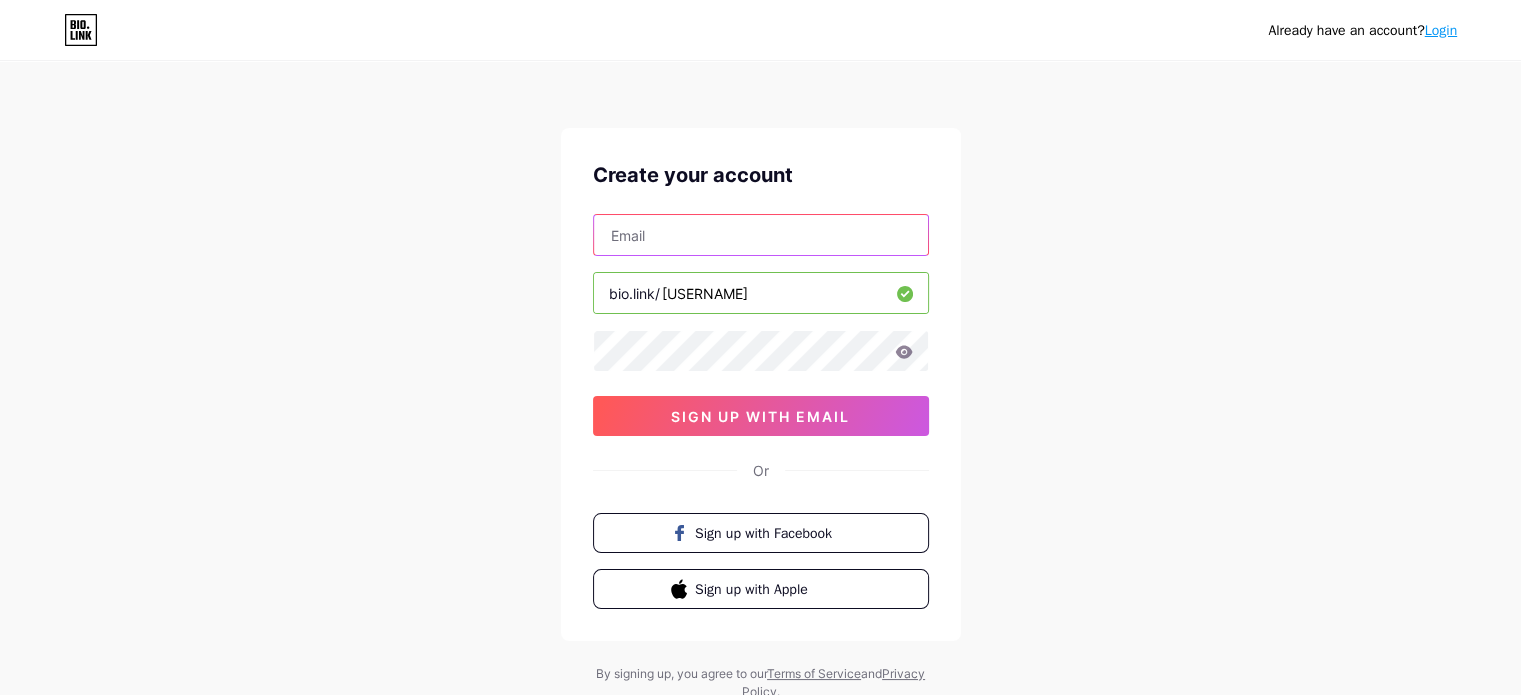 click at bounding box center (761, 235) 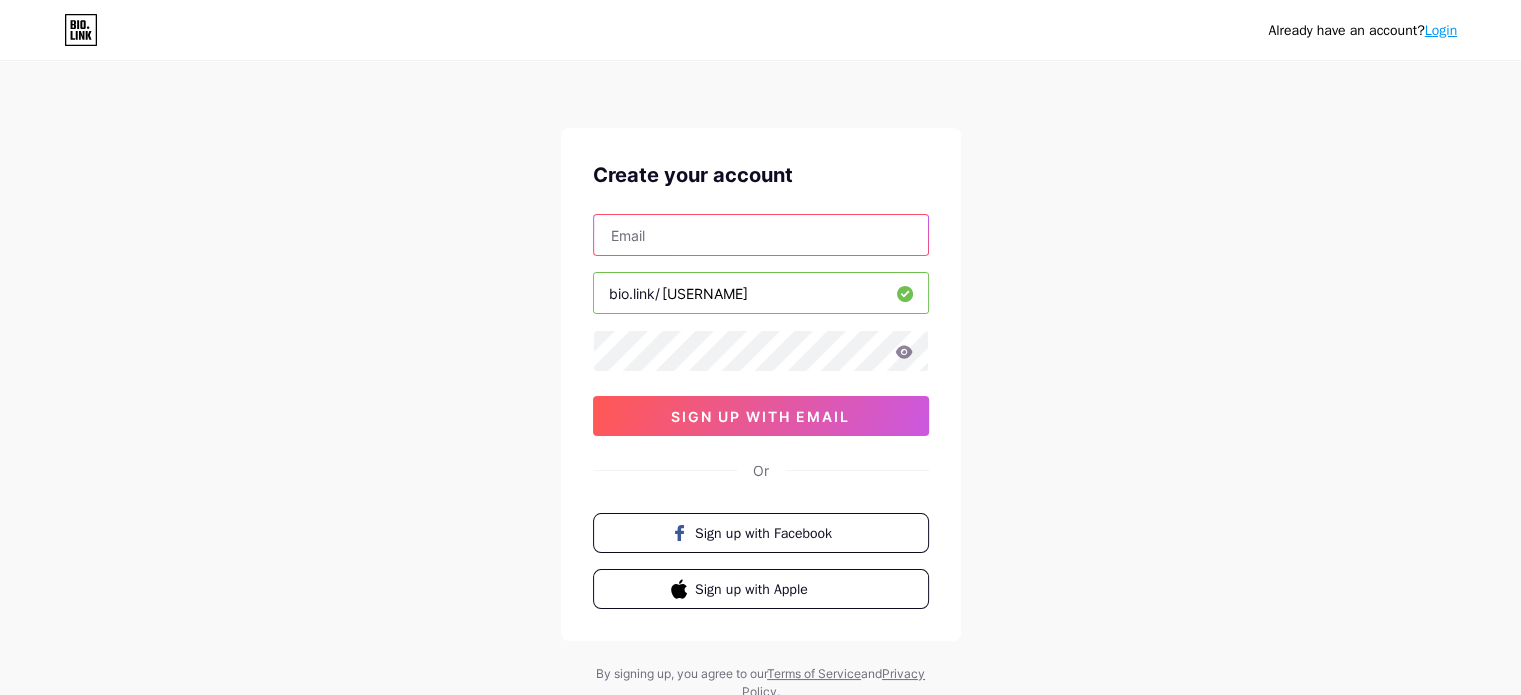 type on "marketing@[EMAILDOMAIN].com" 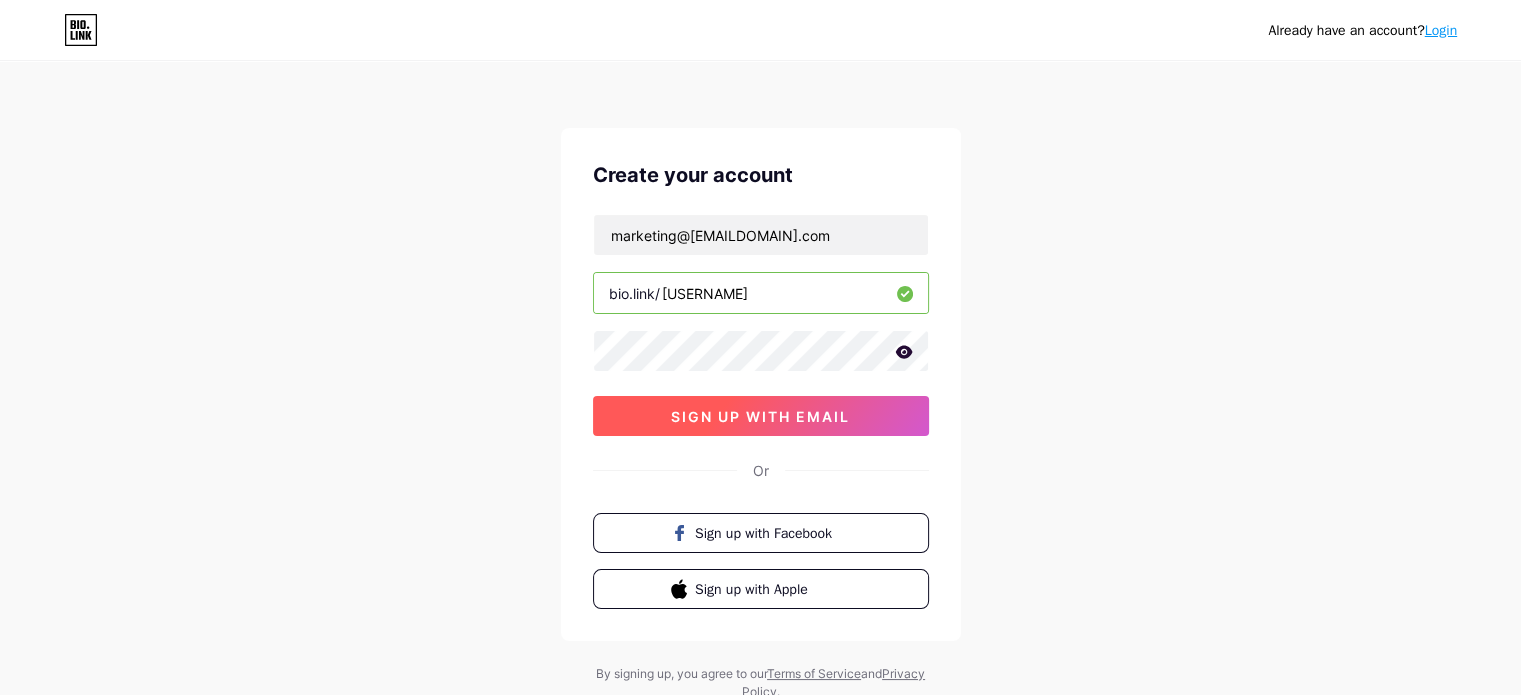 click on "sign up with email" at bounding box center (760, 416) 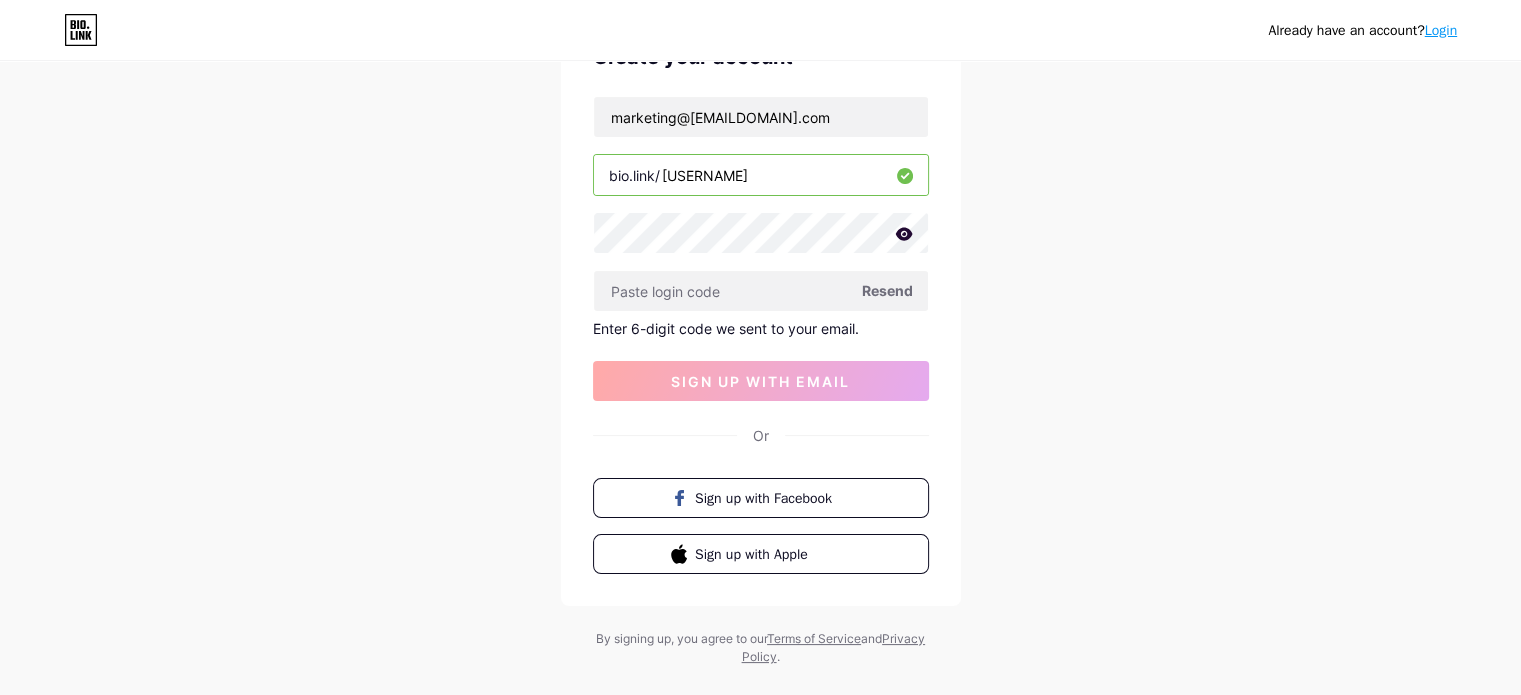scroll, scrollTop: 119, scrollLeft: 0, axis: vertical 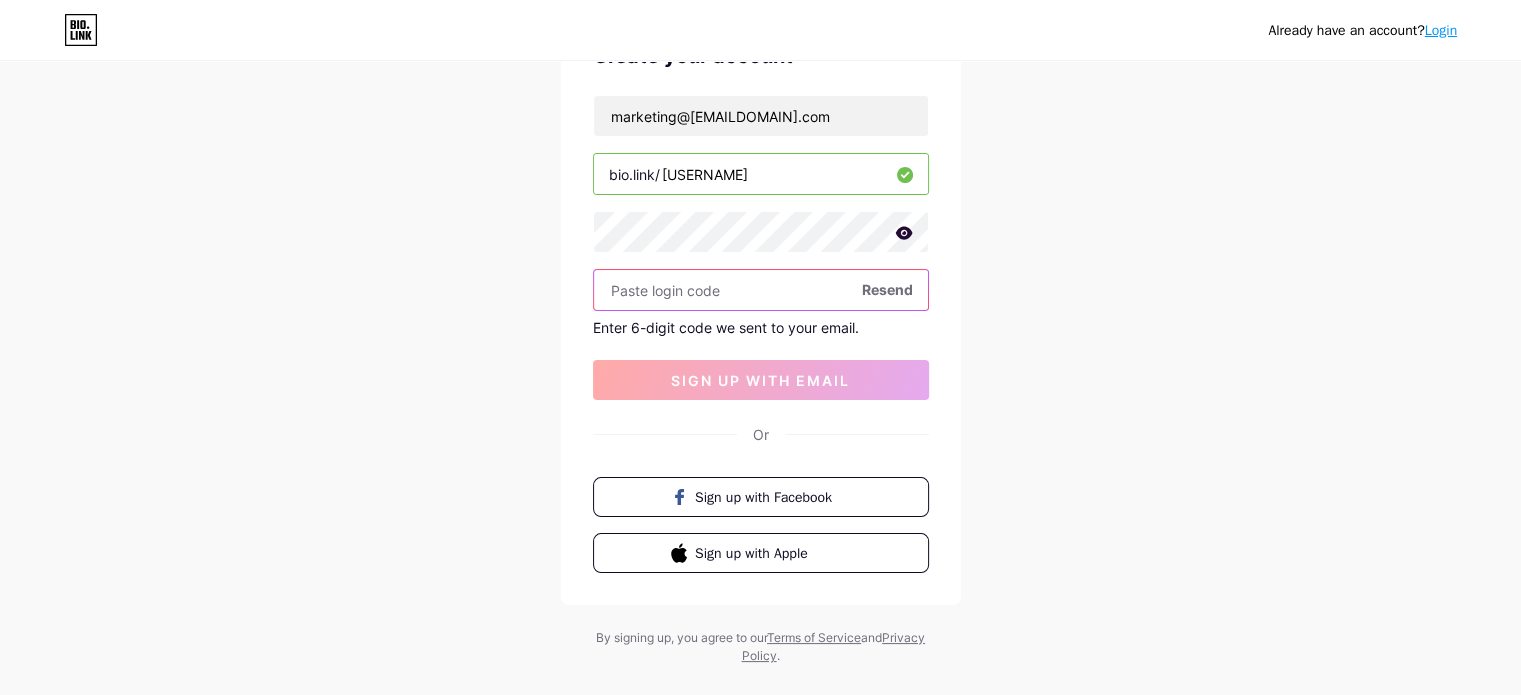 paste on "440276" 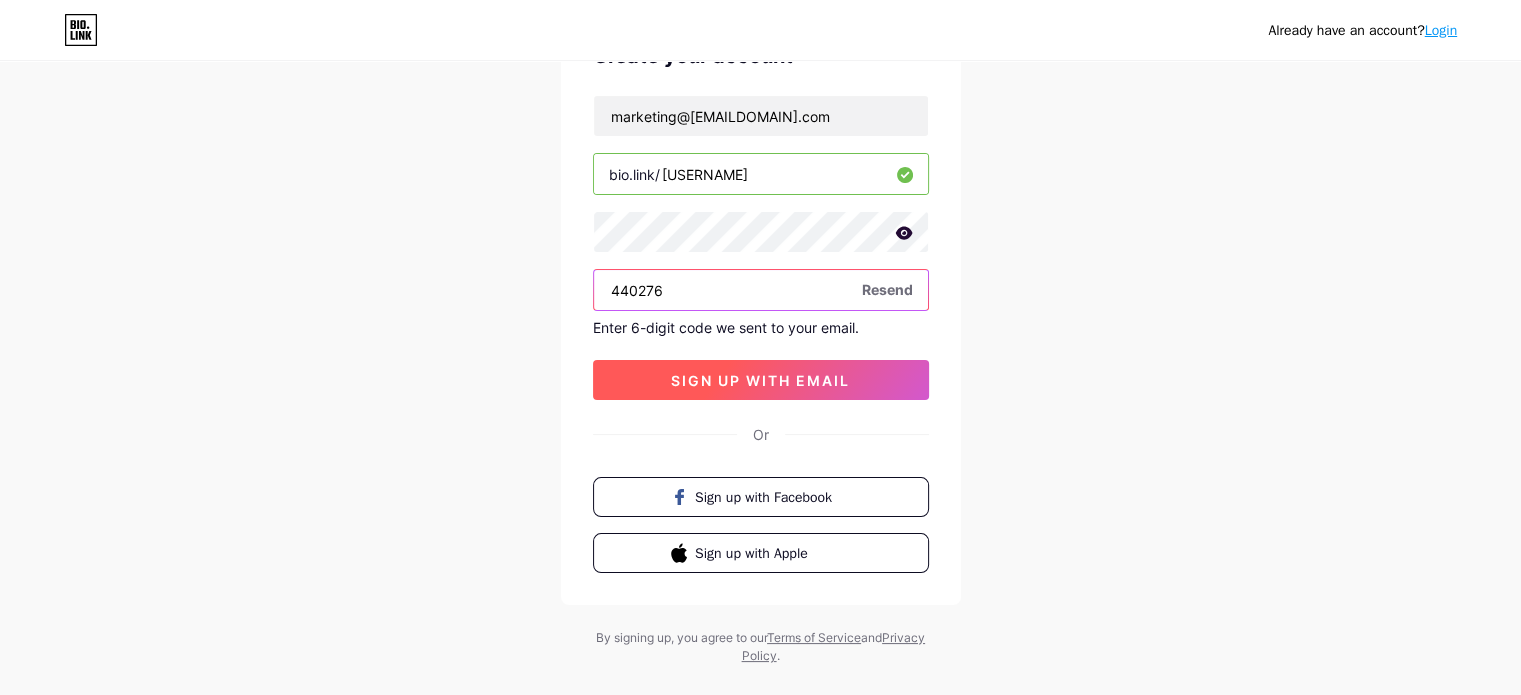 type on "440276" 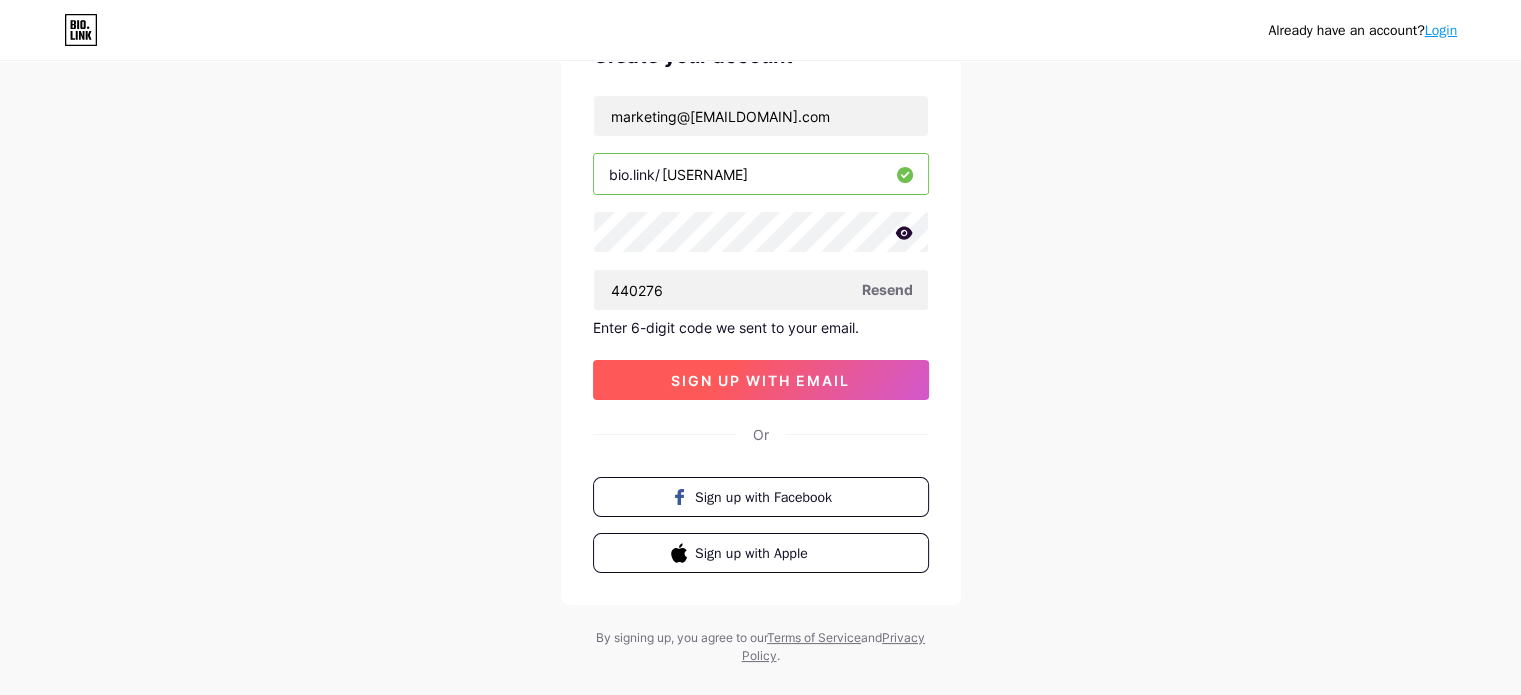 click on "sign up with email" at bounding box center [761, 380] 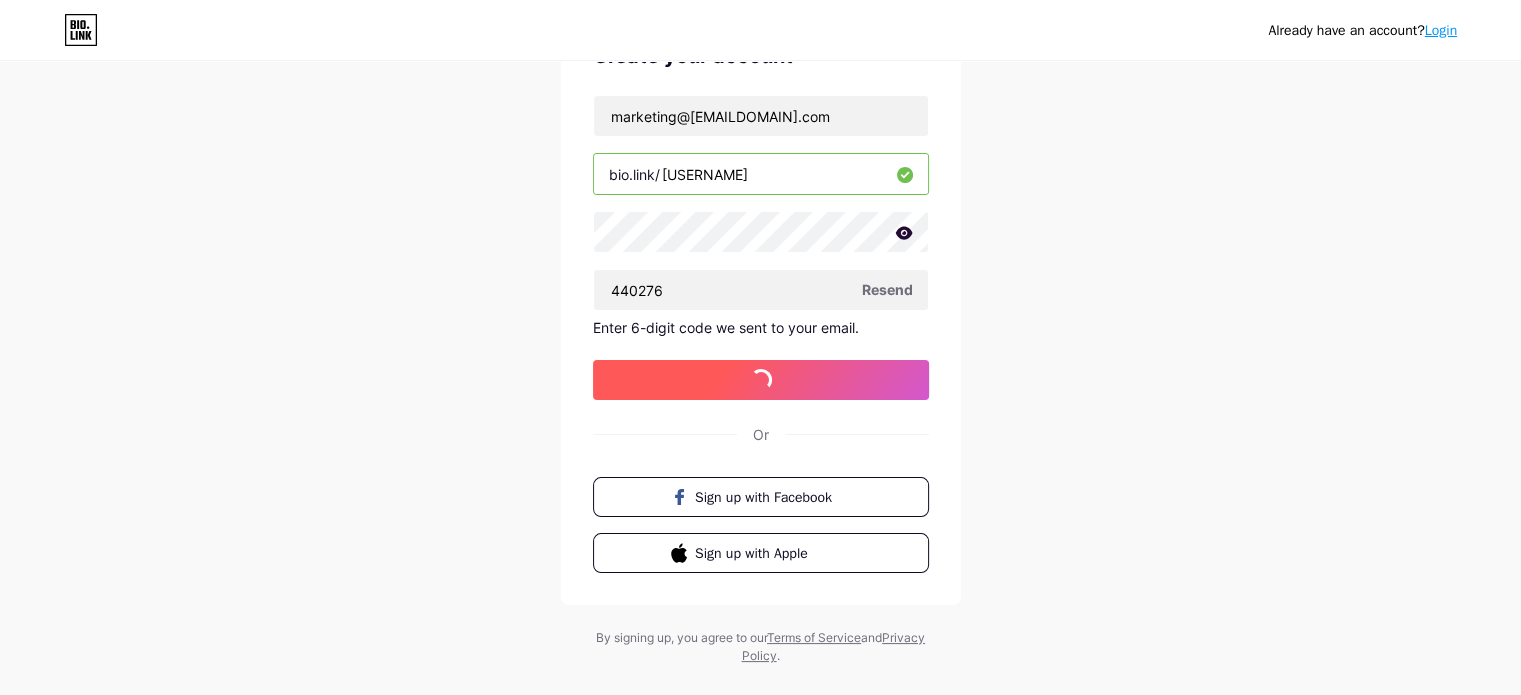 scroll, scrollTop: 0, scrollLeft: 0, axis: both 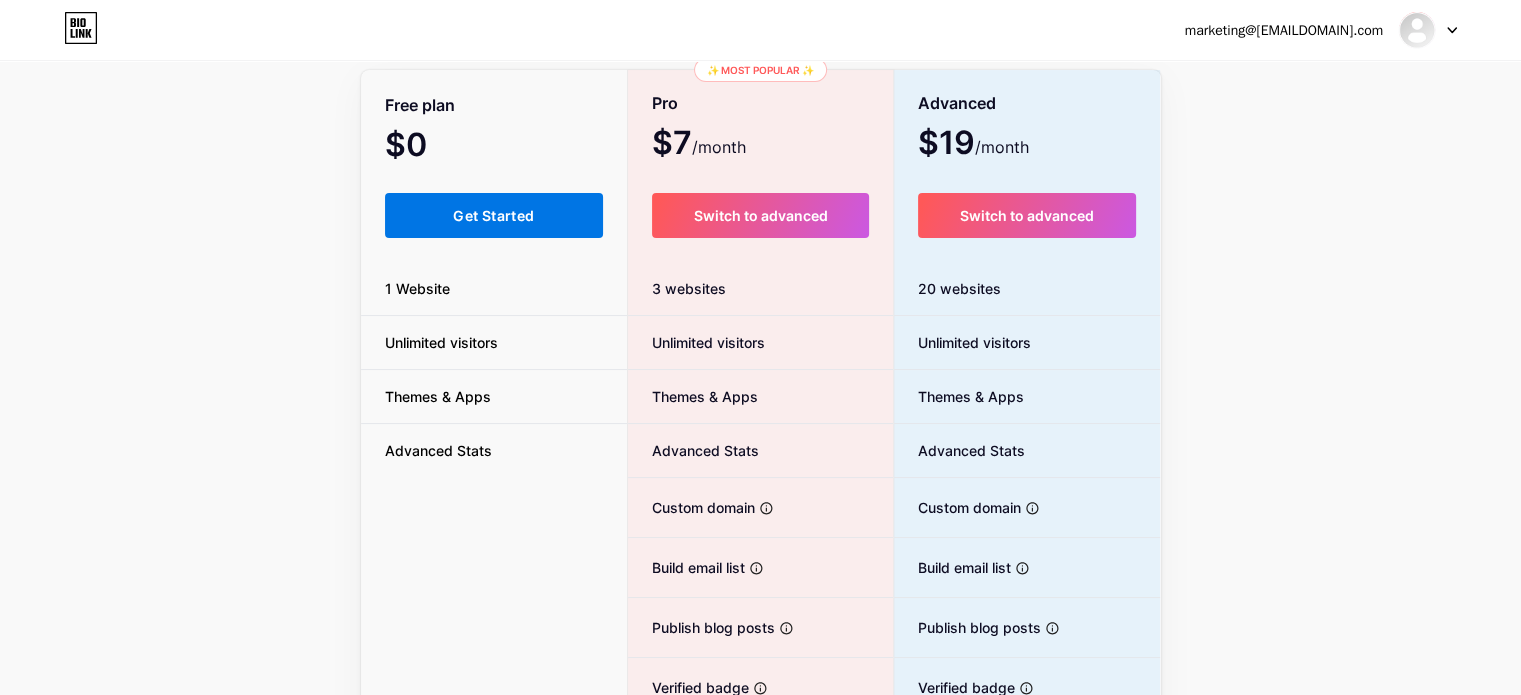 click on "Get Started" at bounding box center (493, 215) 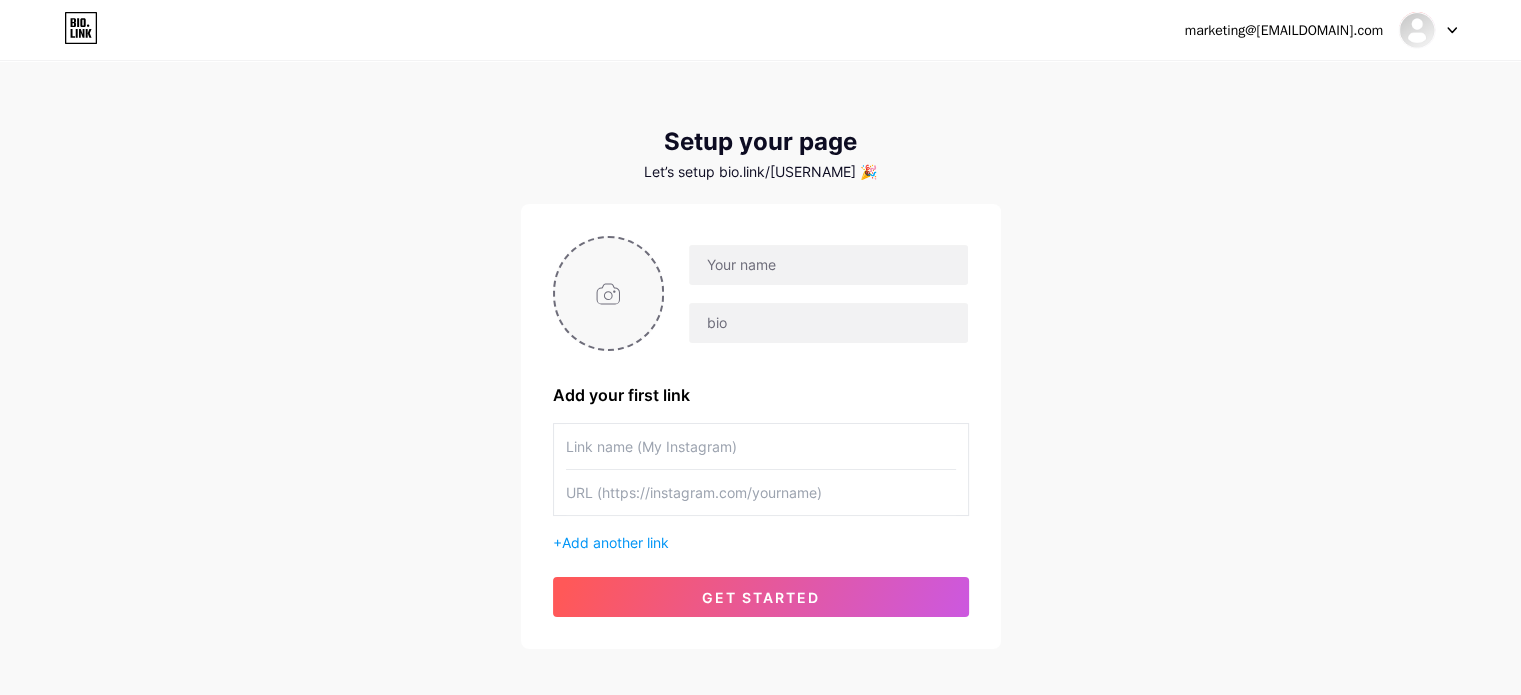 click at bounding box center [609, 293] 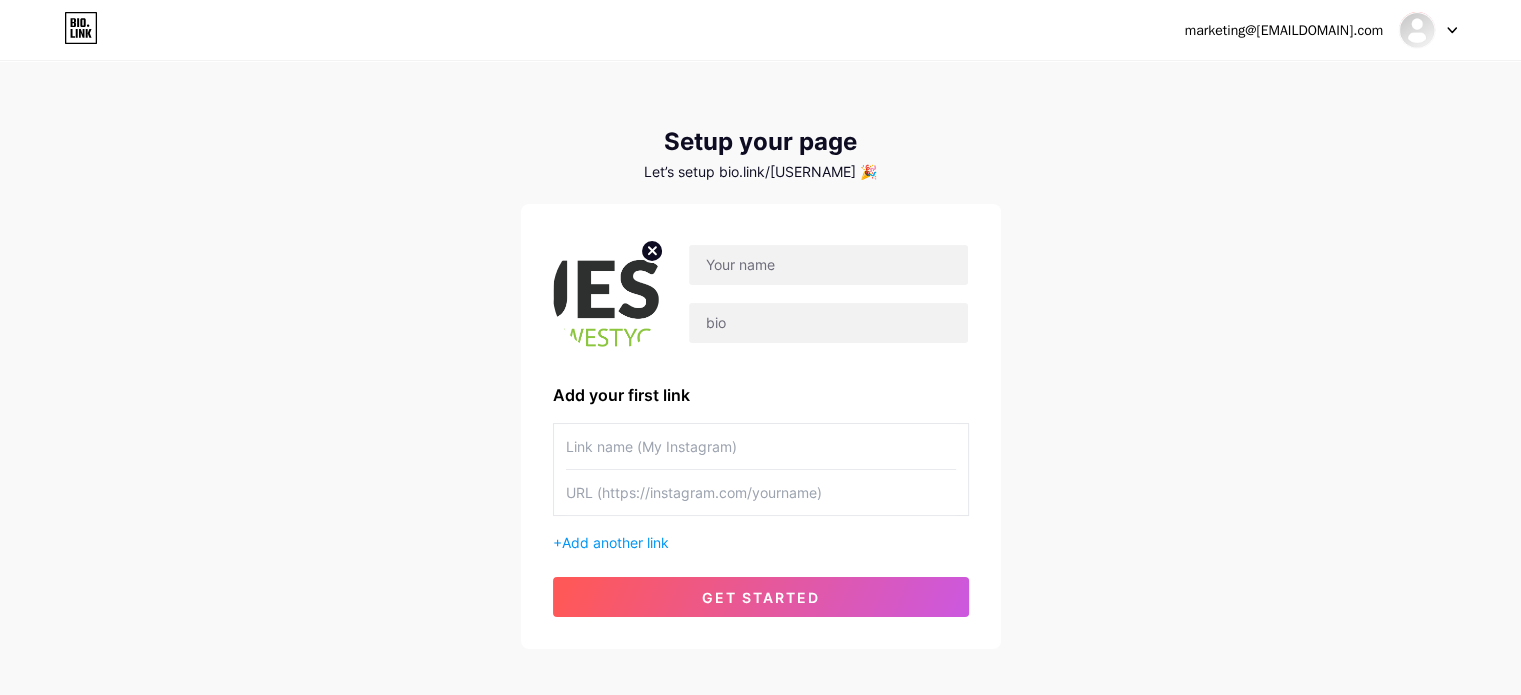 click at bounding box center (609, 293) 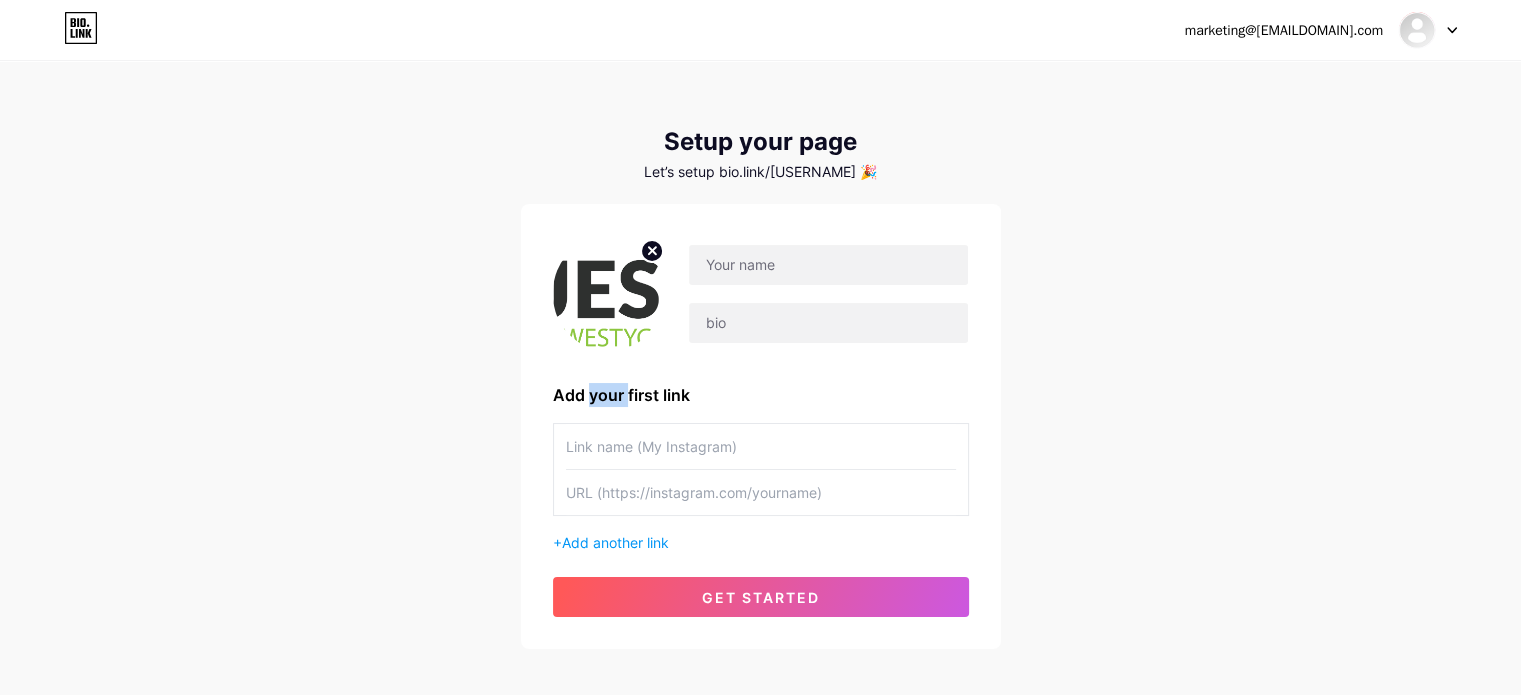 drag, startPoint x: 608, startPoint y: 363, endPoint x: 605, endPoint y: 307, distance: 56.0803 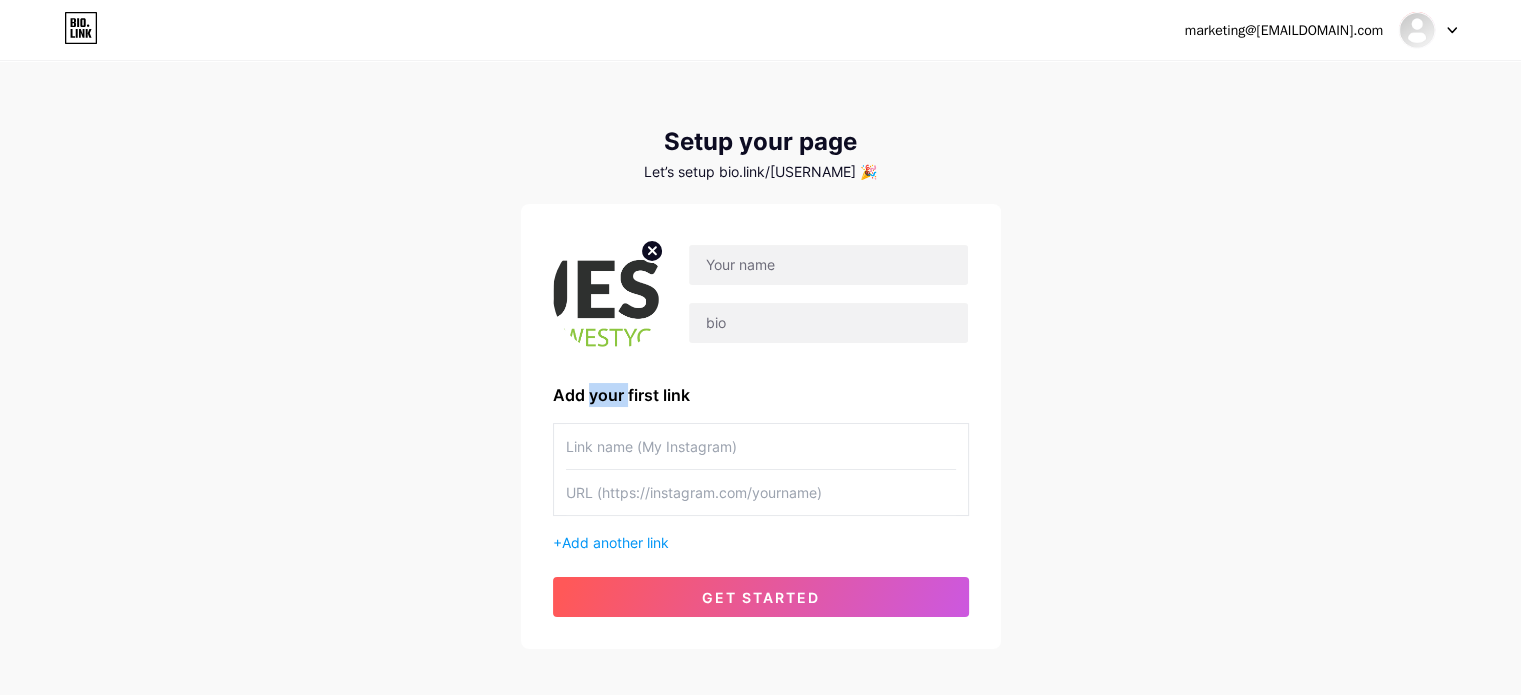 click on "Add your first link
+  Add another link     get started" at bounding box center (761, 426) 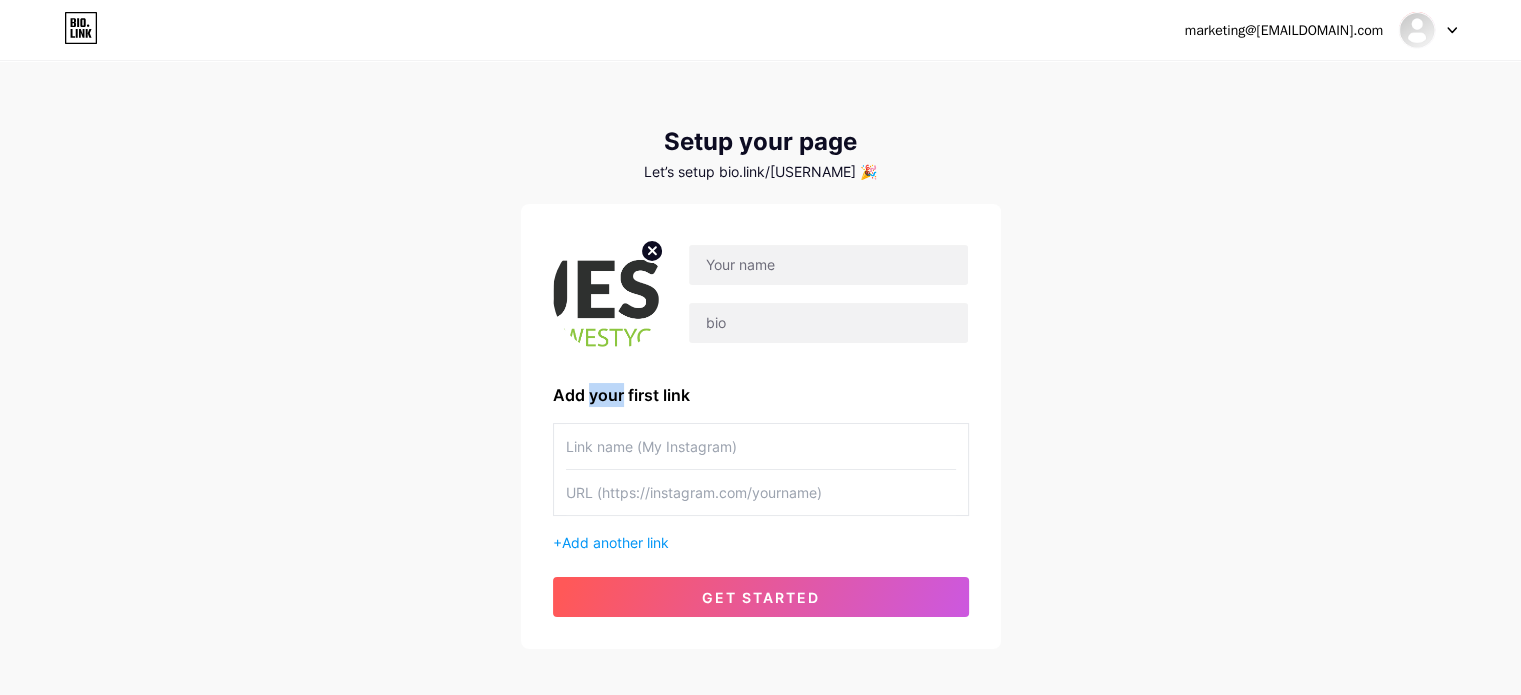 click at bounding box center [609, 293] 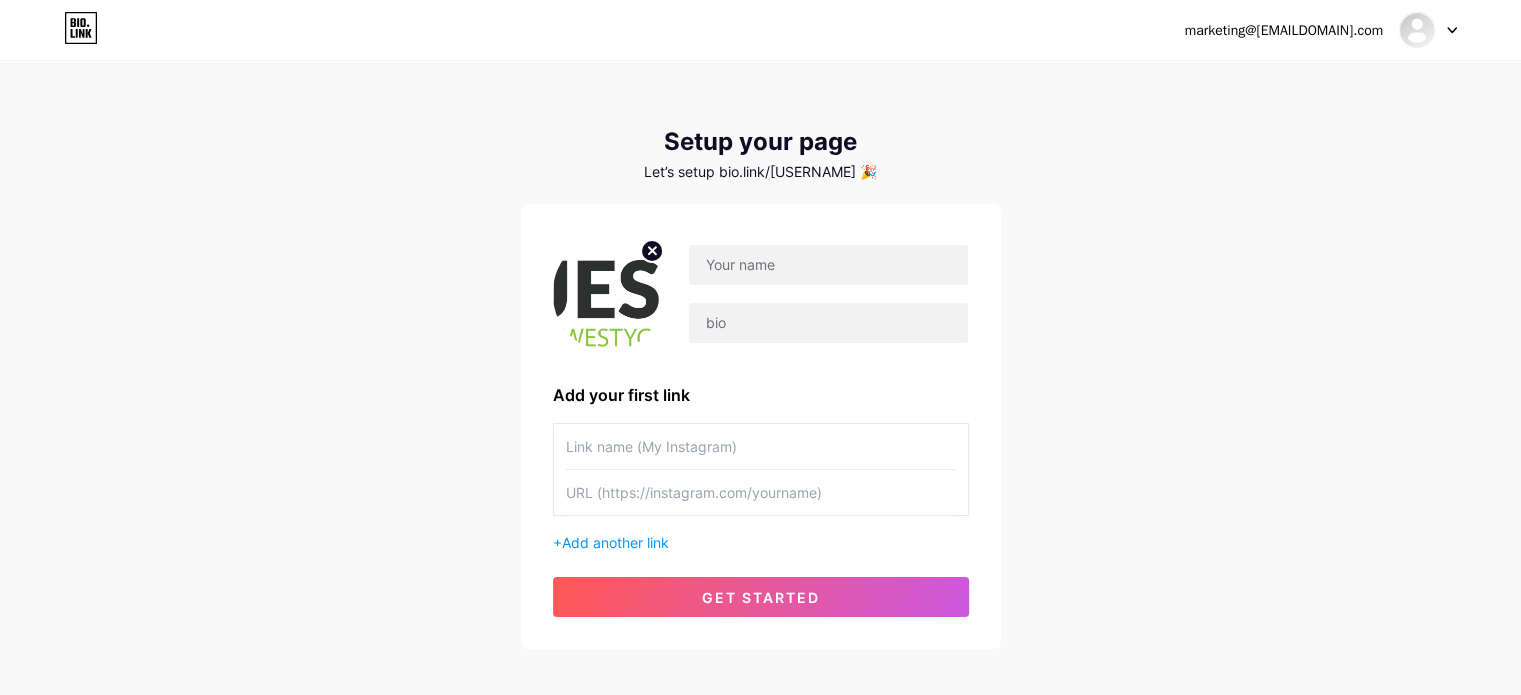 click 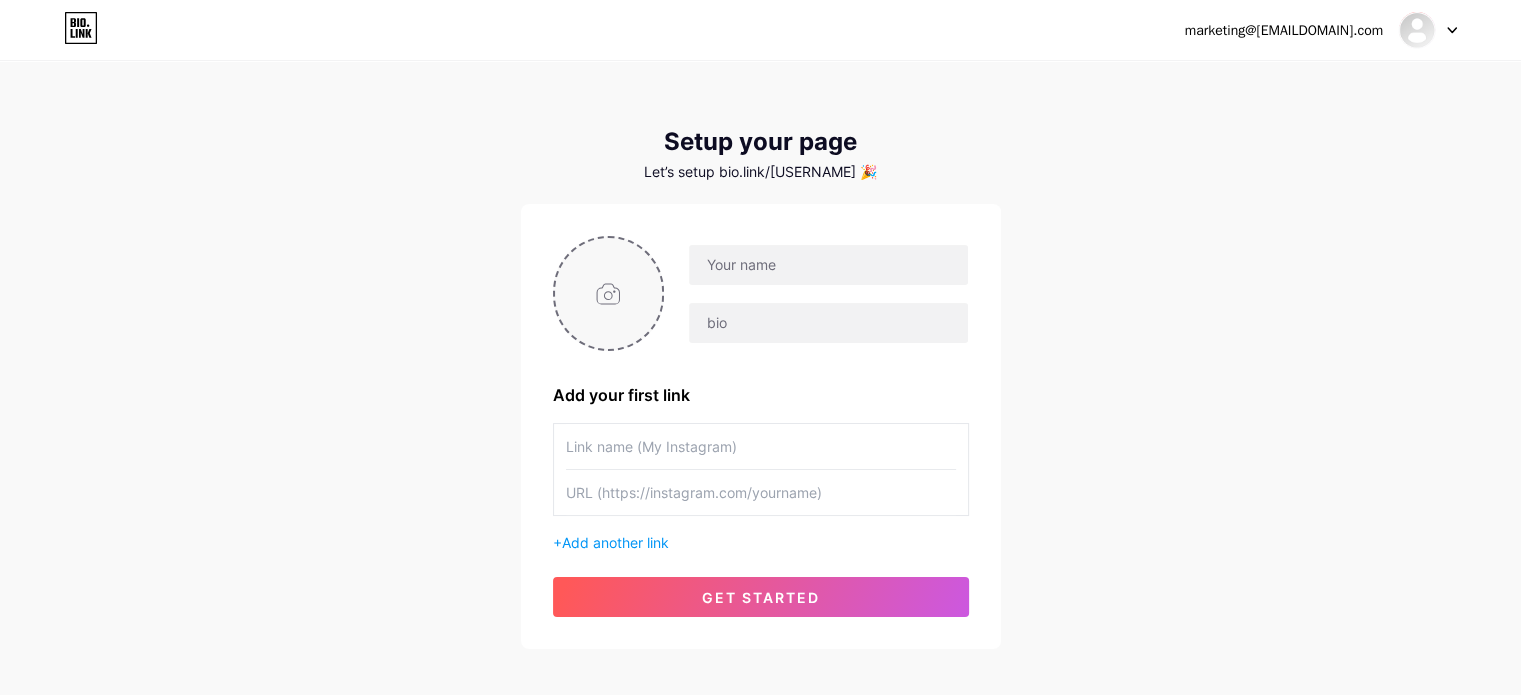 click at bounding box center [609, 293] 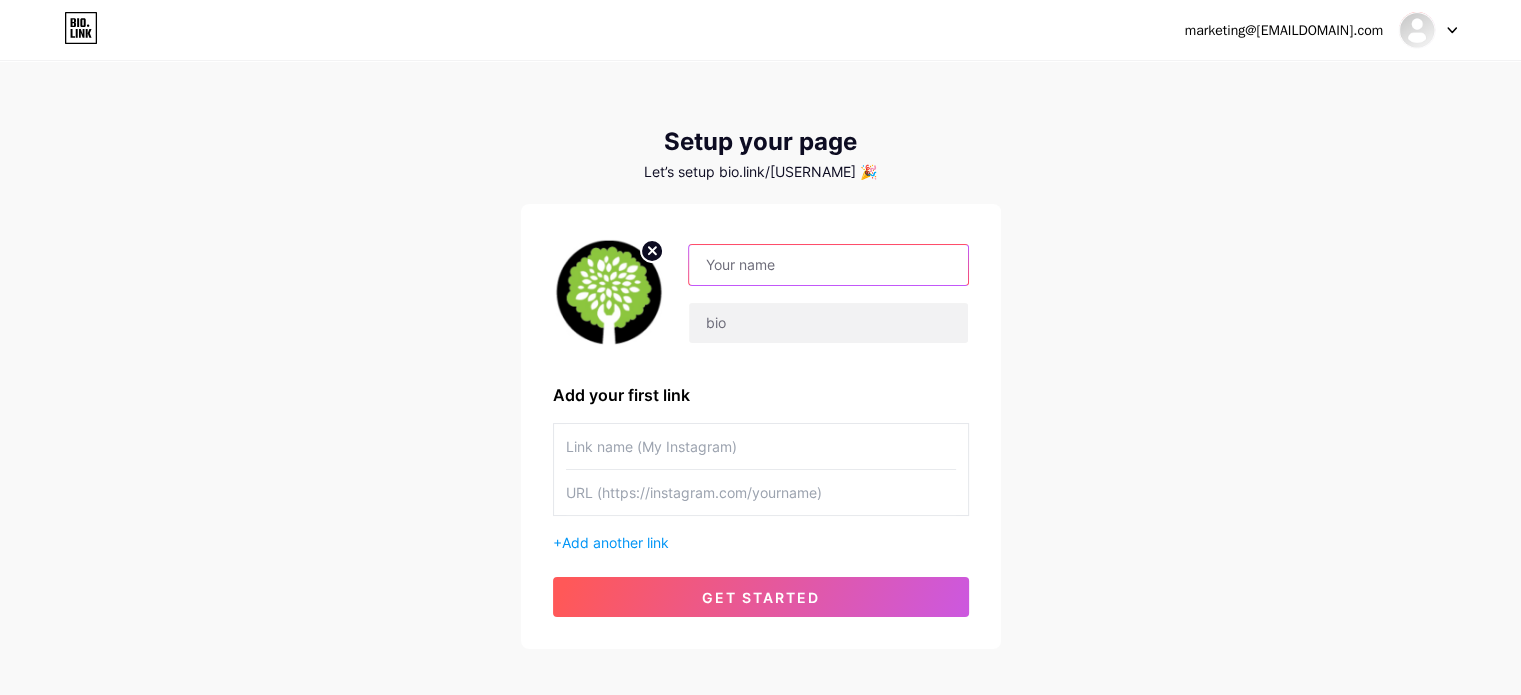 click at bounding box center [828, 265] 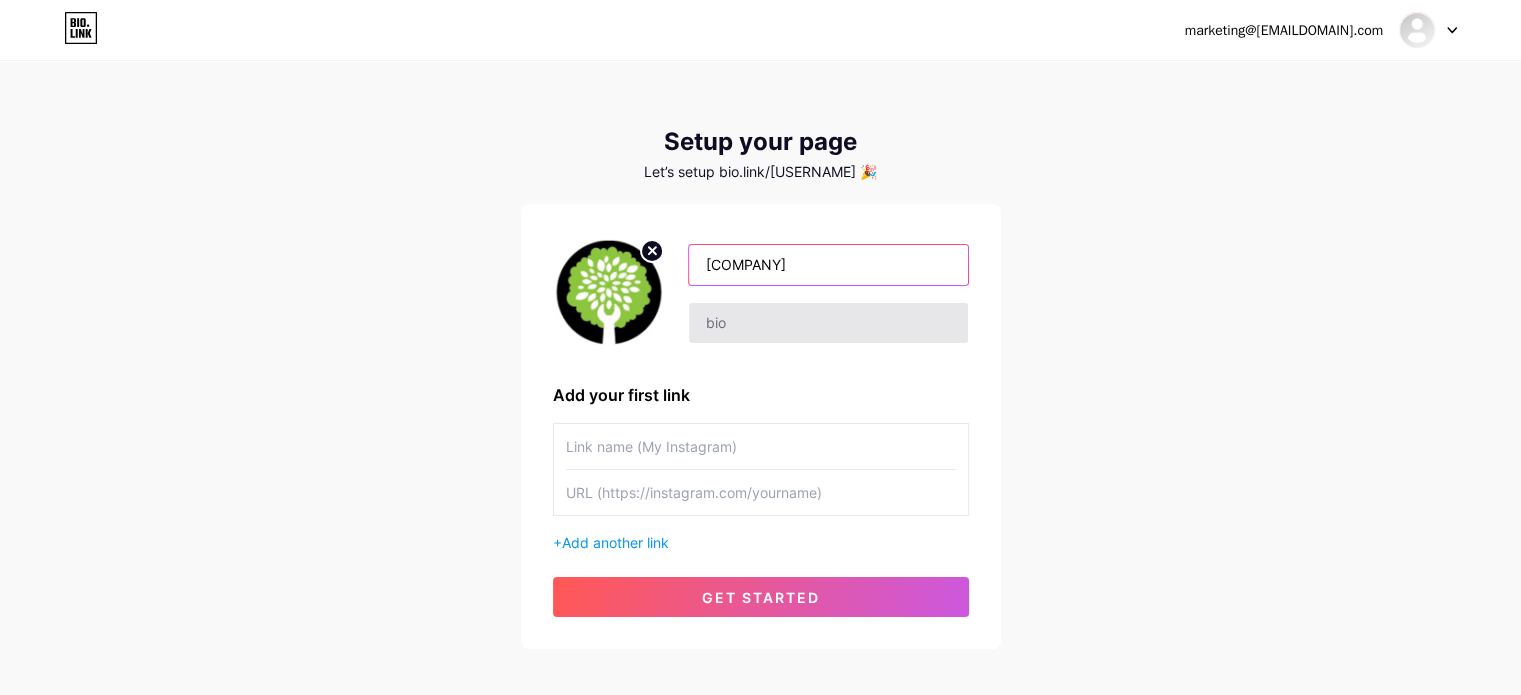 type on "[COMPANY]" 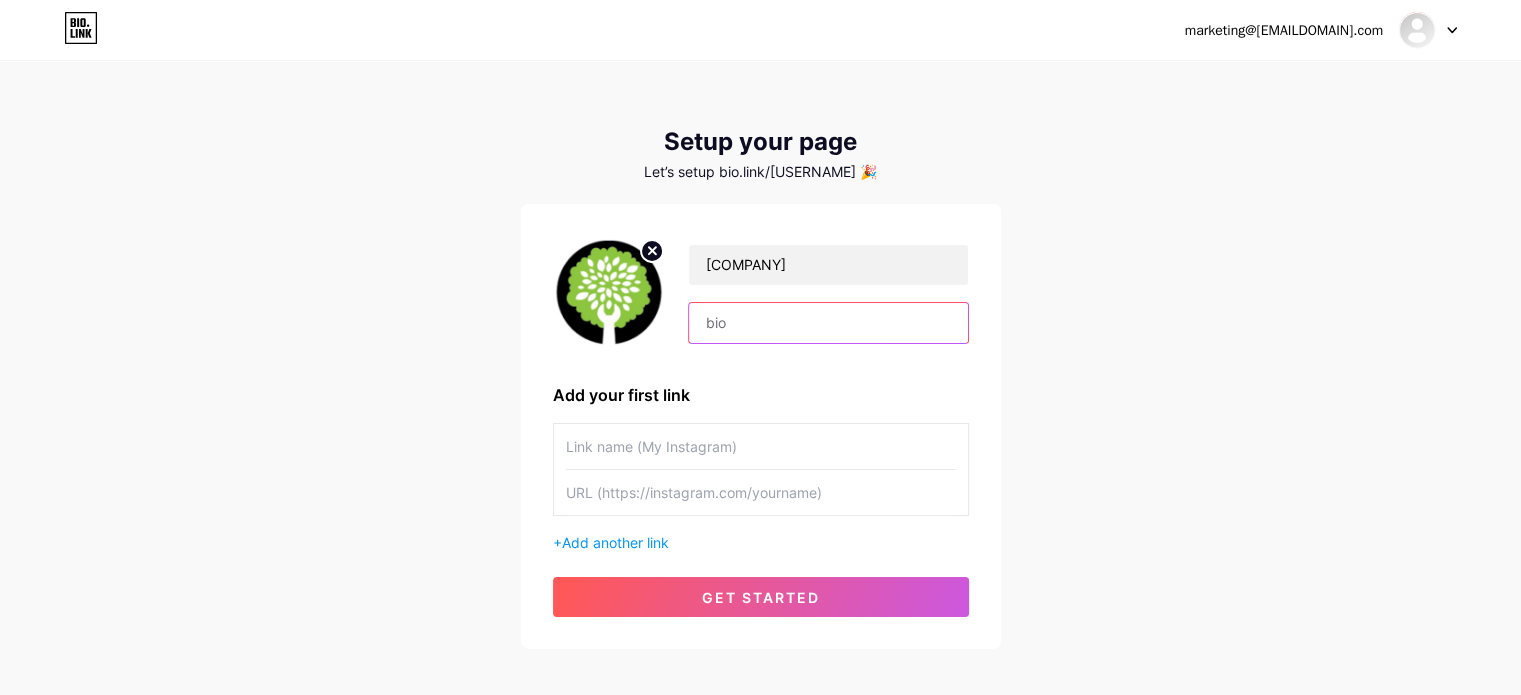 click at bounding box center (828, 323) 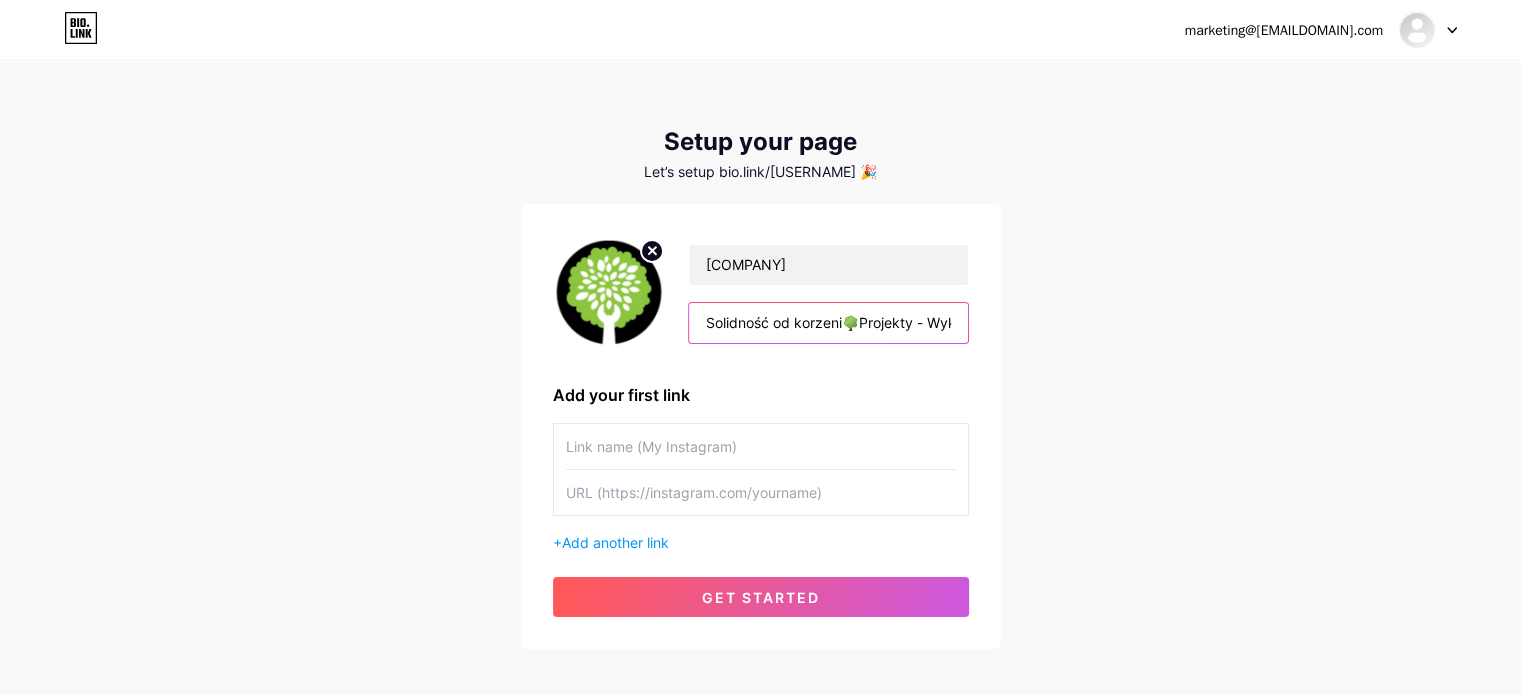 scroll, scrollTop: 0, scrollLeft: 412, axis: horizontal 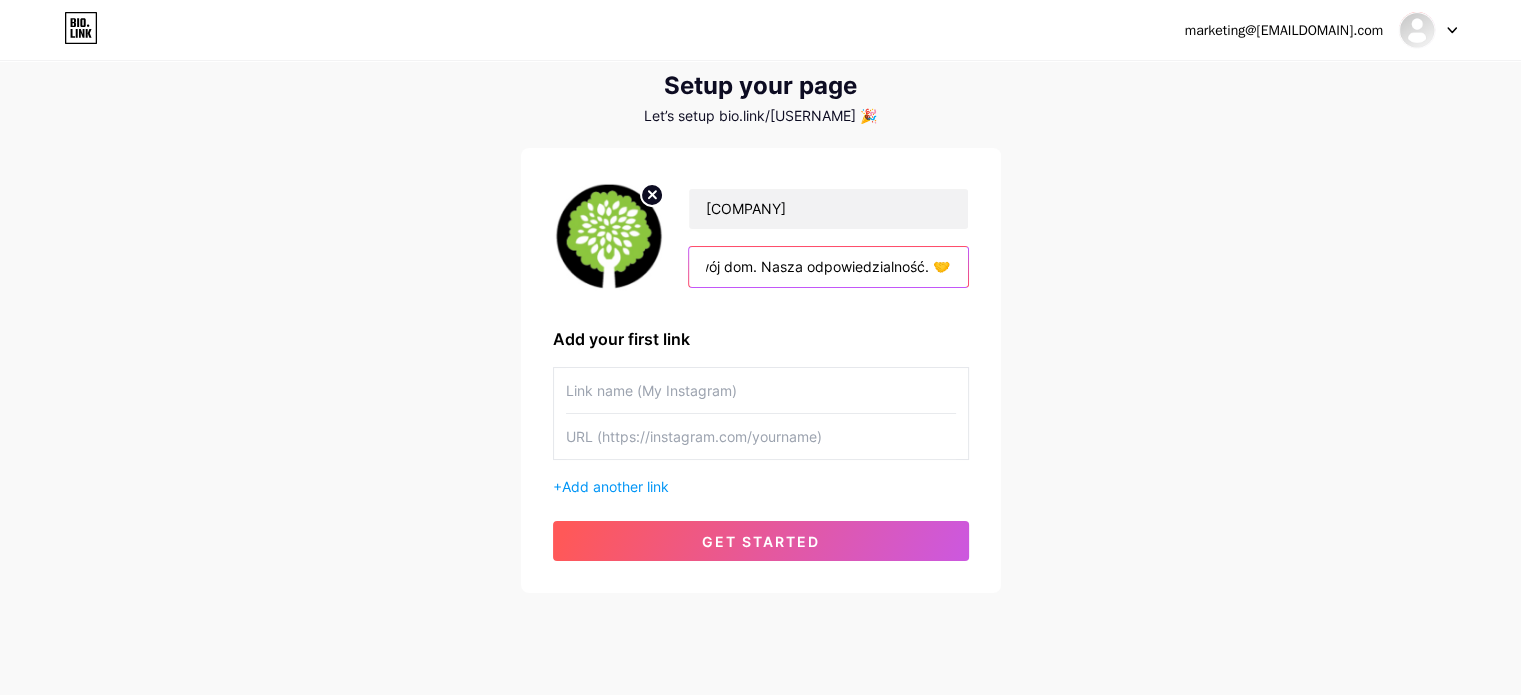 type on "Solidność od korzeni🌳Projekty - Wykończenia - Meble🔨 Twój dom. Nasza odpowiedzialność. 🤝" 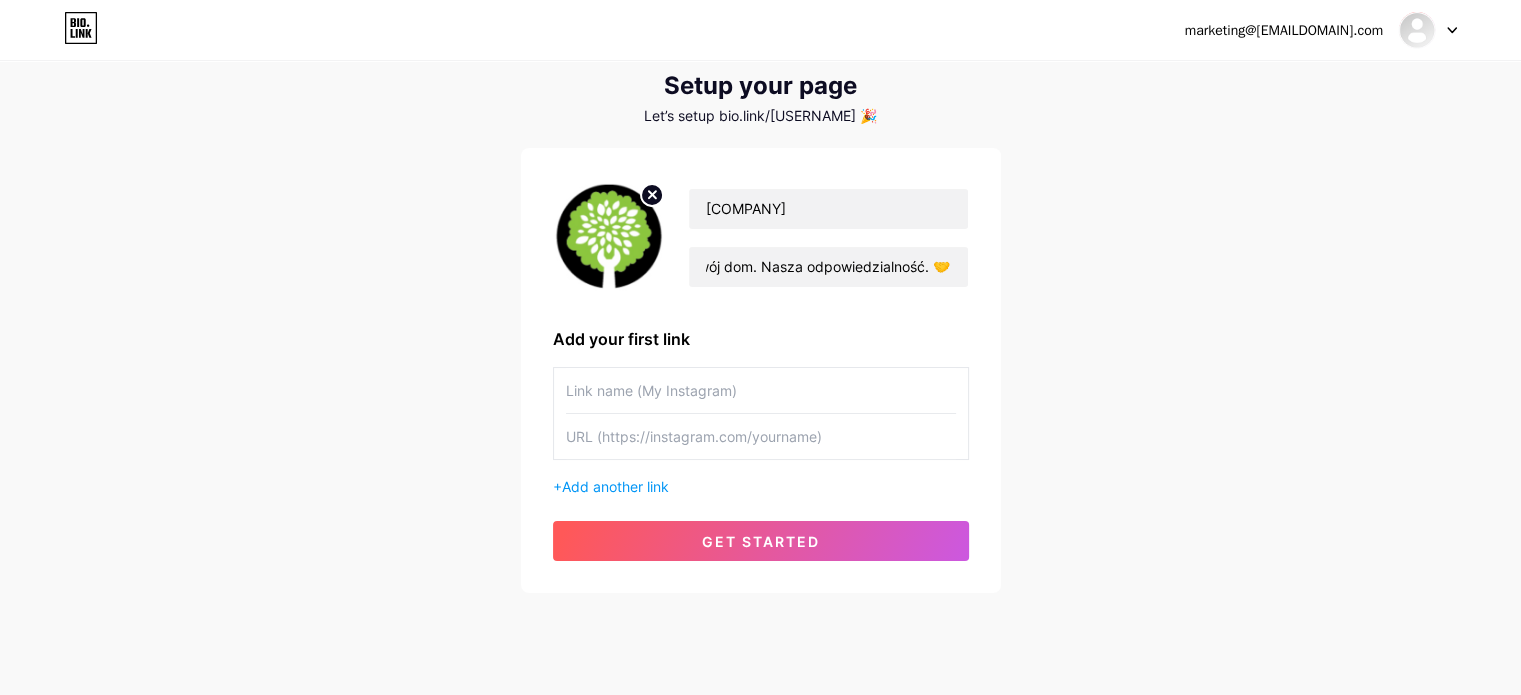 click at bounding box center (761, 390) 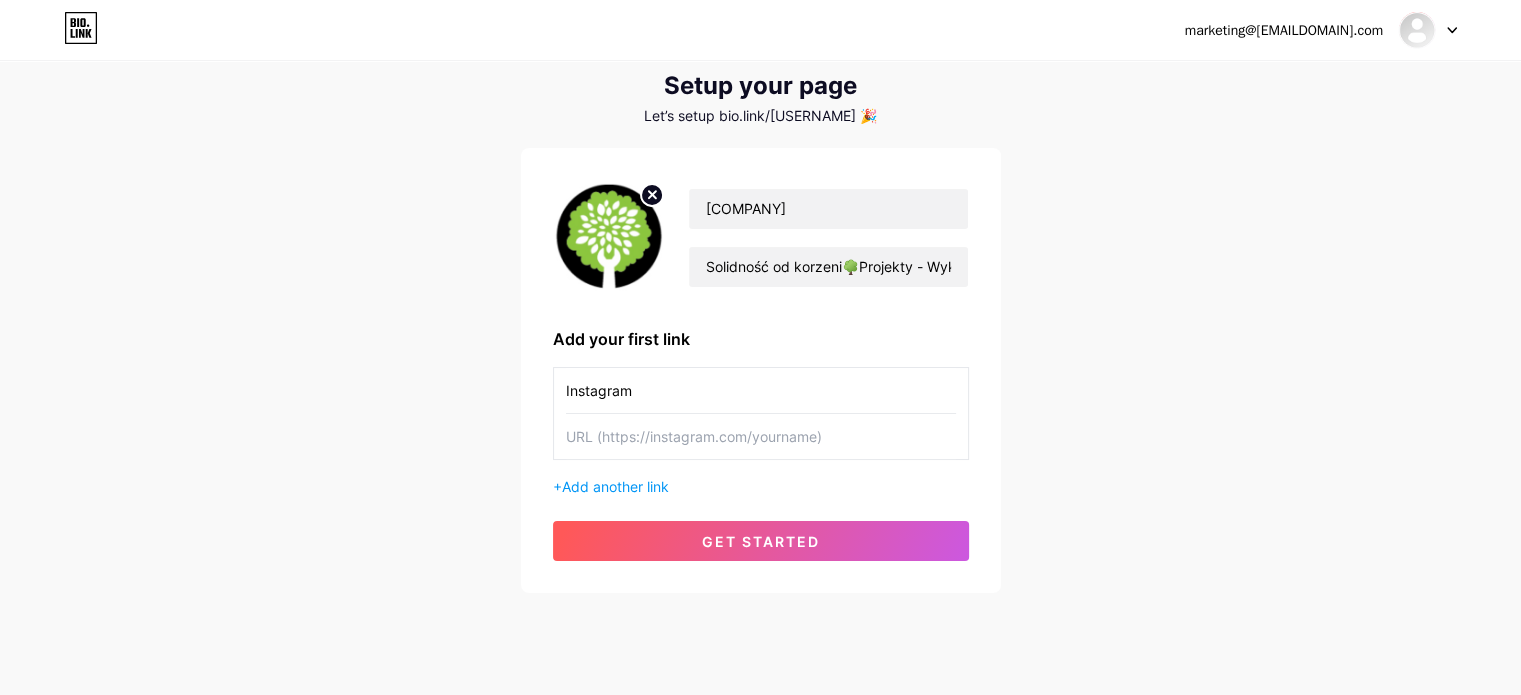 type on "Instagram" 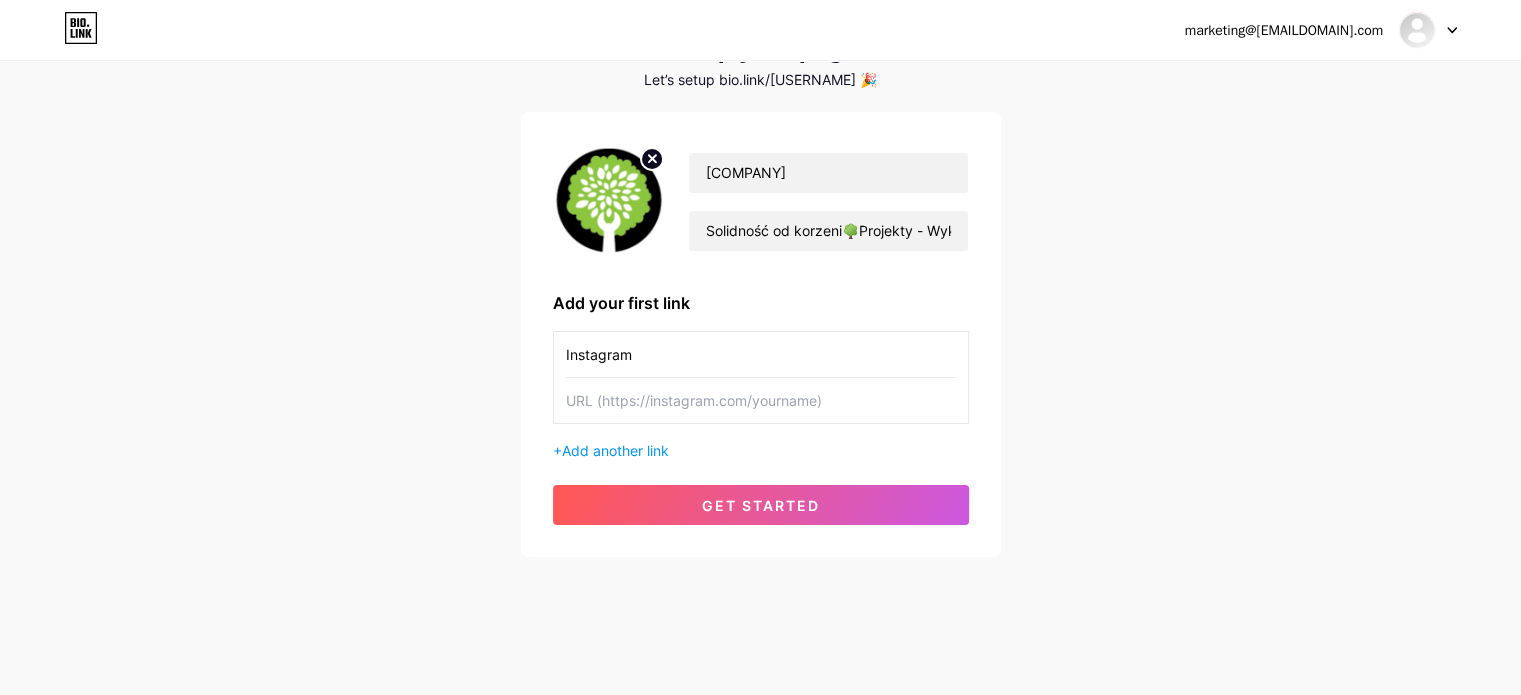 scroll, scrollTop: 97, scrollLeft: 0, axis: vertical 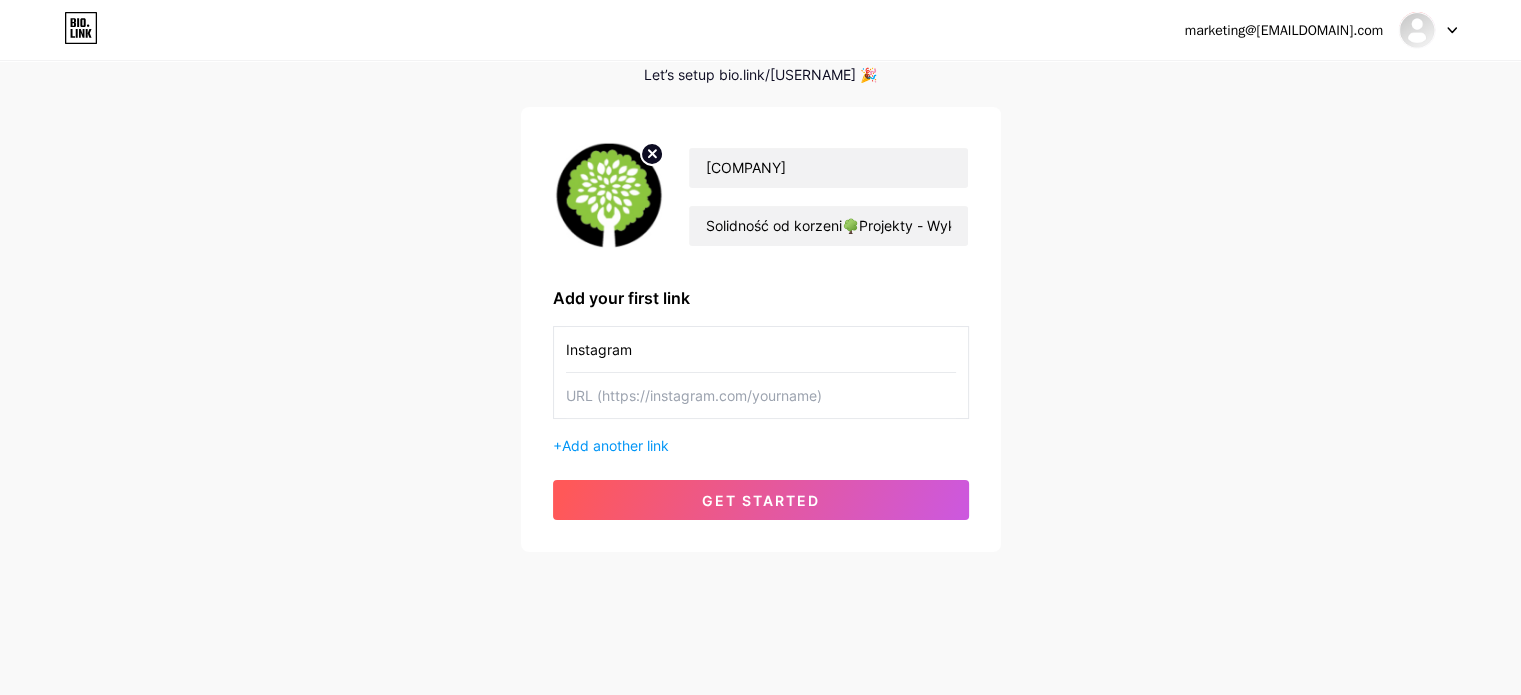 paste on "tagram.com/[USERNAME]" 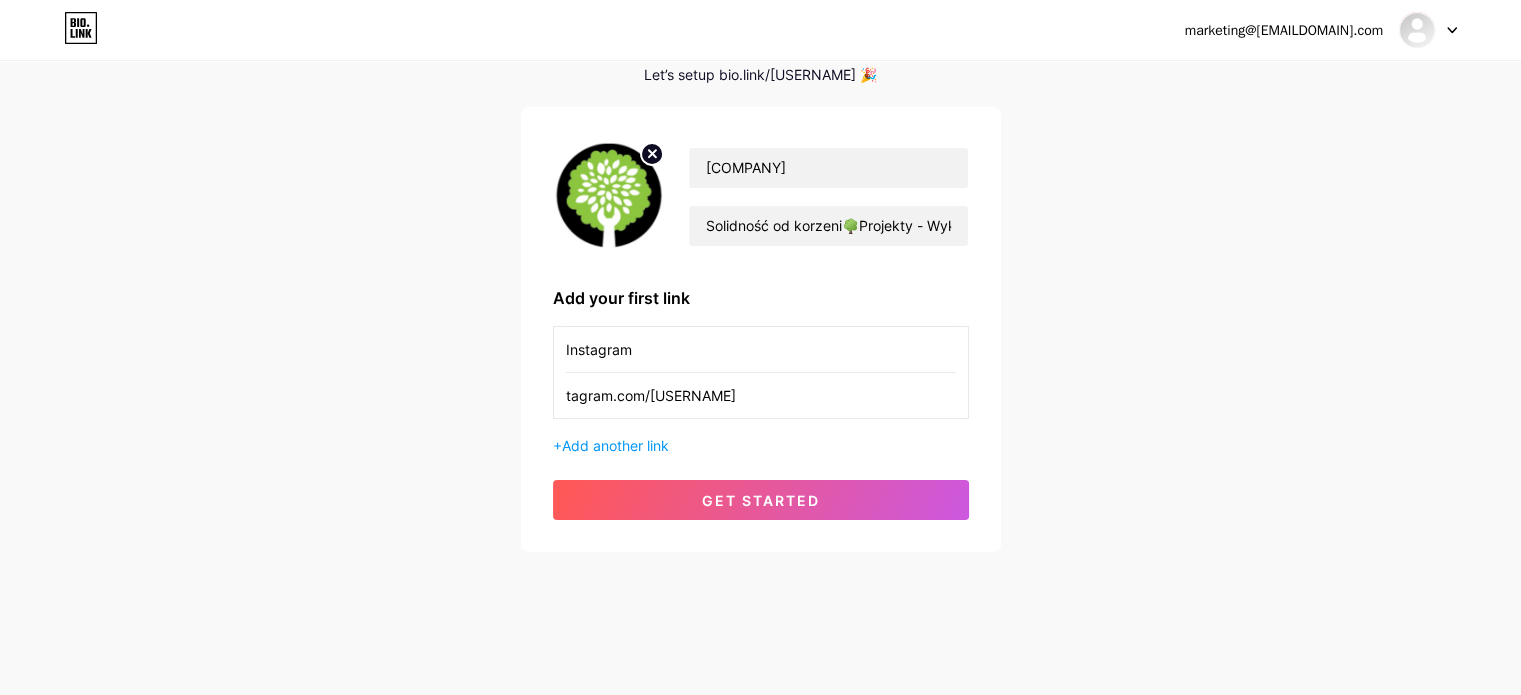 click on "tagram.com/[USERNAME]" at bounding box center [761, 395] 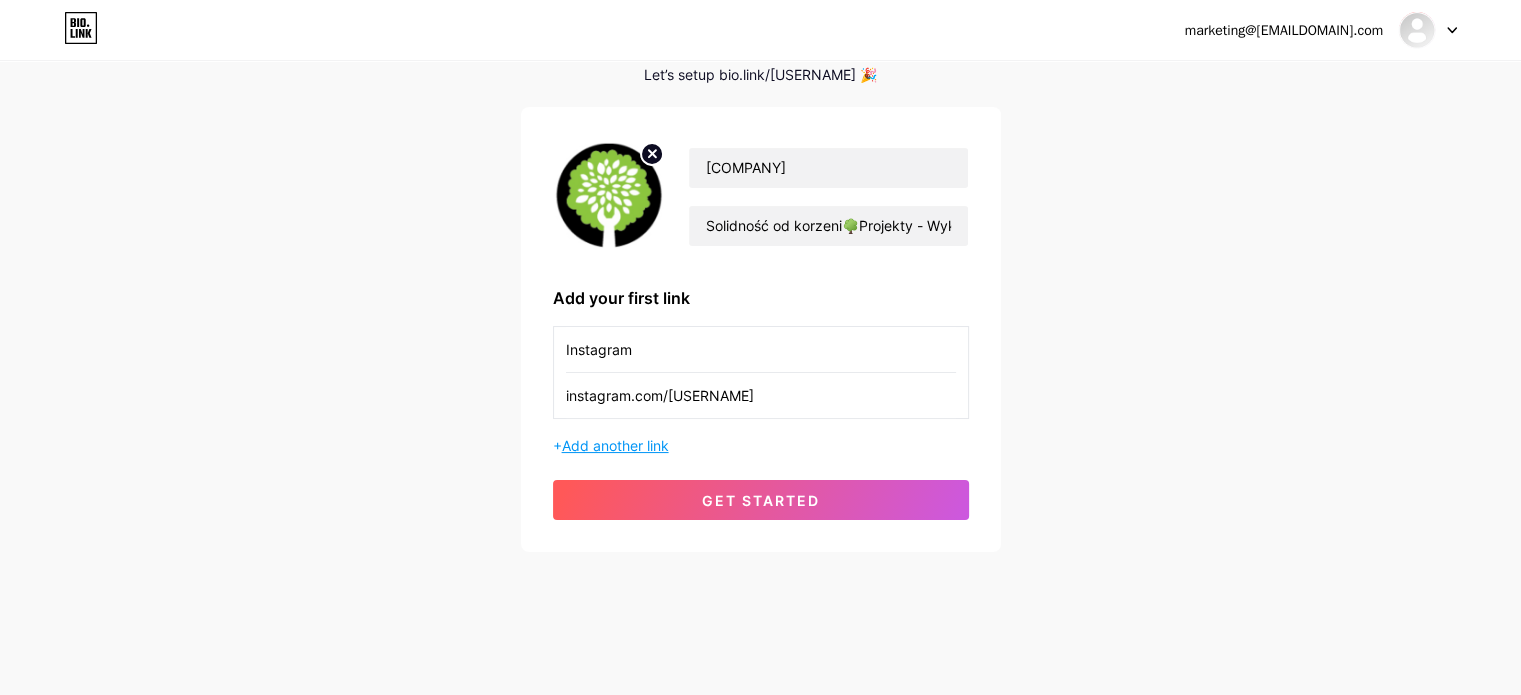 type on "instagram.com/[USERNAME]" 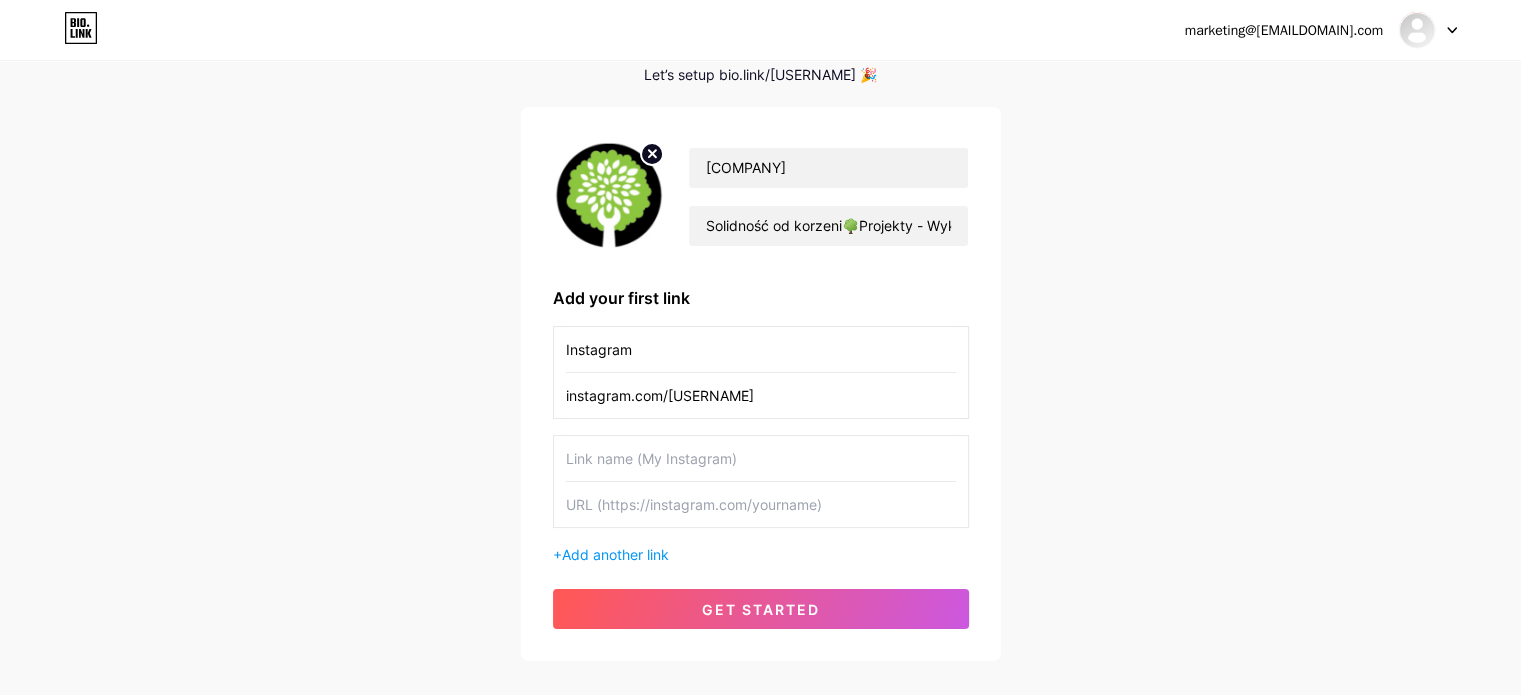 click at bounding box center [761, 458] 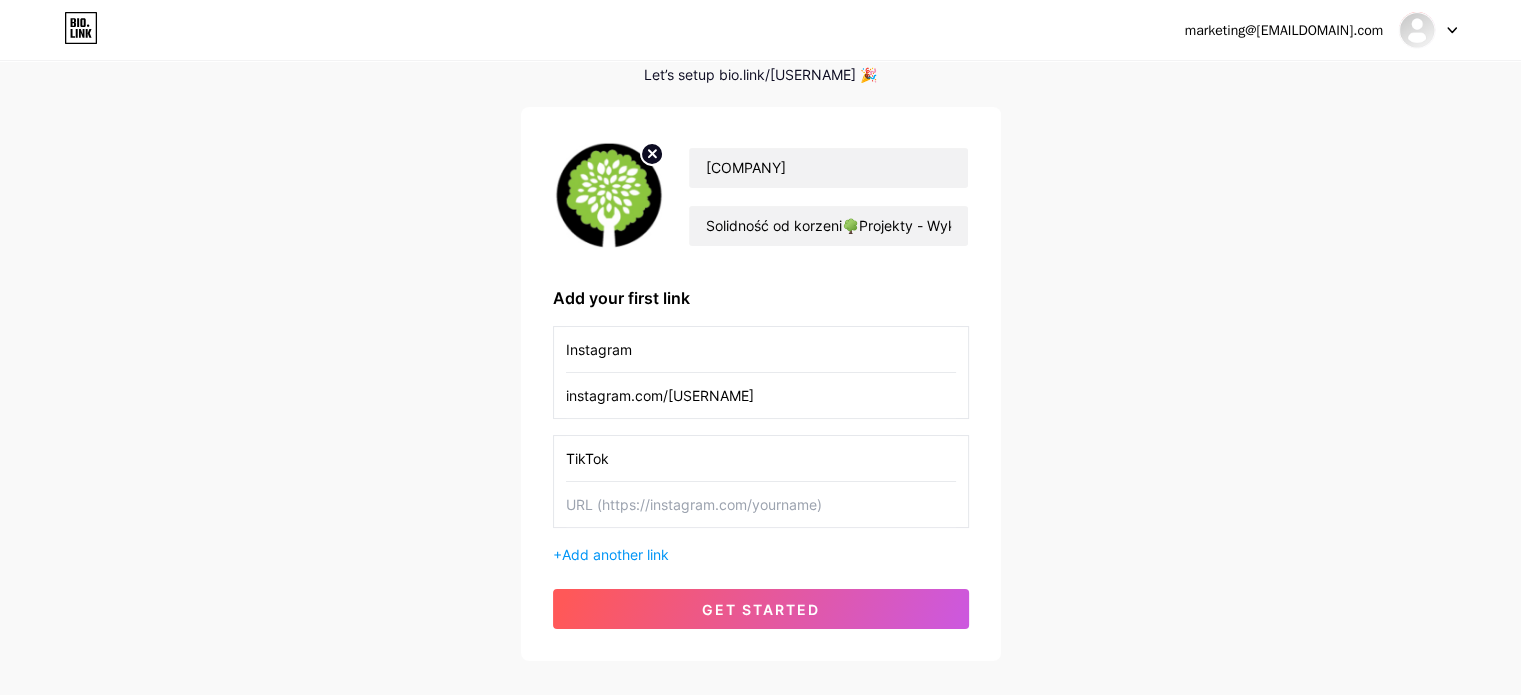 type on "TikTok" 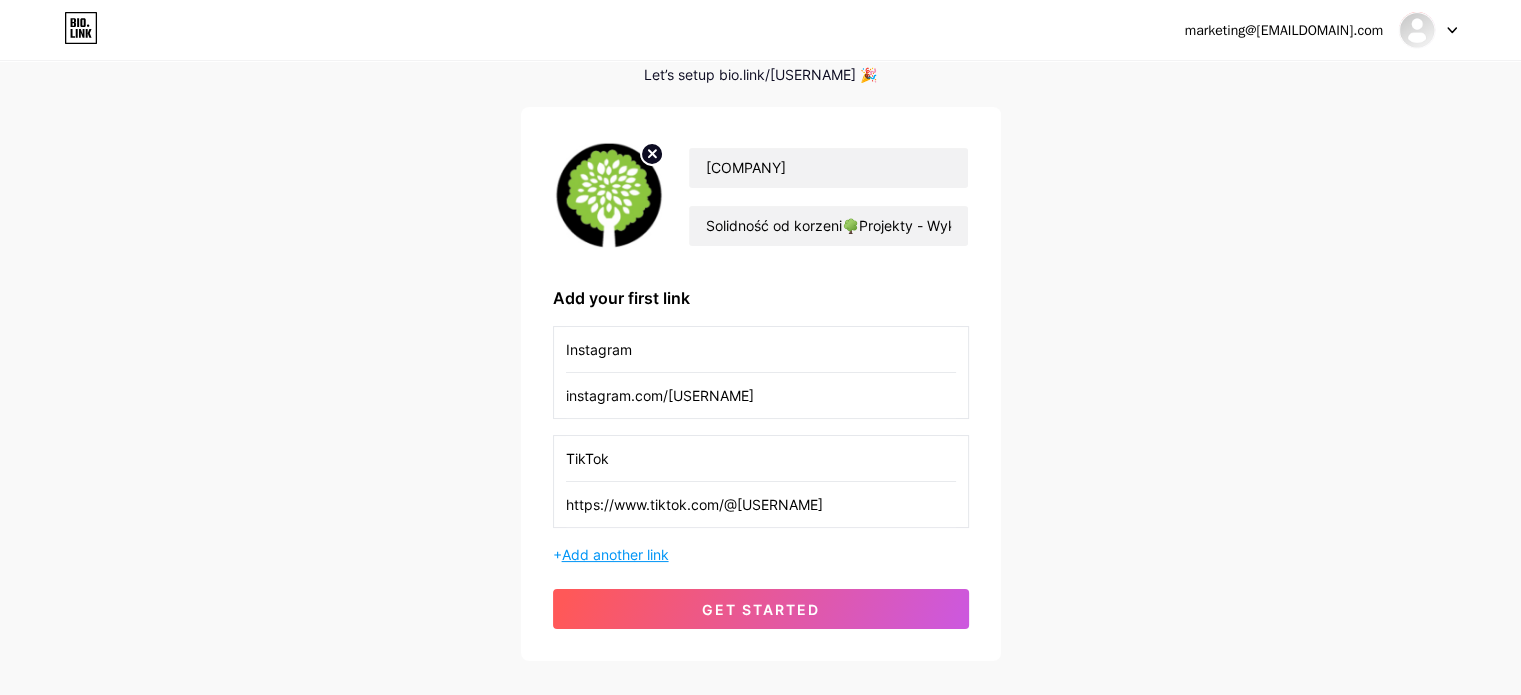 type on "https://www.tiktok.com/@[USERNAME]" 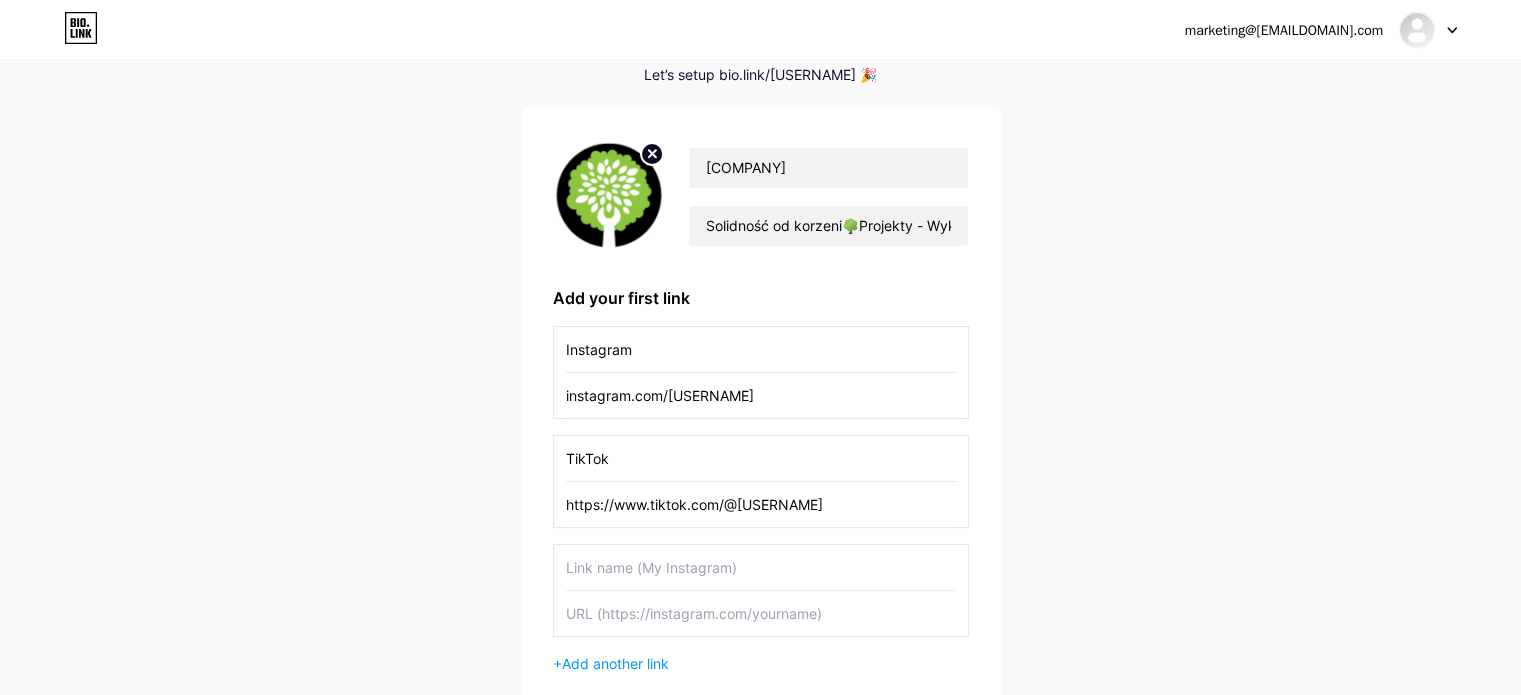 click at bounding box center (761, 567) 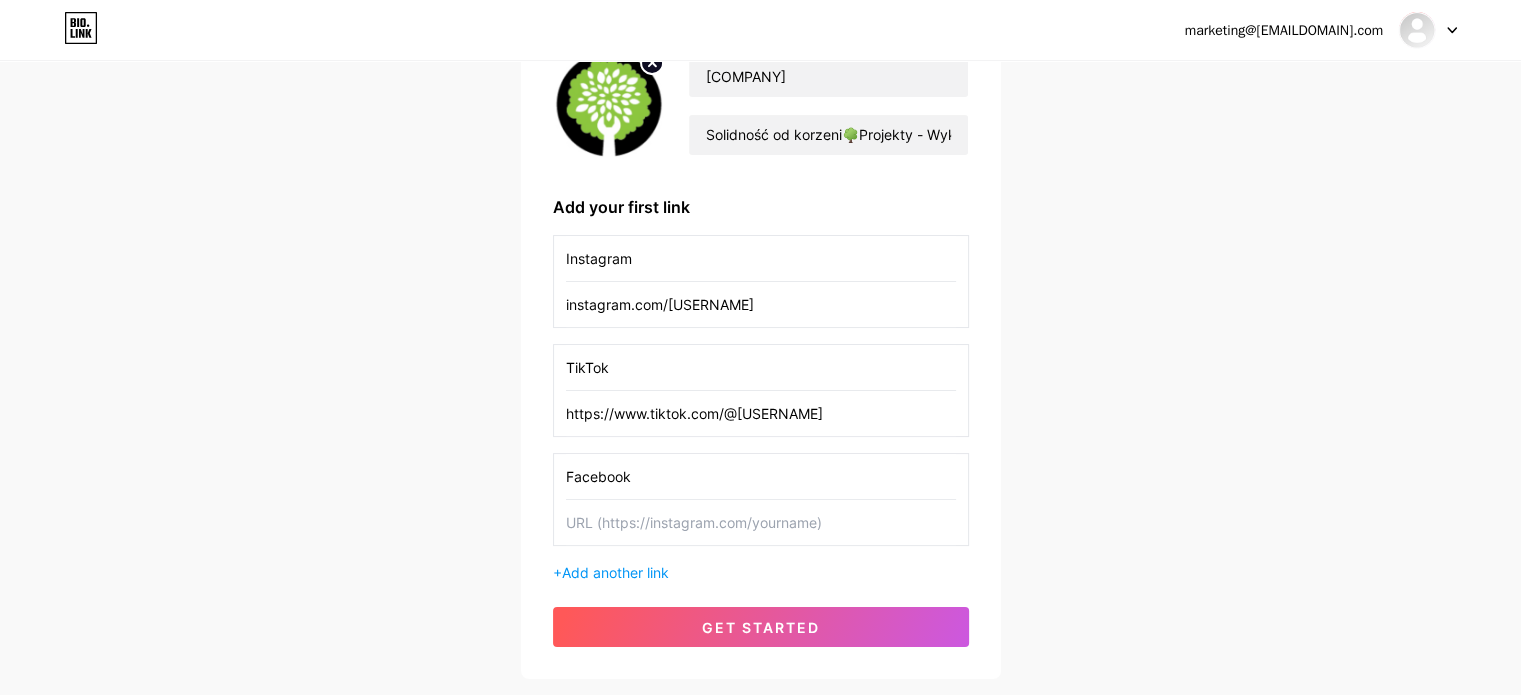 scroll, scrollTop: 189, scrollLeft: 0, axis: vertical 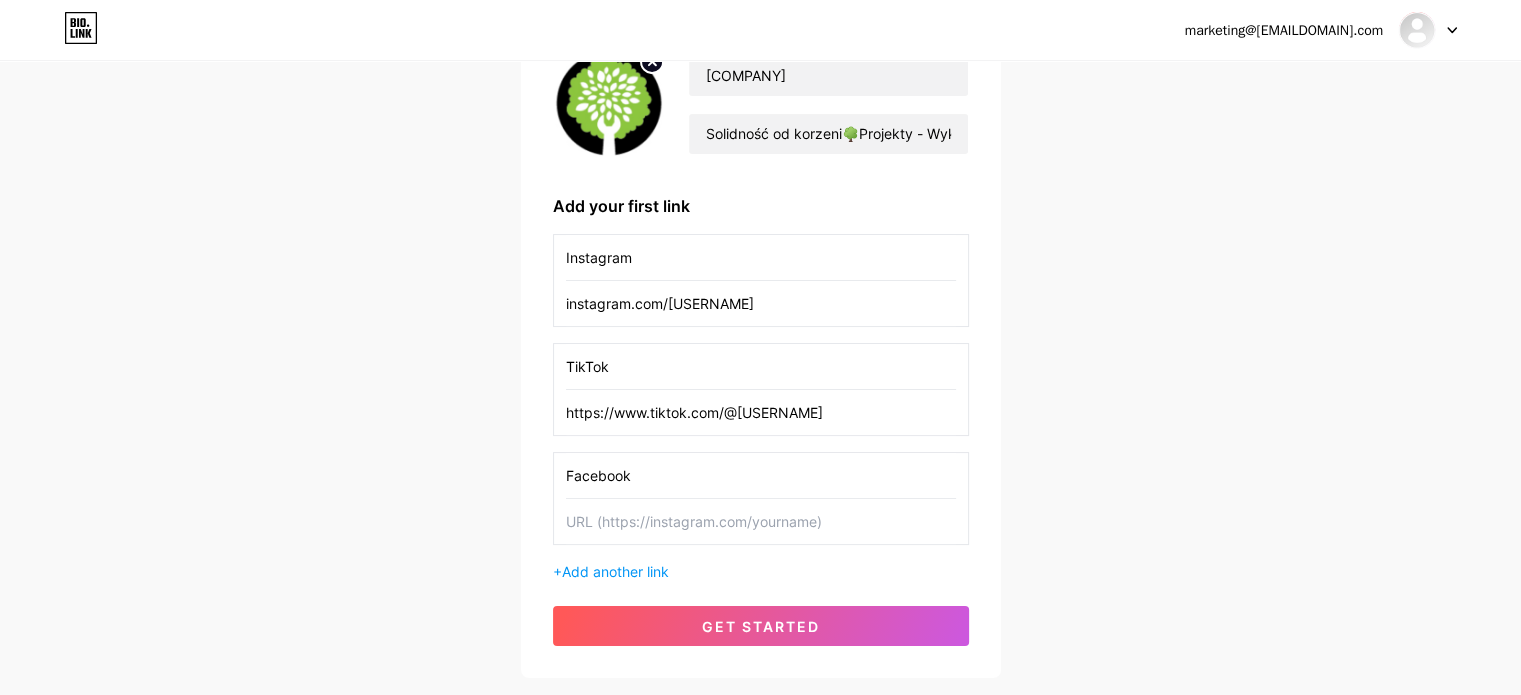 type on "Facebook" 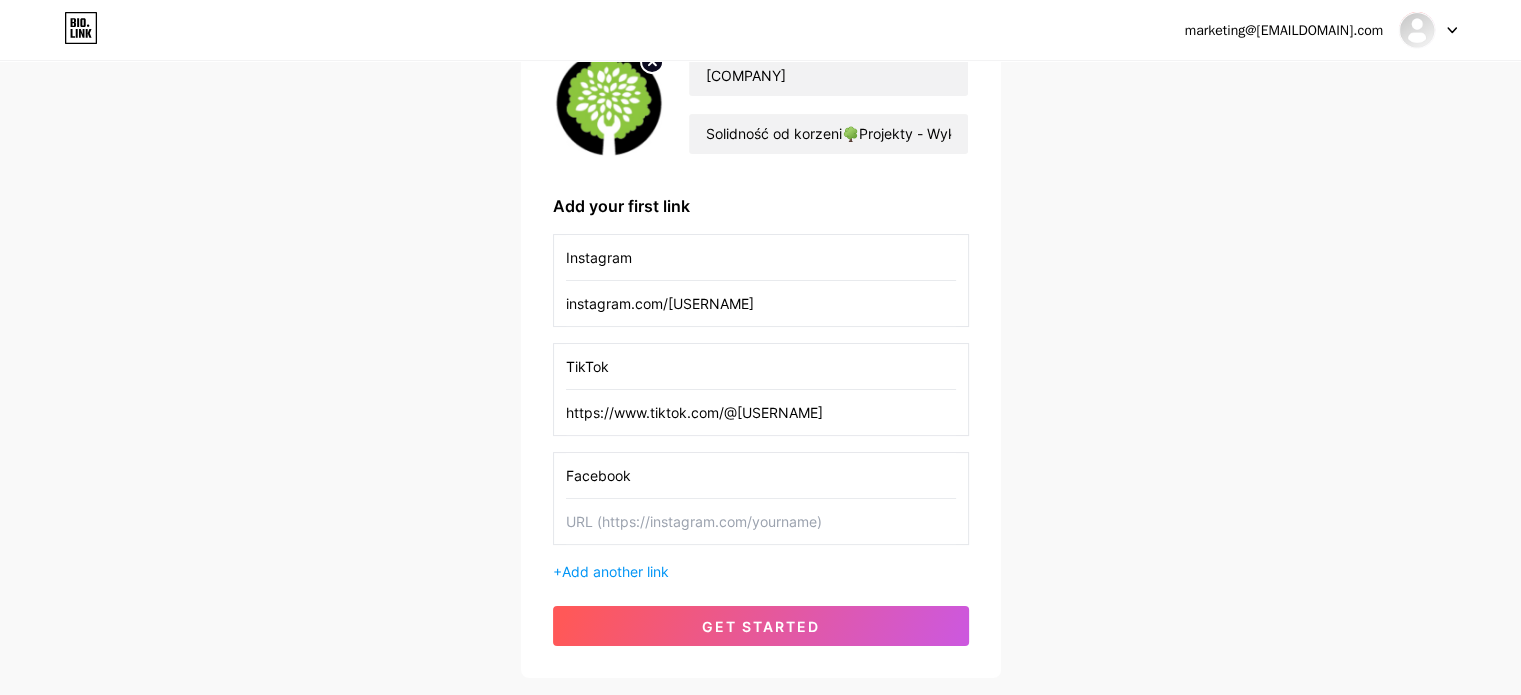 click at bounding box center [761, 521] 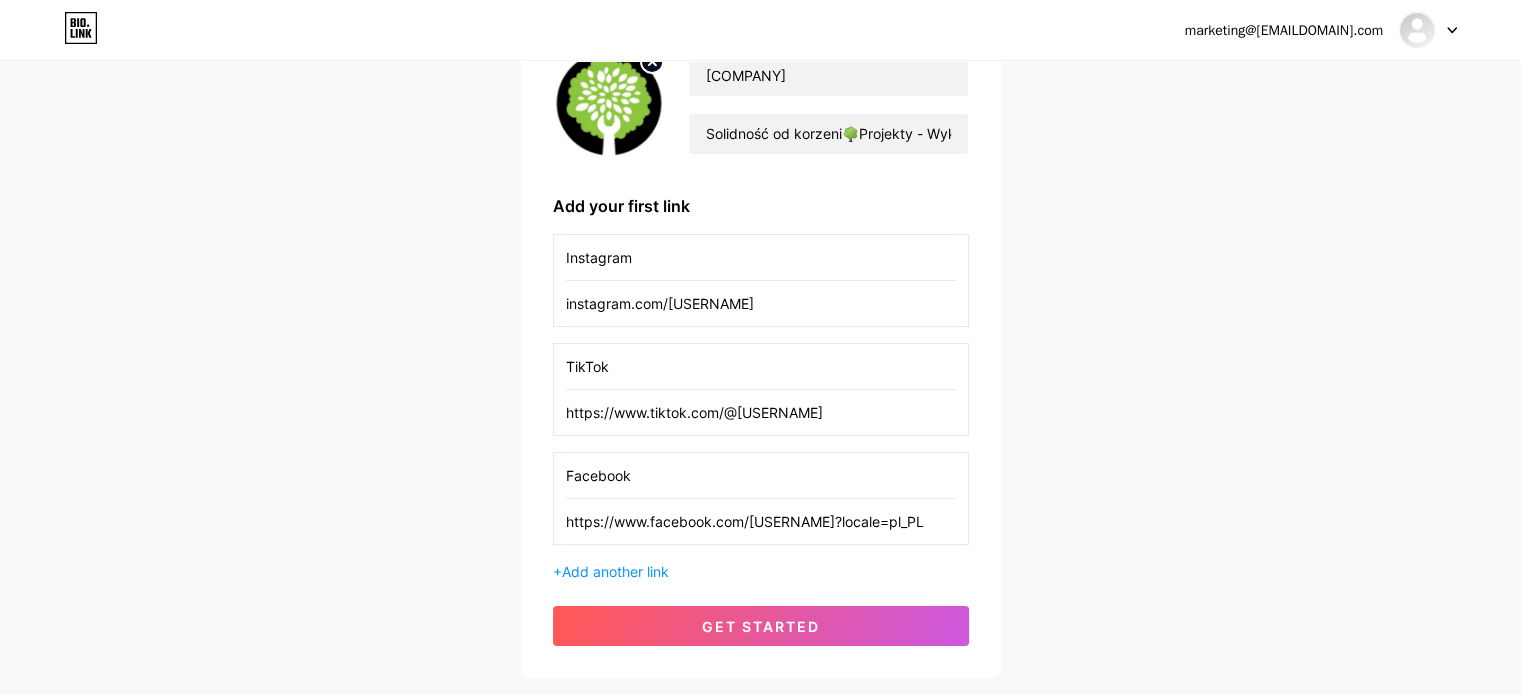 scroll, scrollTop: 0, scrollLeft: 52, axis: horizontal 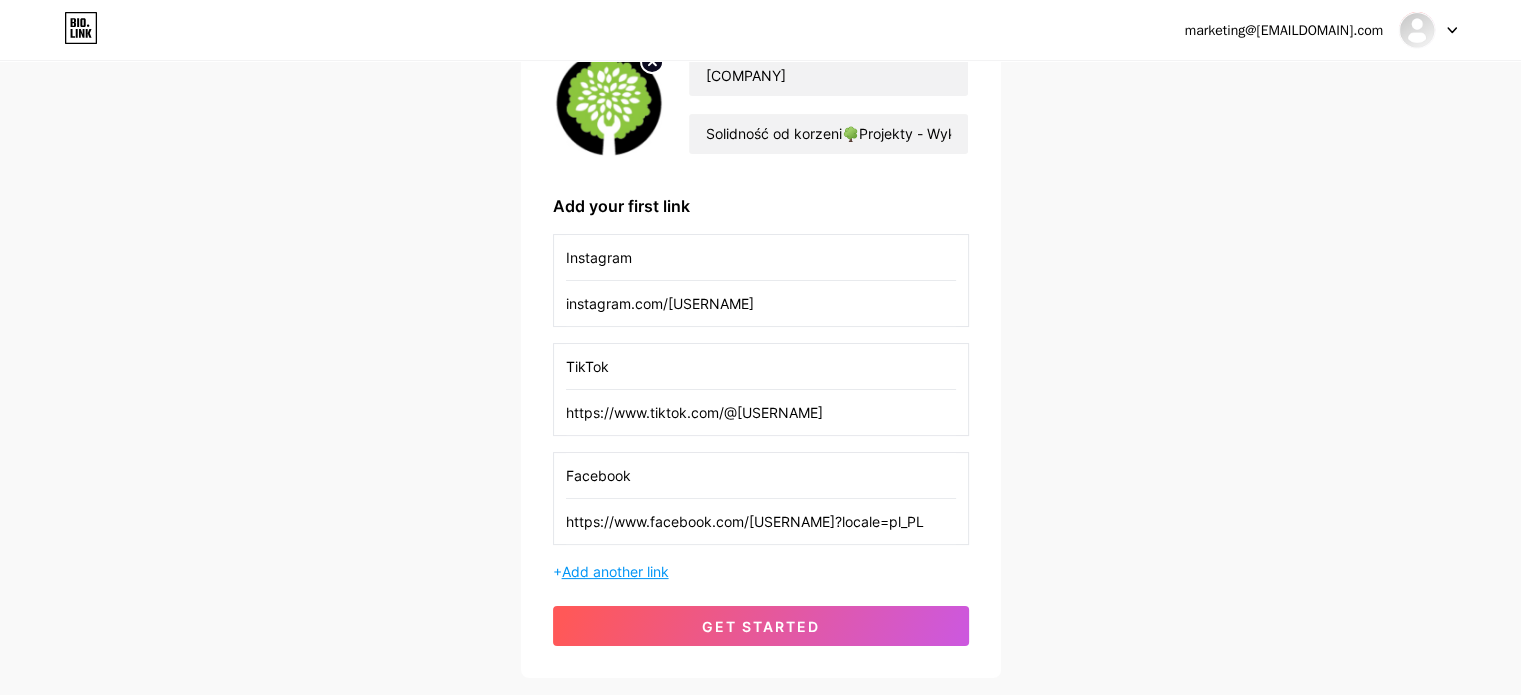type on "https://www.facebook.com/[USERNAME]?locale=pl_PL" 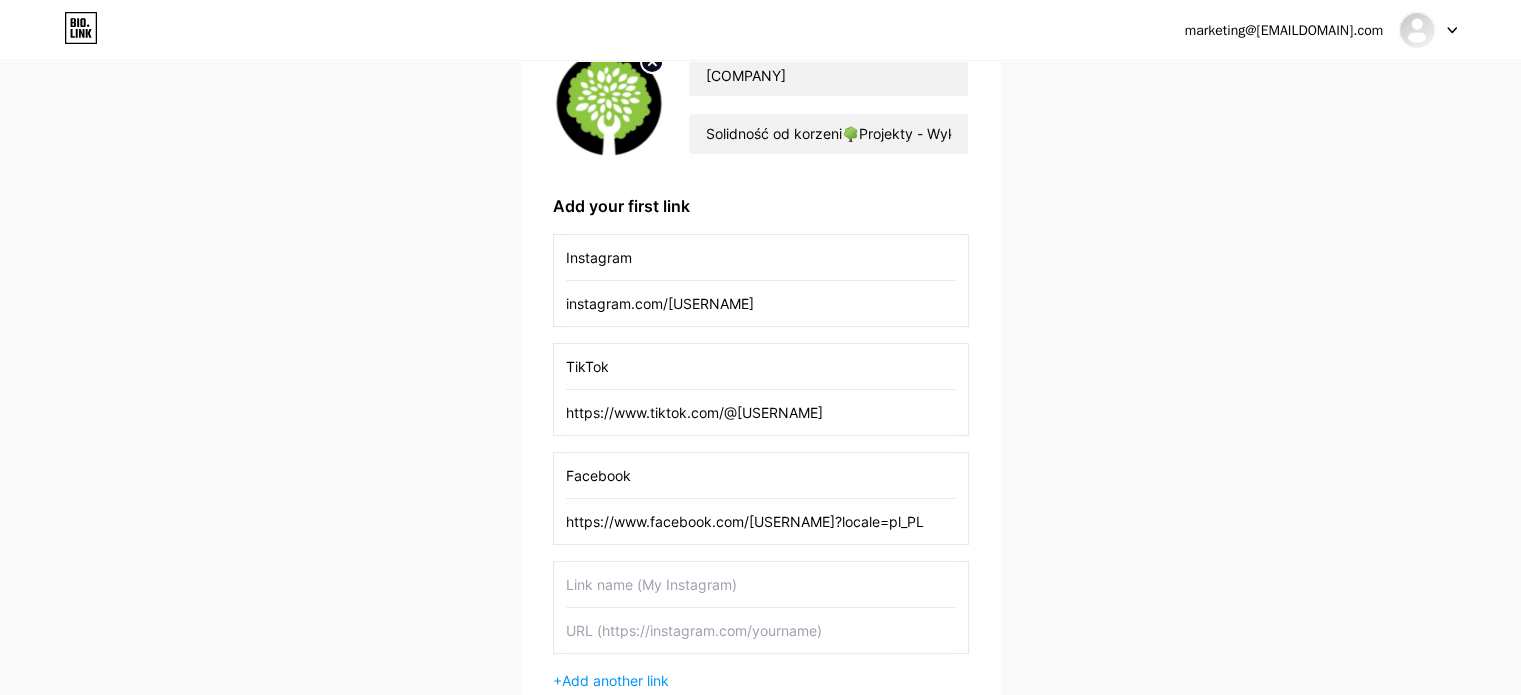 click at bounding box center (761, 584) 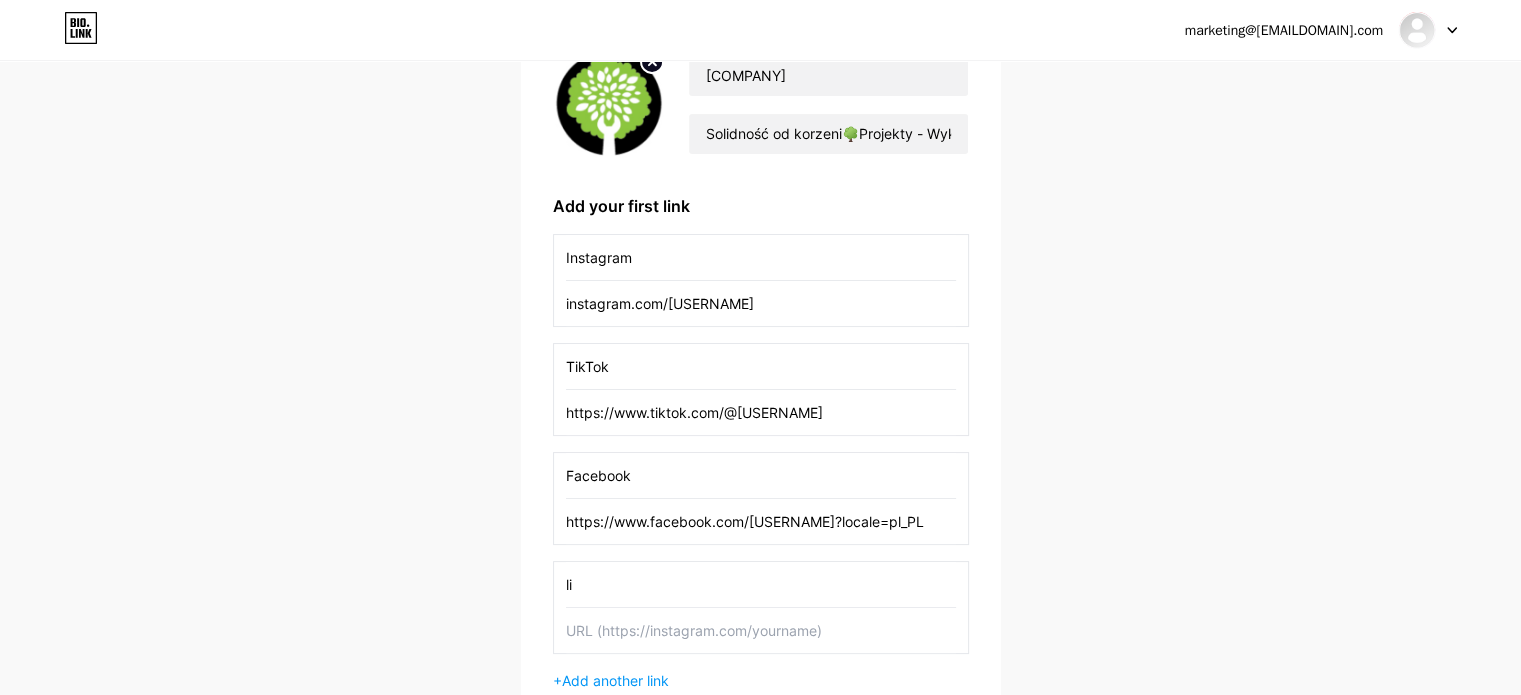 type on "l" 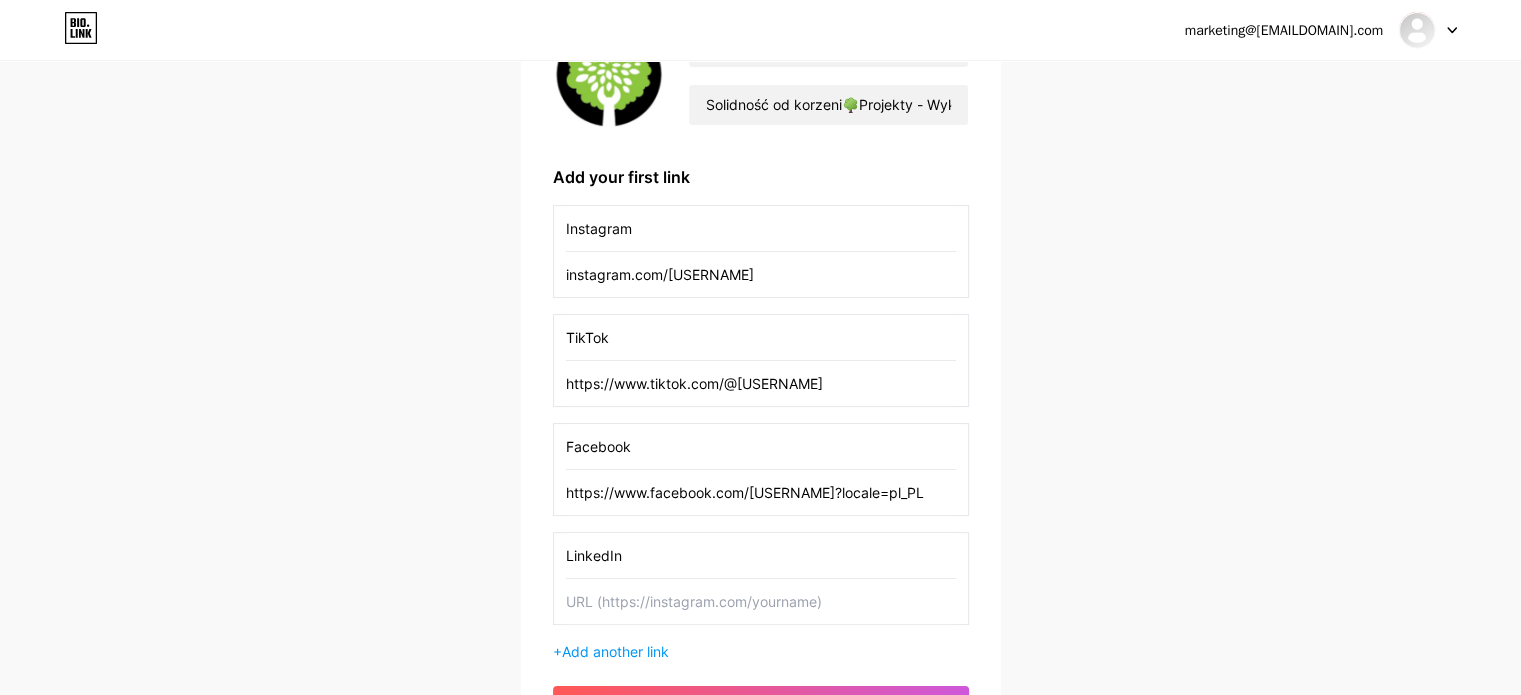 scroll, scrollTop: 220, scrollLeft: 0, axis: vertical 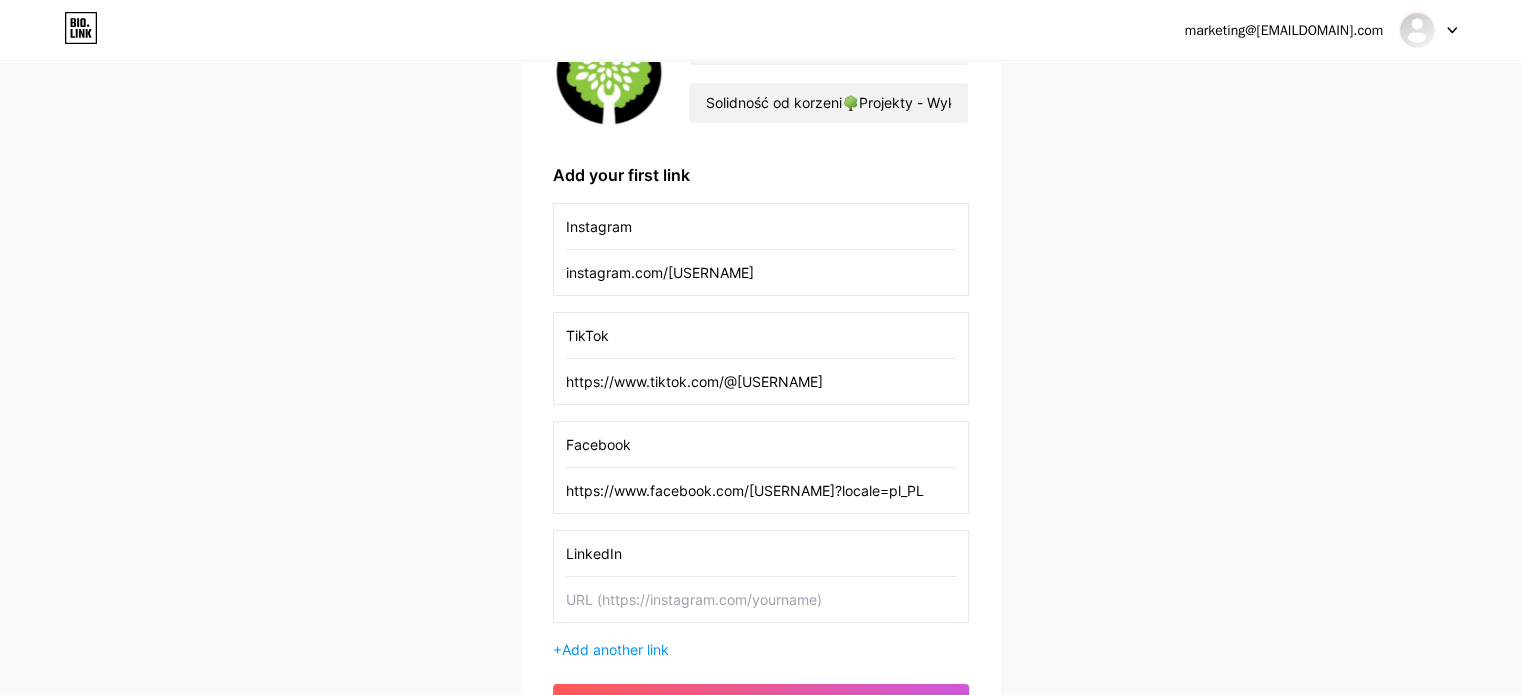 type on "LinkedIn" 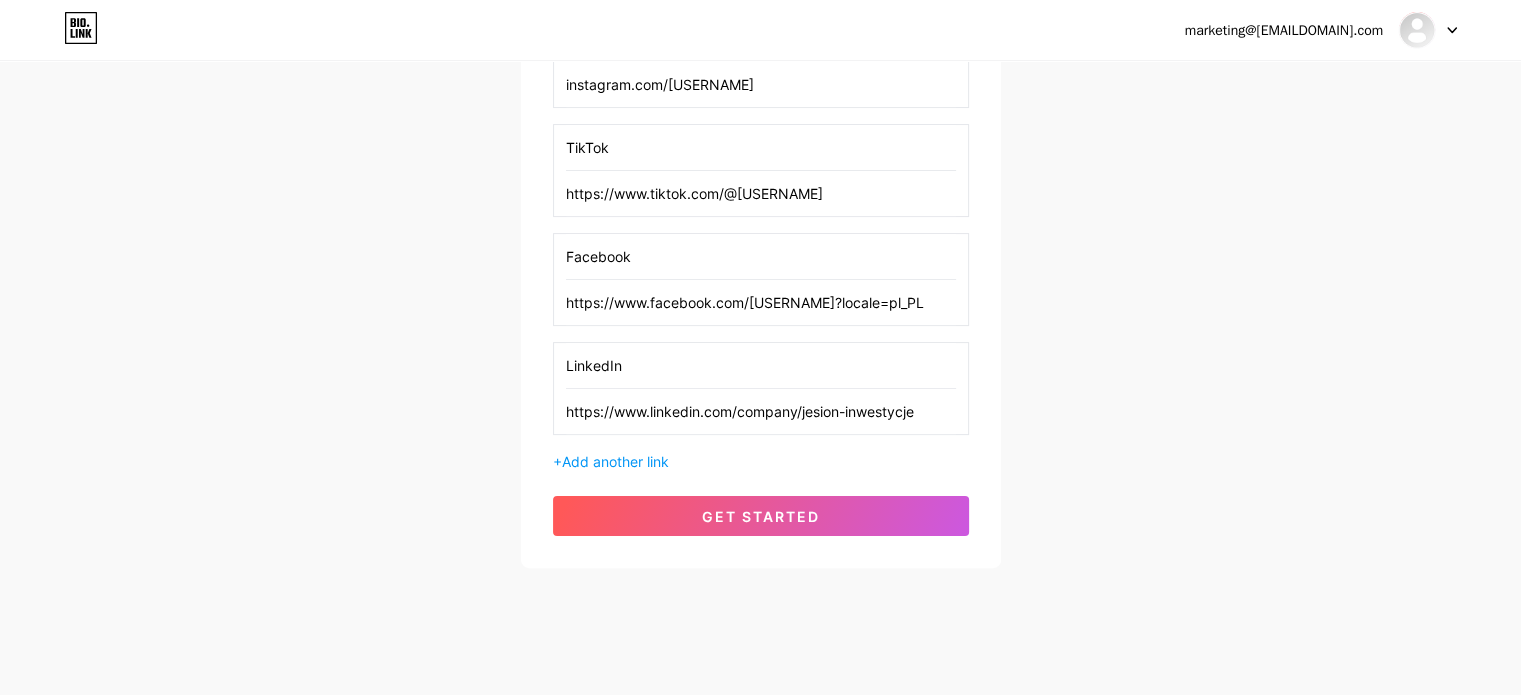 scroll, scrollTop: 410, scrollLeft: 0, axis: vertical 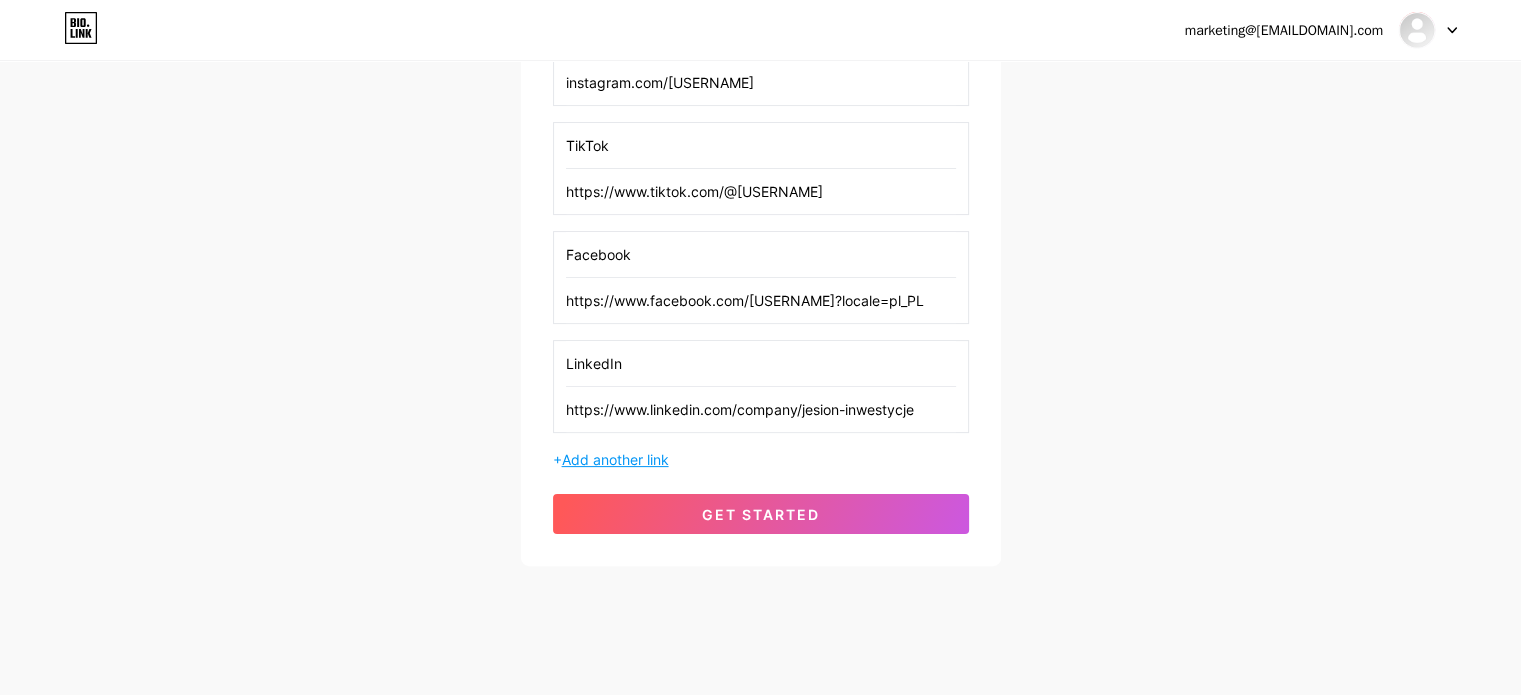 type on "https://www.linkedin.com/company/jesion-inwestycje" 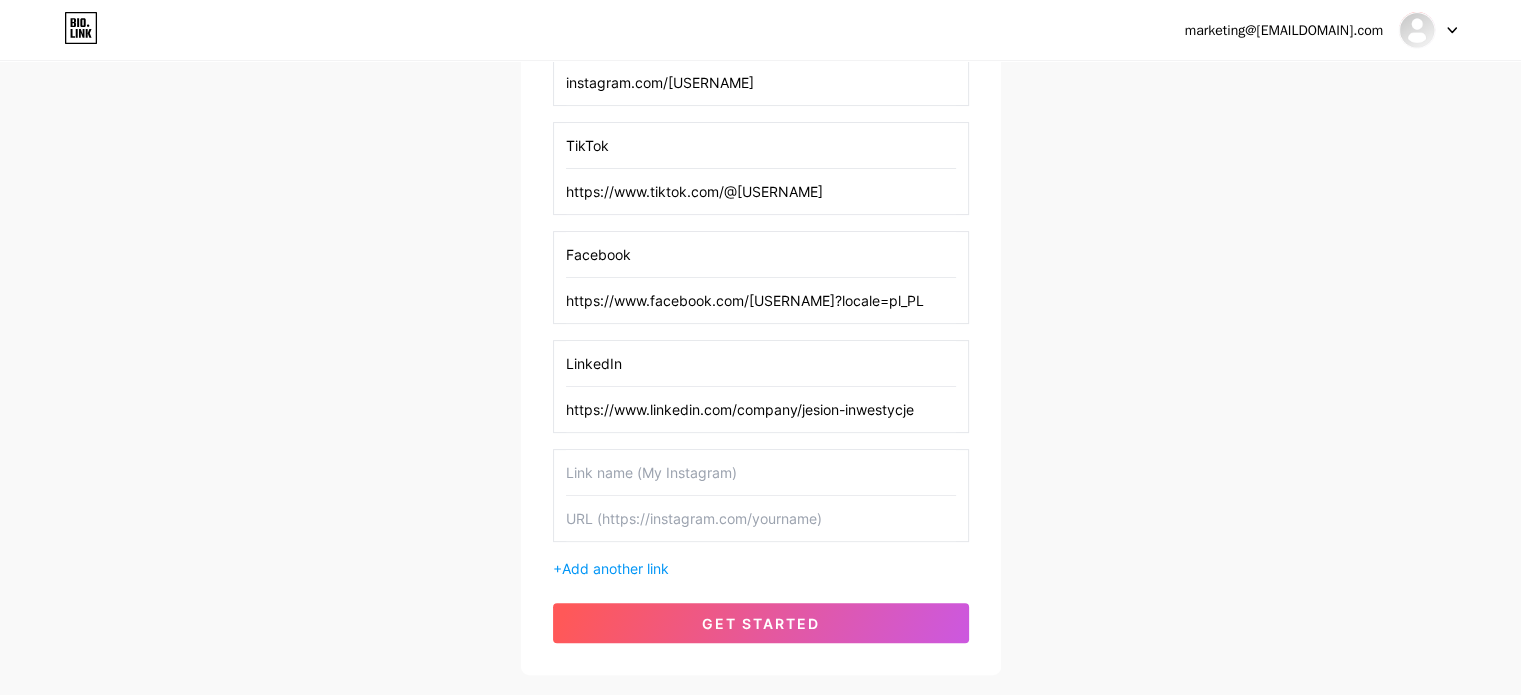 click at bounding box center [761, 472] 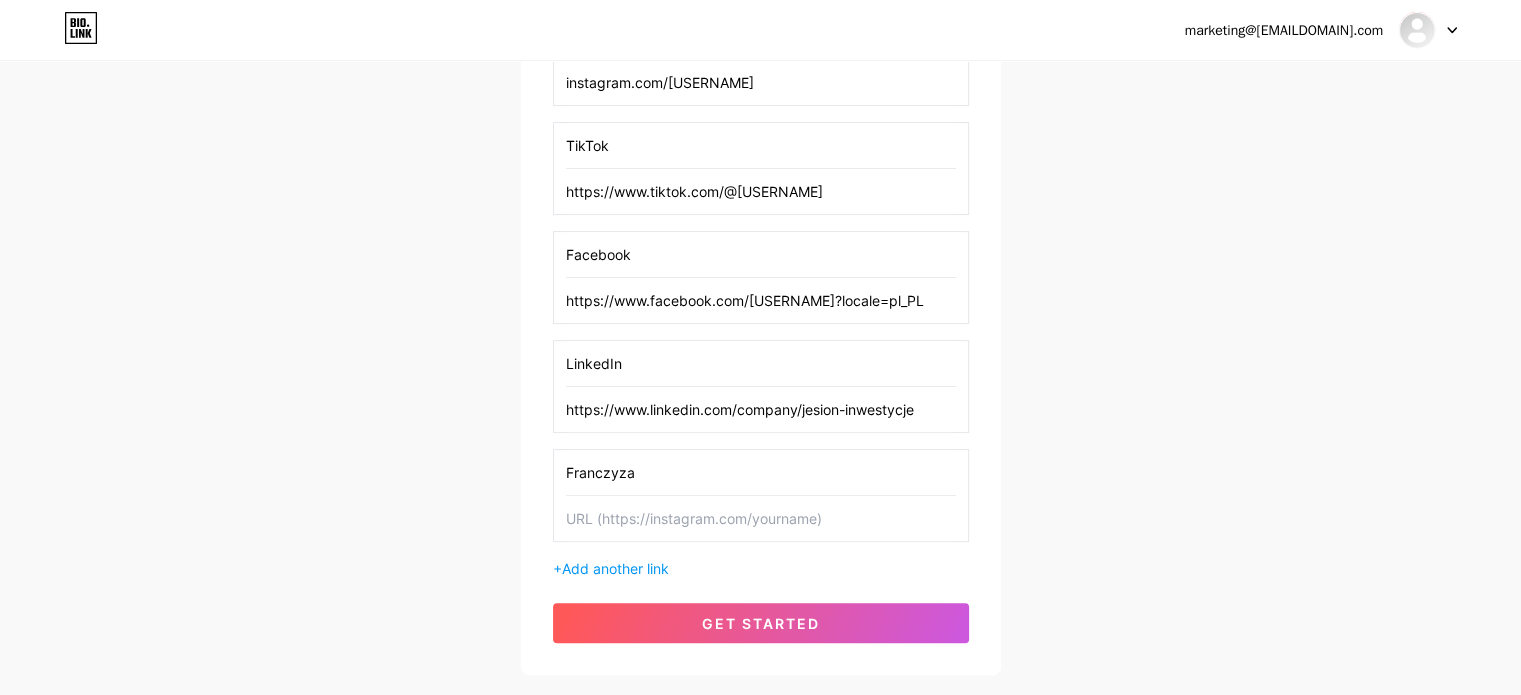type on "Franczyza" 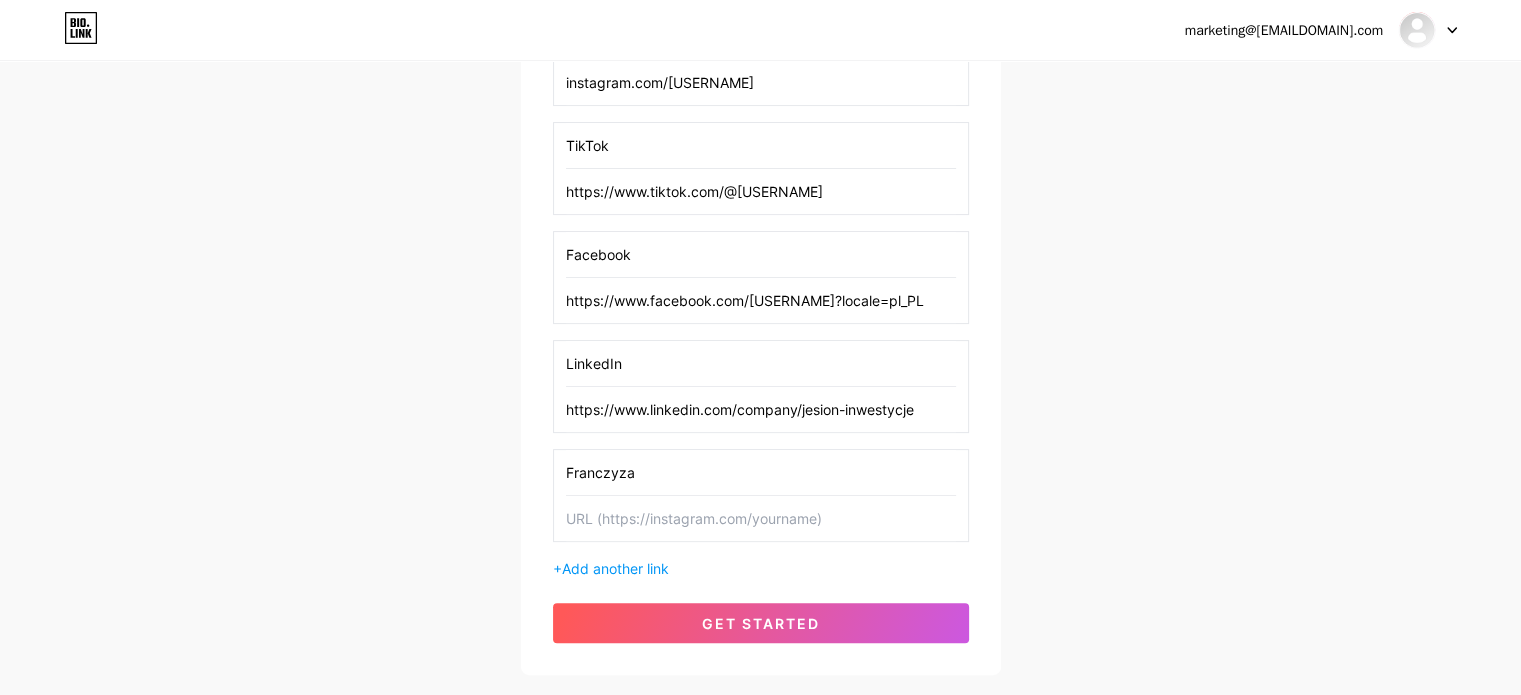 click at bounding box center (761, 518) 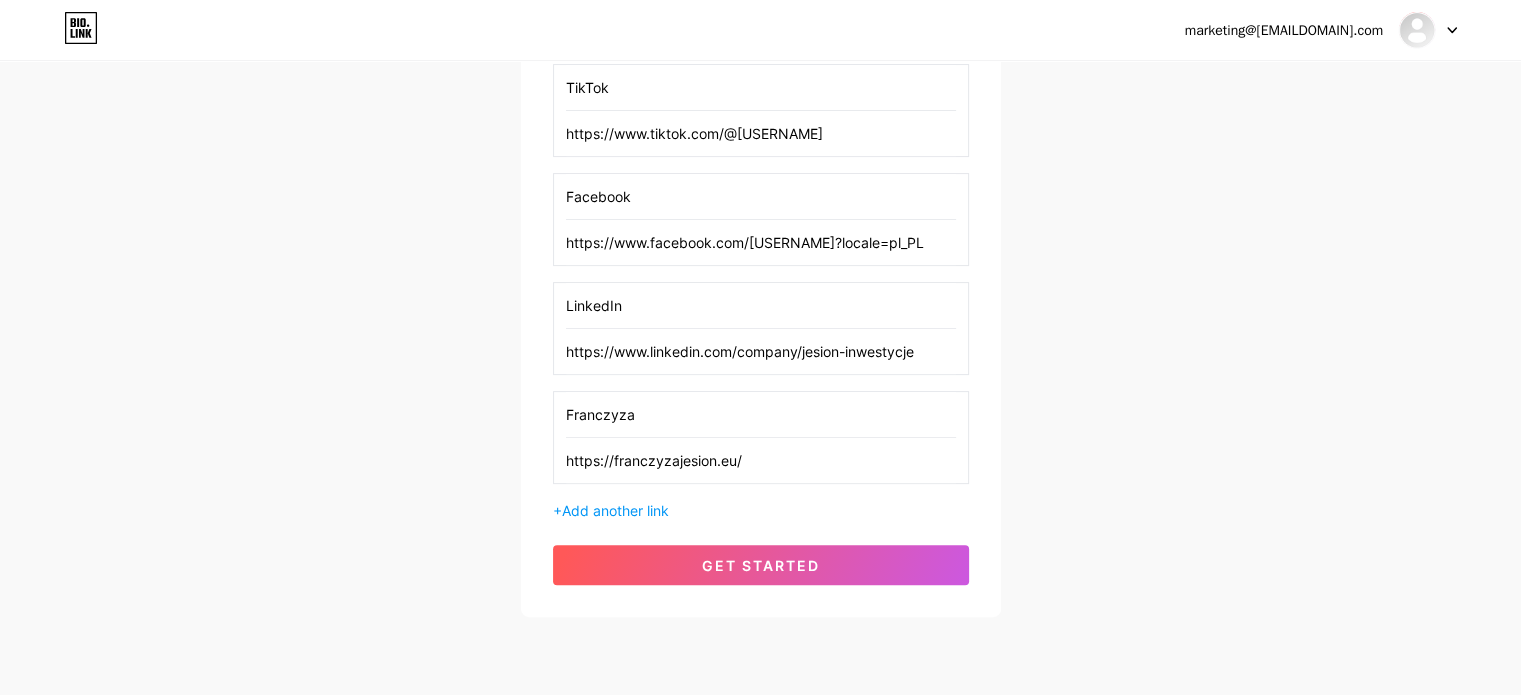 scroll, scrollTop: 458, scrollLeft: 0, axis: vertical 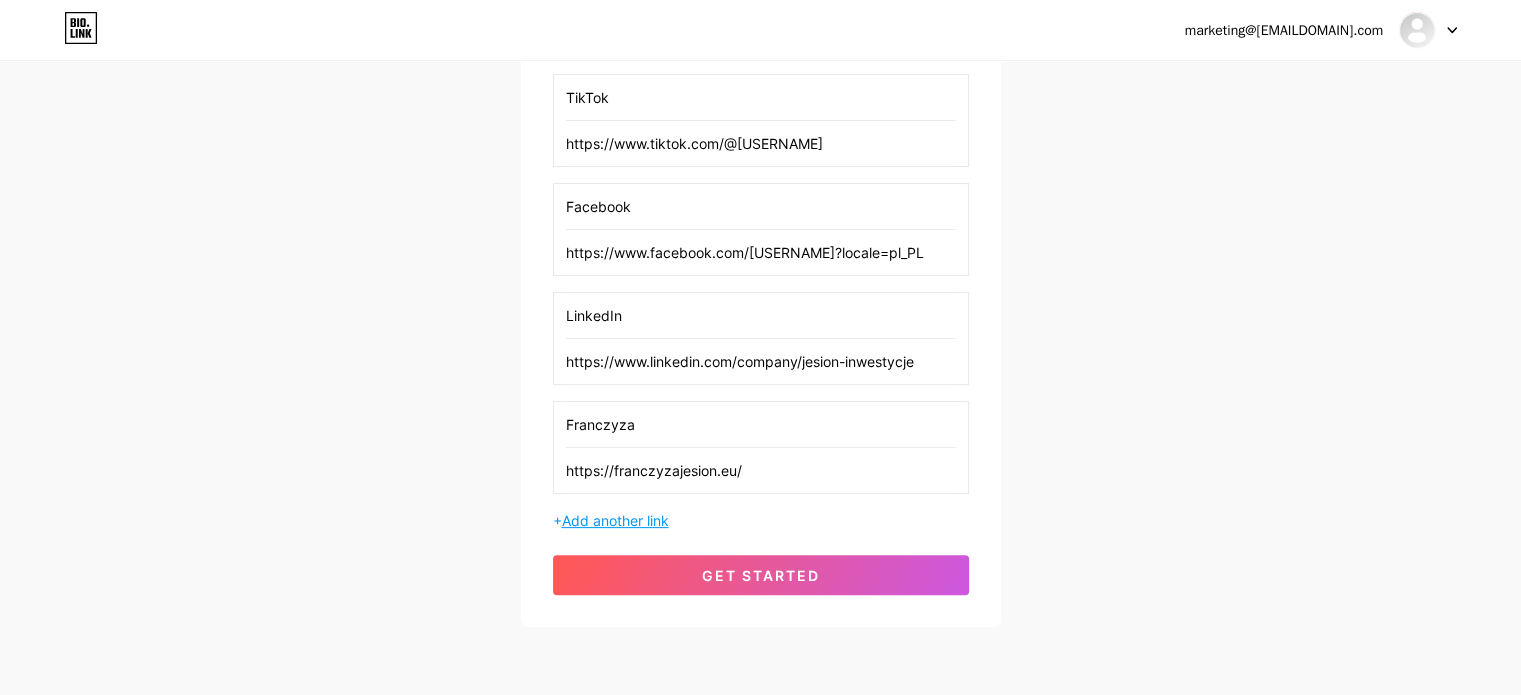 type on "https://franczyzajesion.eu/" 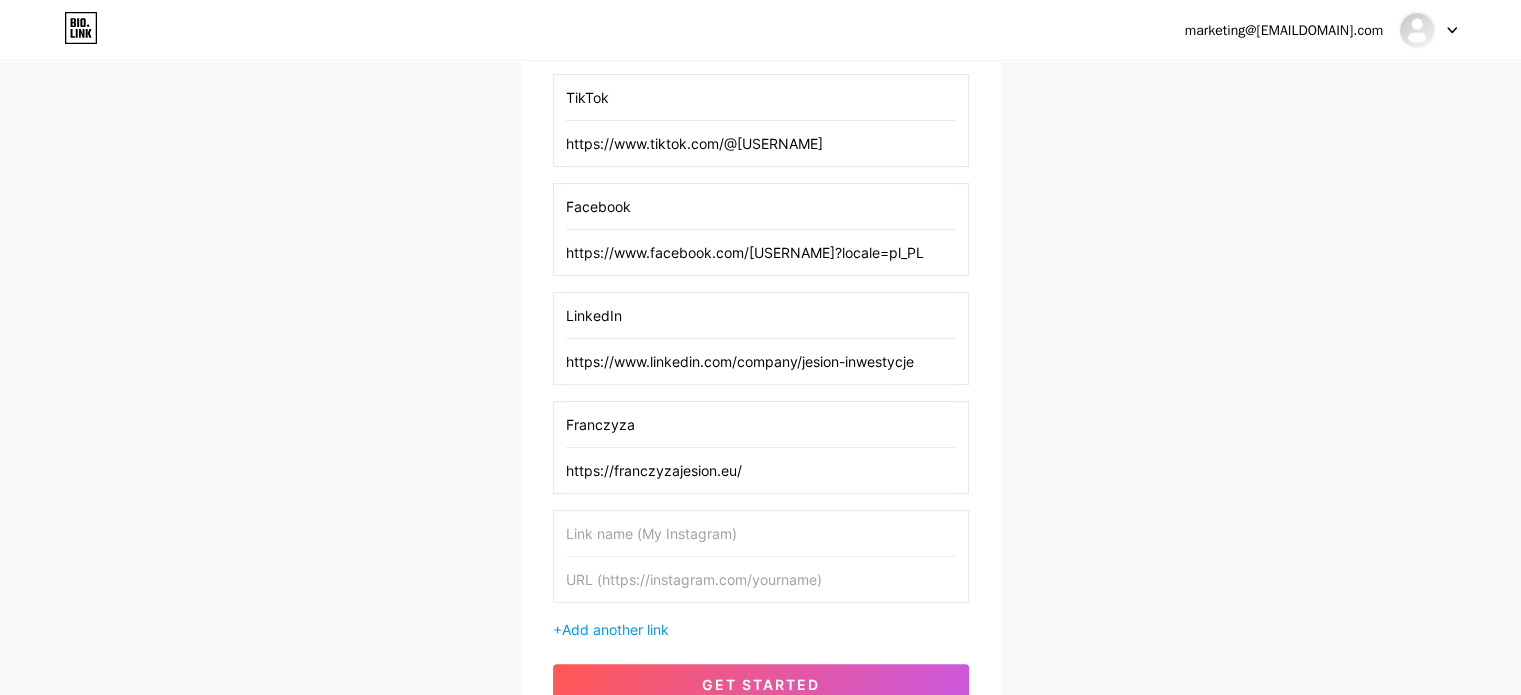 click at bounding box center [761, 533] 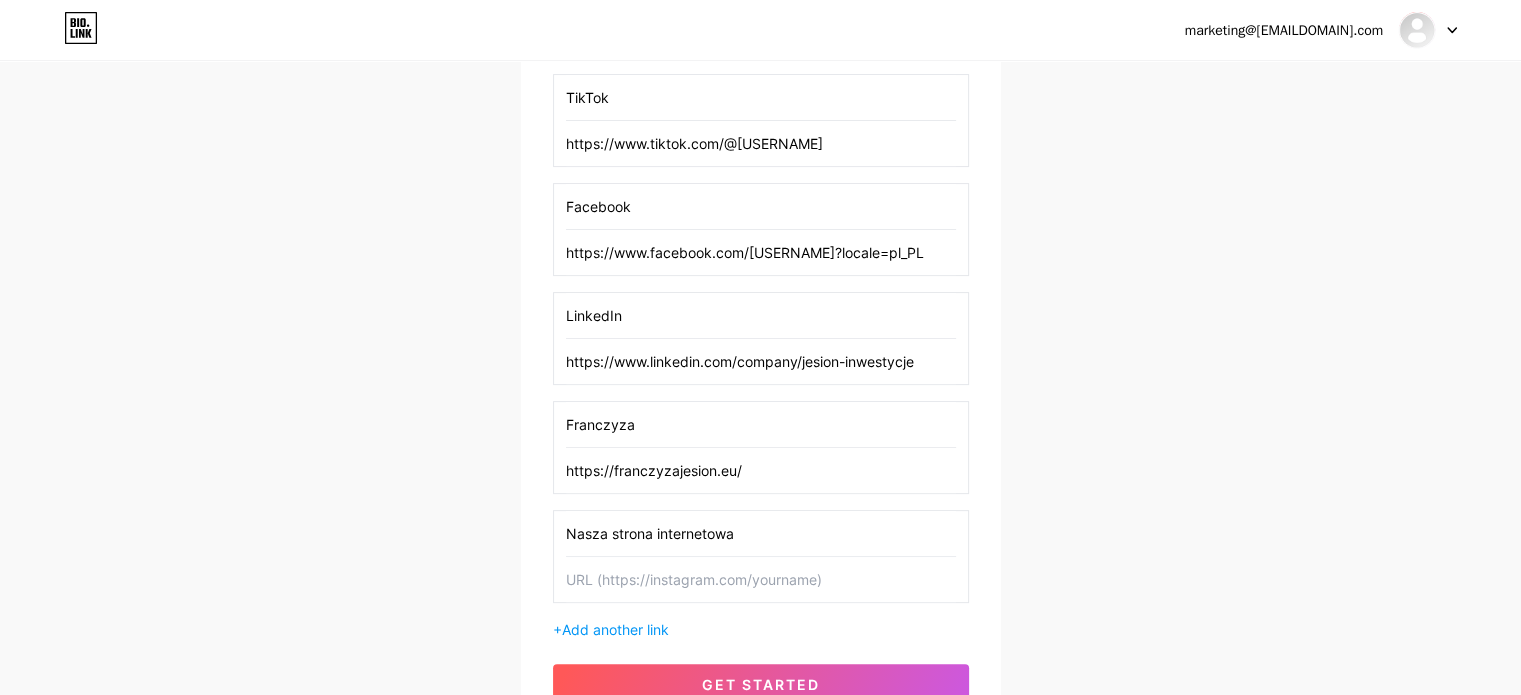 type on "Nasza strona internetowa" 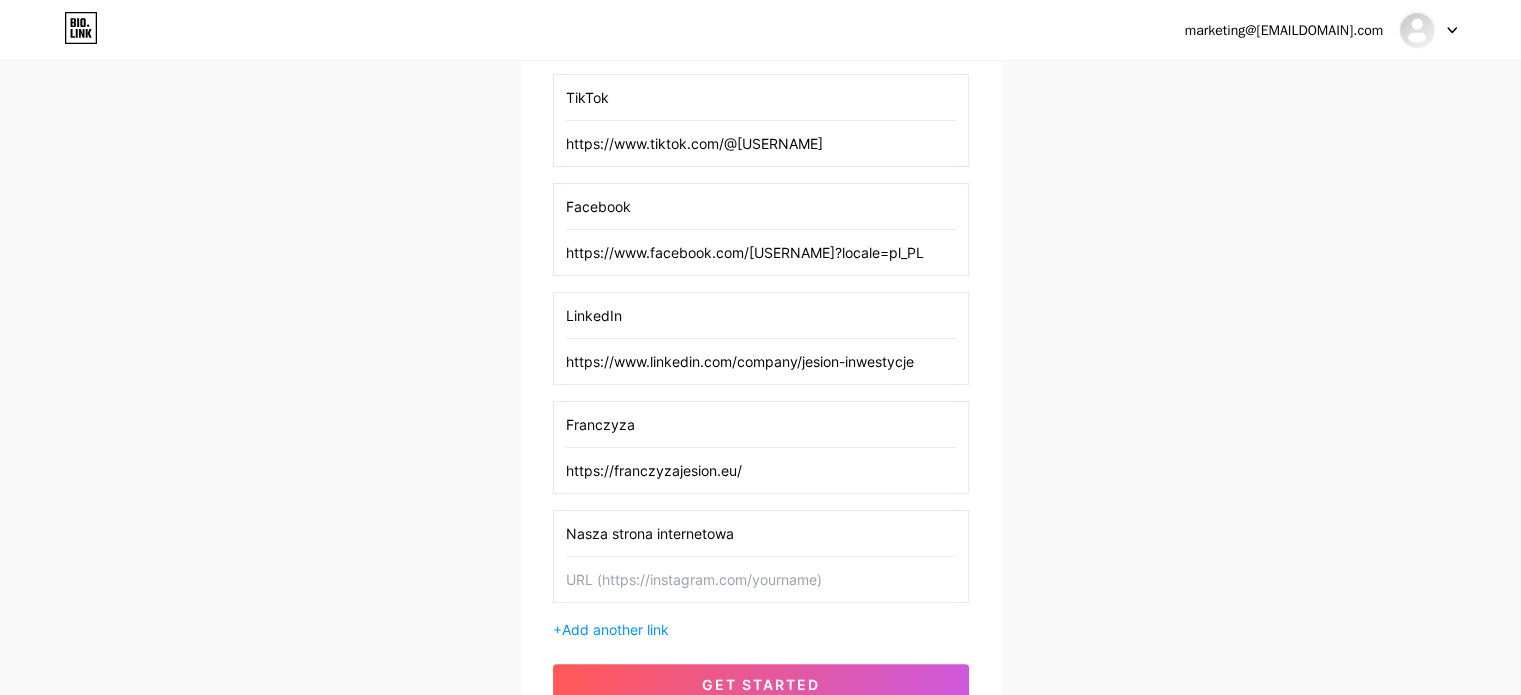 click at bounding box center [761, 579] 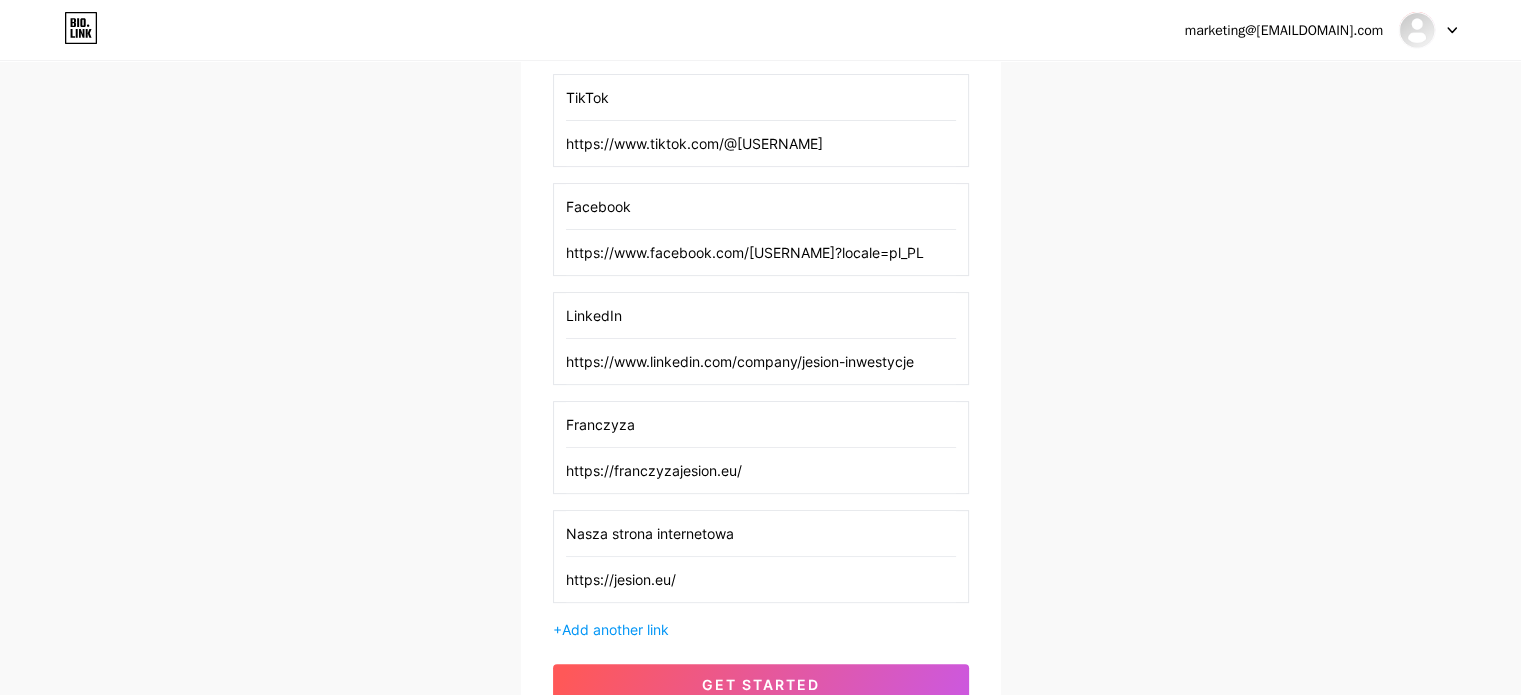 scroll, scrollTop: 639, scrollLeft: 0, axis: vertical 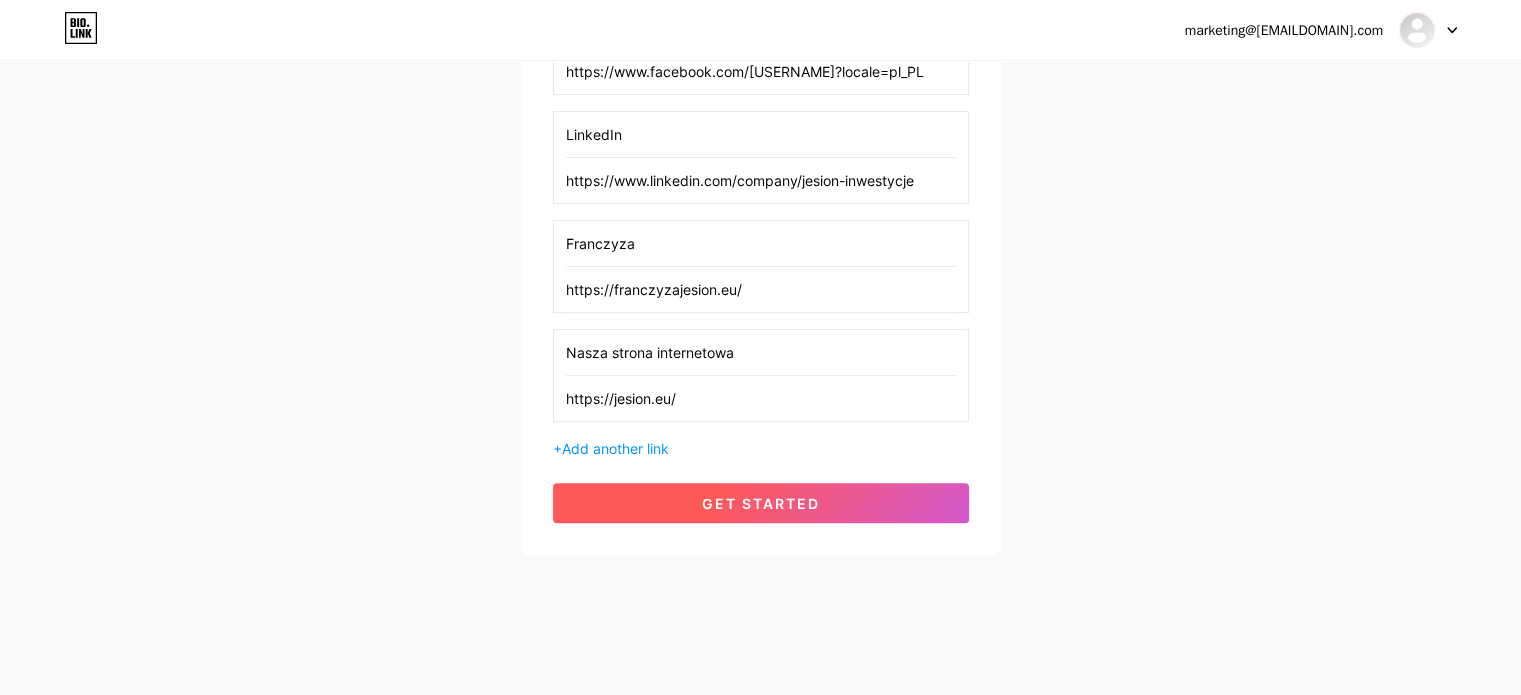 type on "https://jesion.eu/" 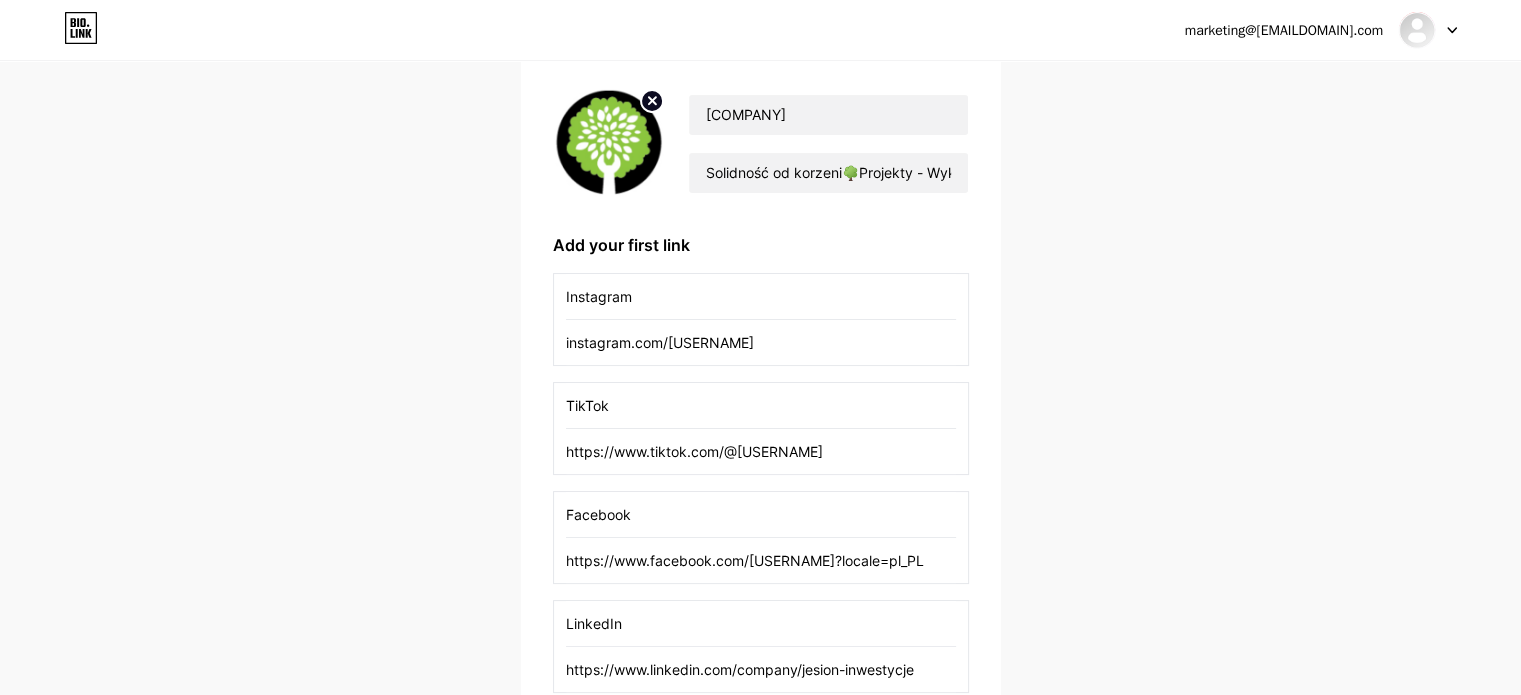 scroll, scrollTop: 0, scrollLeft: 0, axis: both 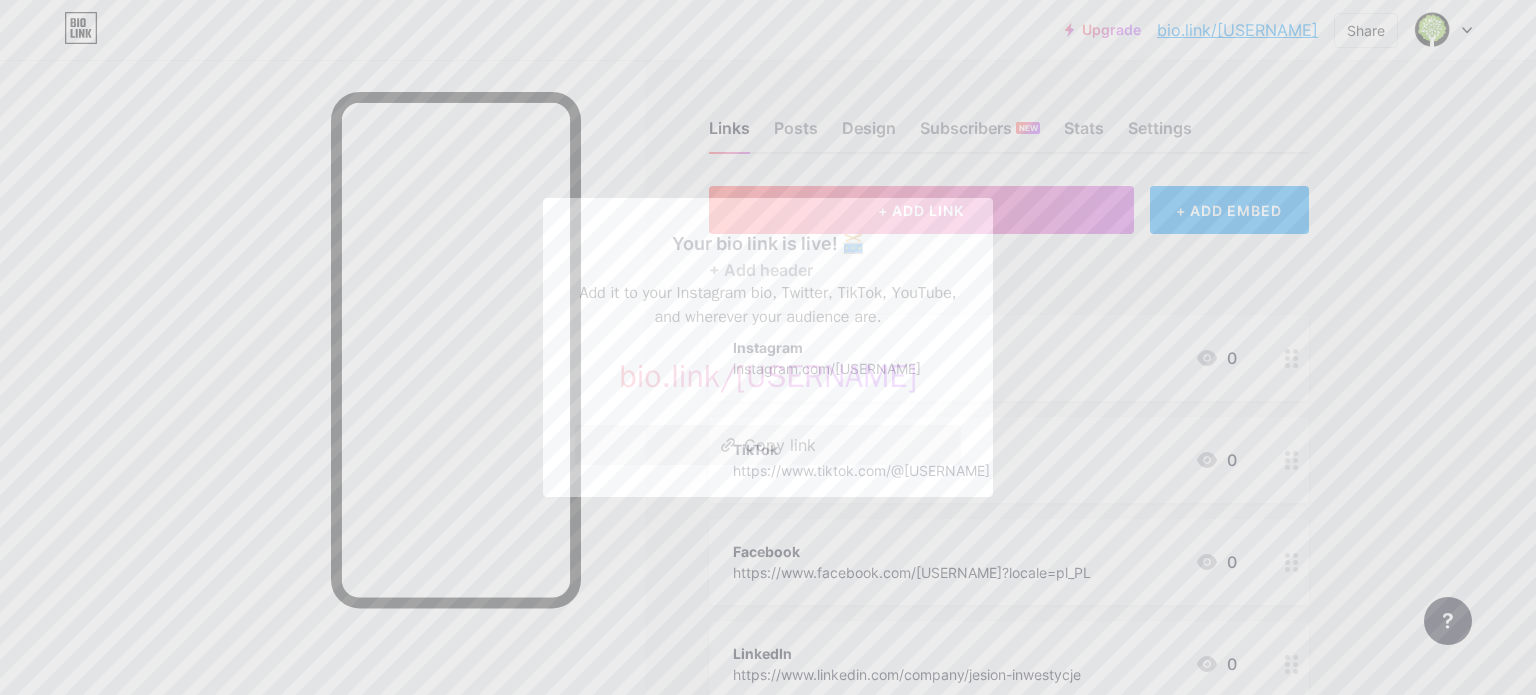 click on "Copy link" at bounding box center [768, 445] 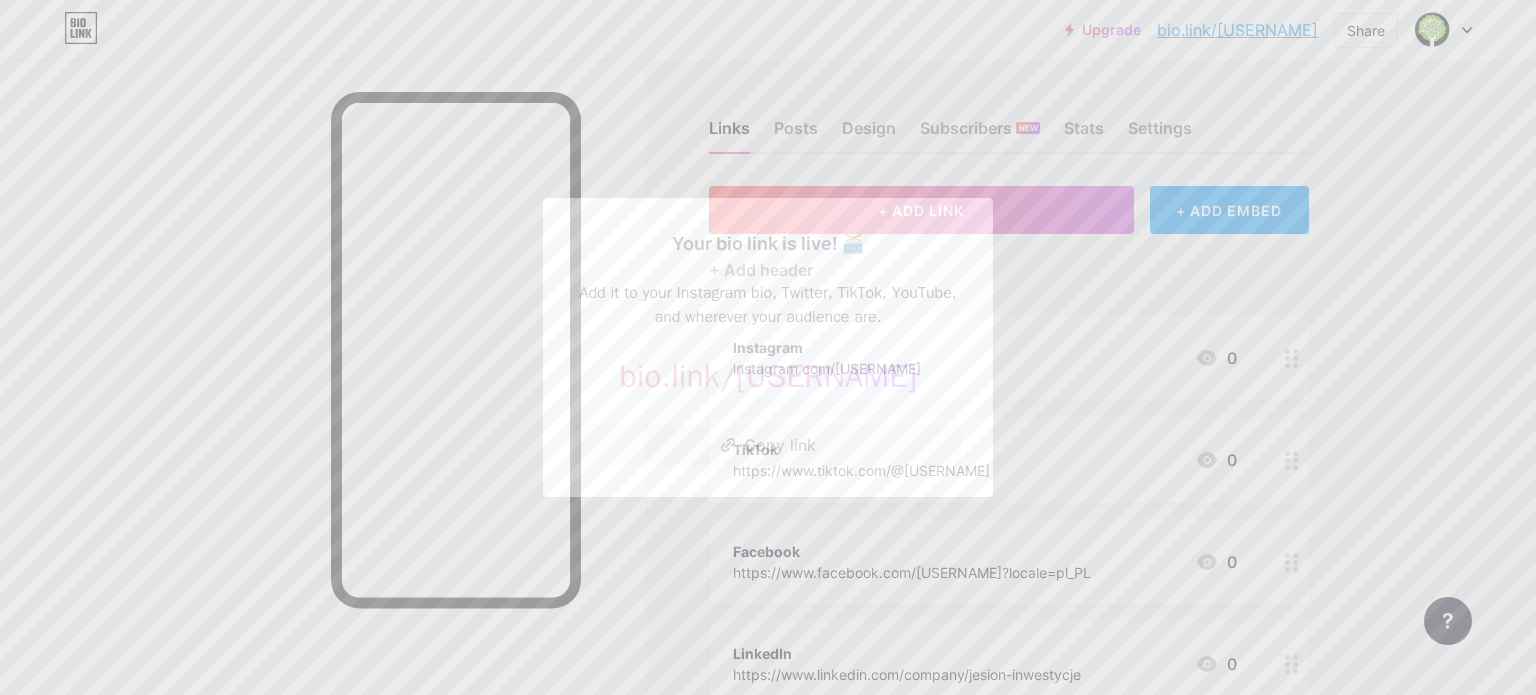 click at bounding box center (768, 347) 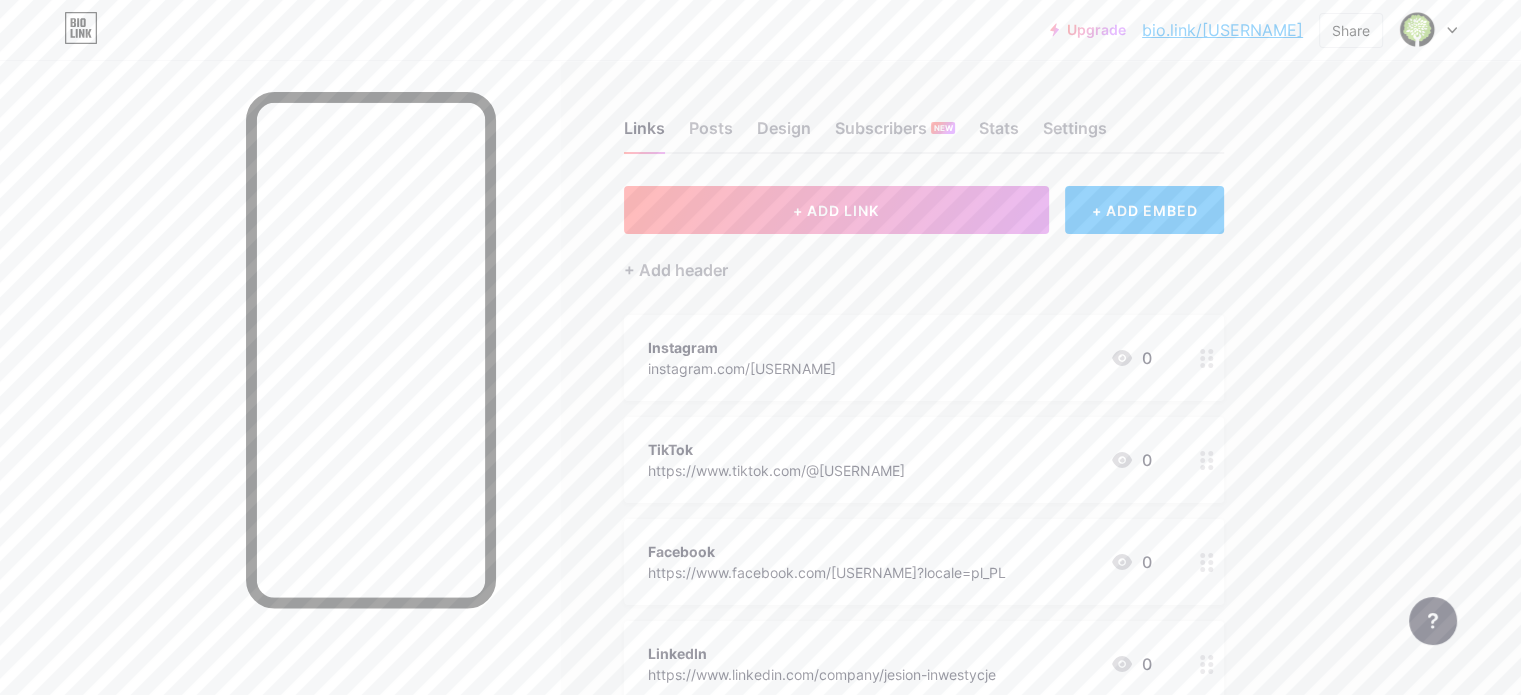 click at bounding box center [280, 407] 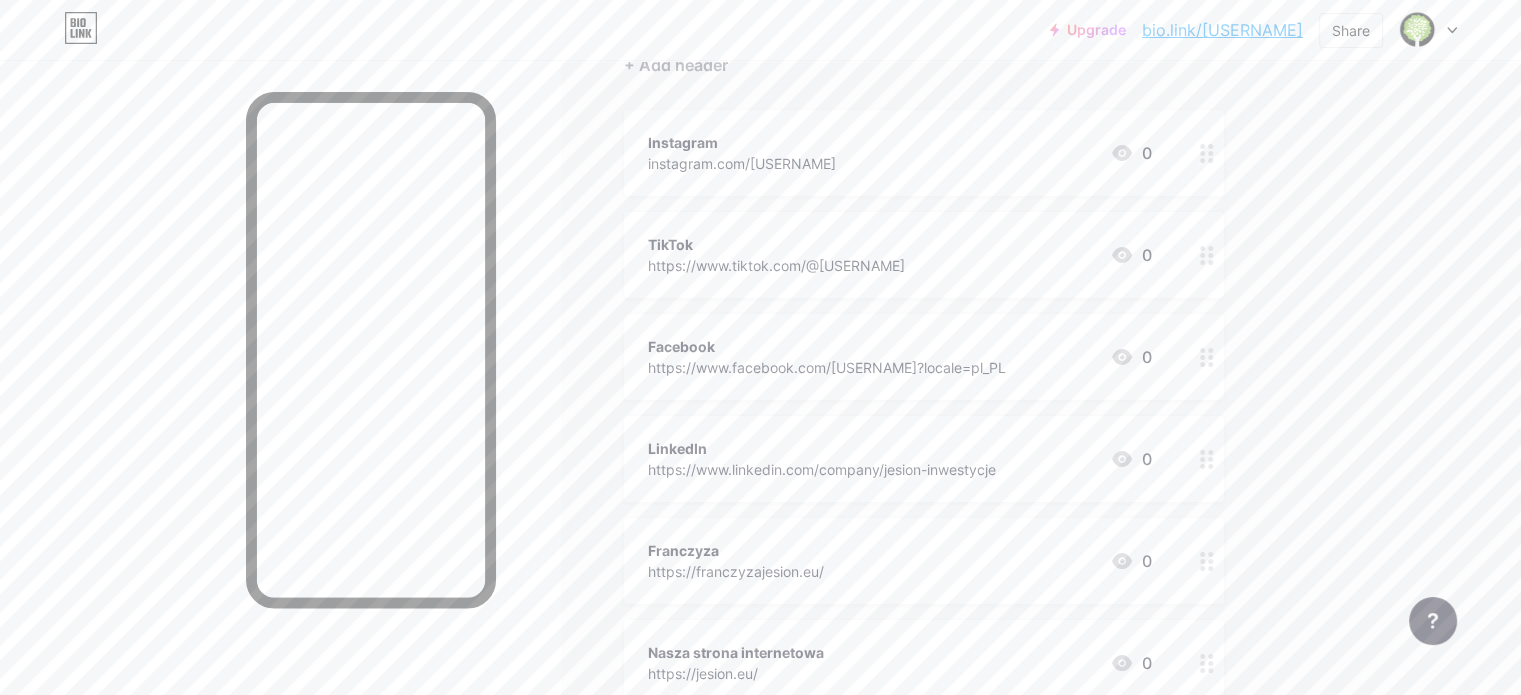 scroll, scrollTop: 202, scrollLeft: 0, axis: vertical 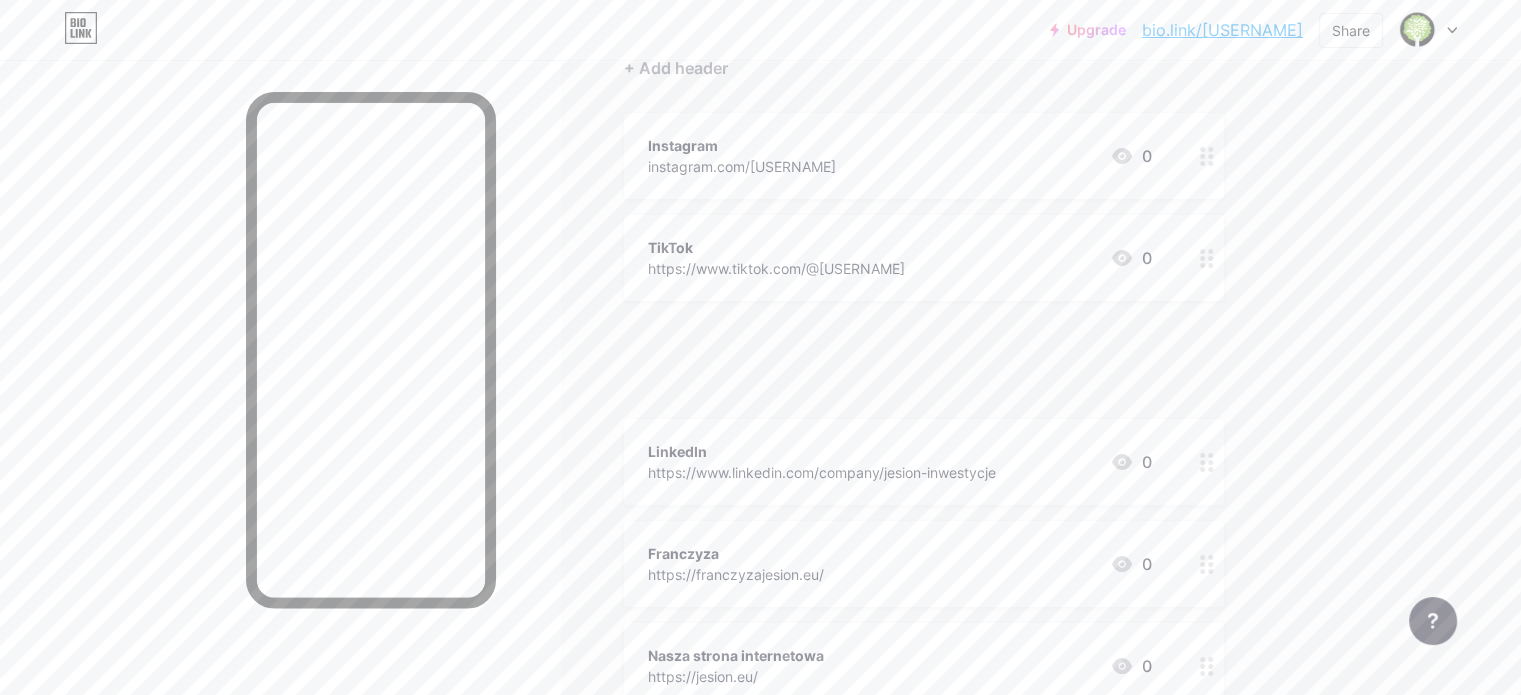 type 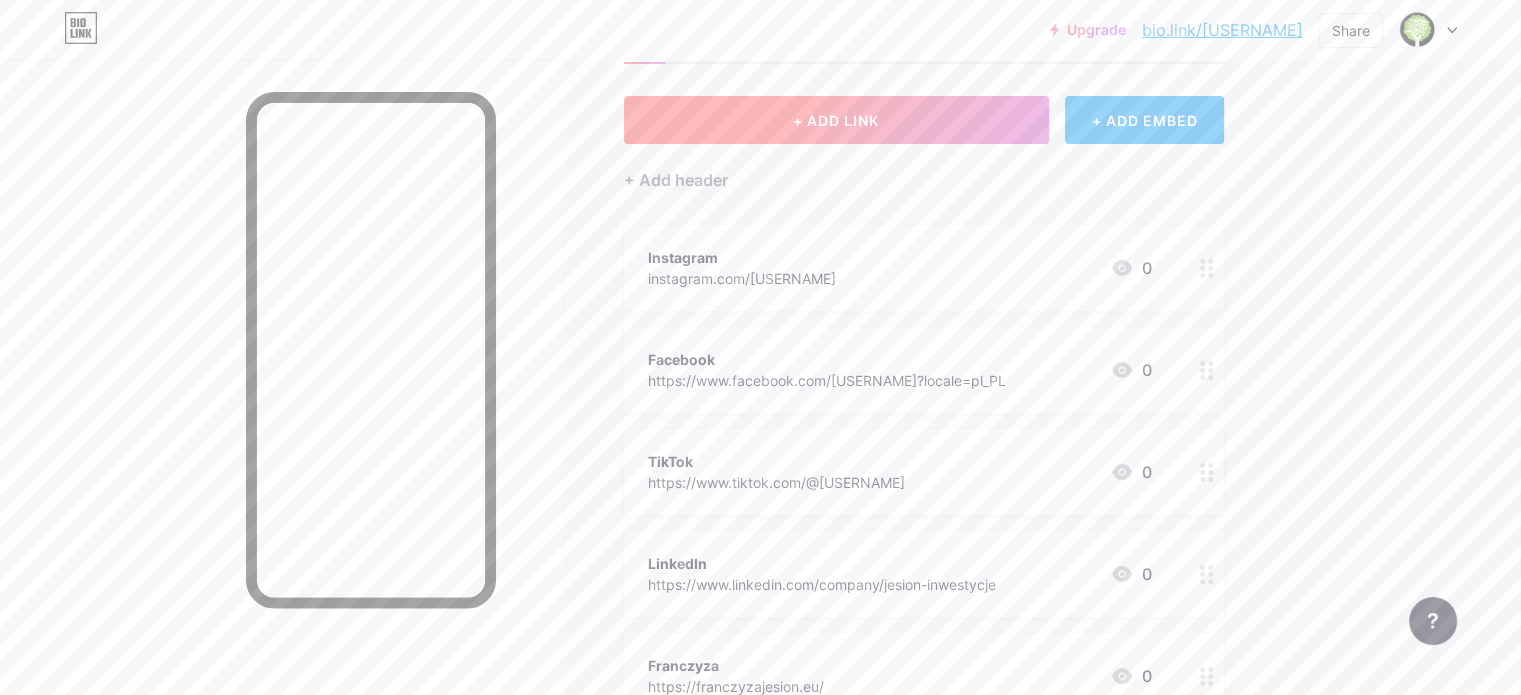 scroll, scrollTop: 0, scrollLeft: 0, axis: both 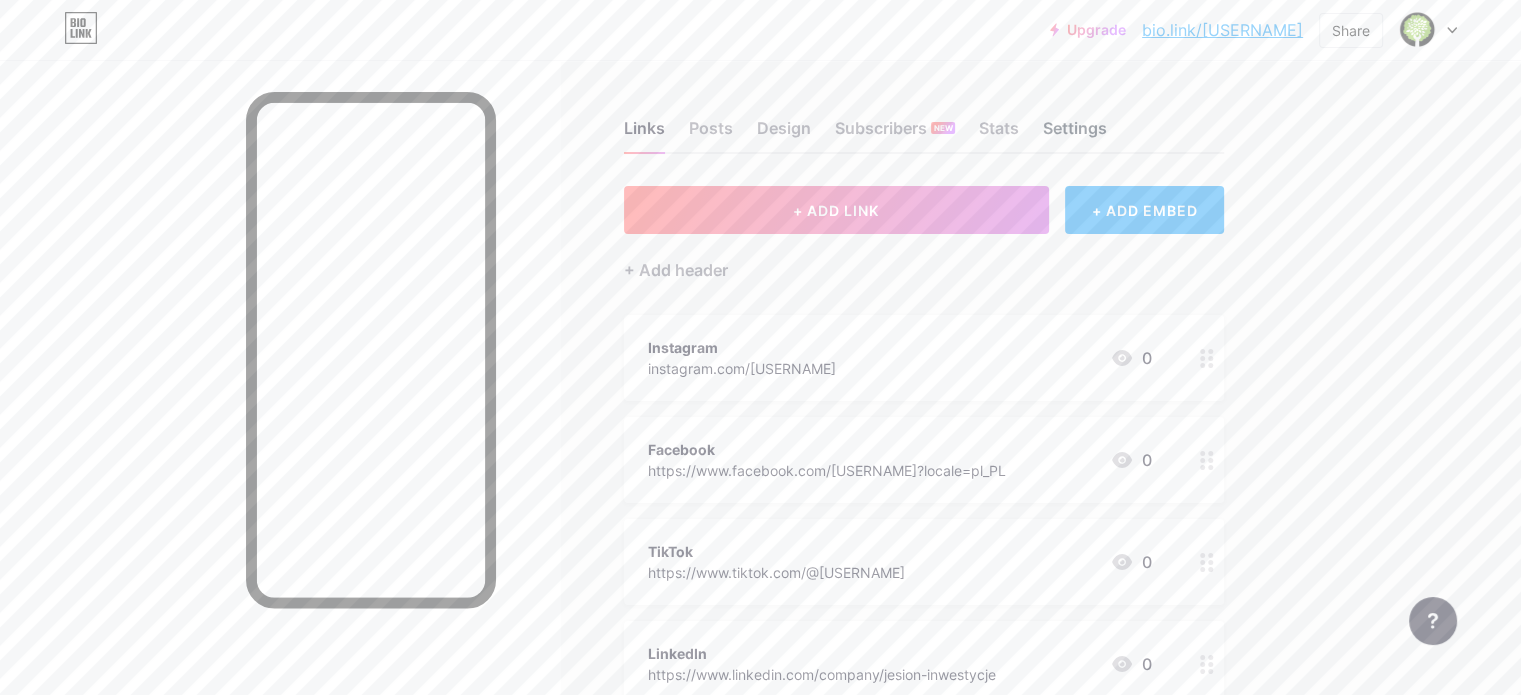 click on "Settings" at bounding box center [1075, 134] 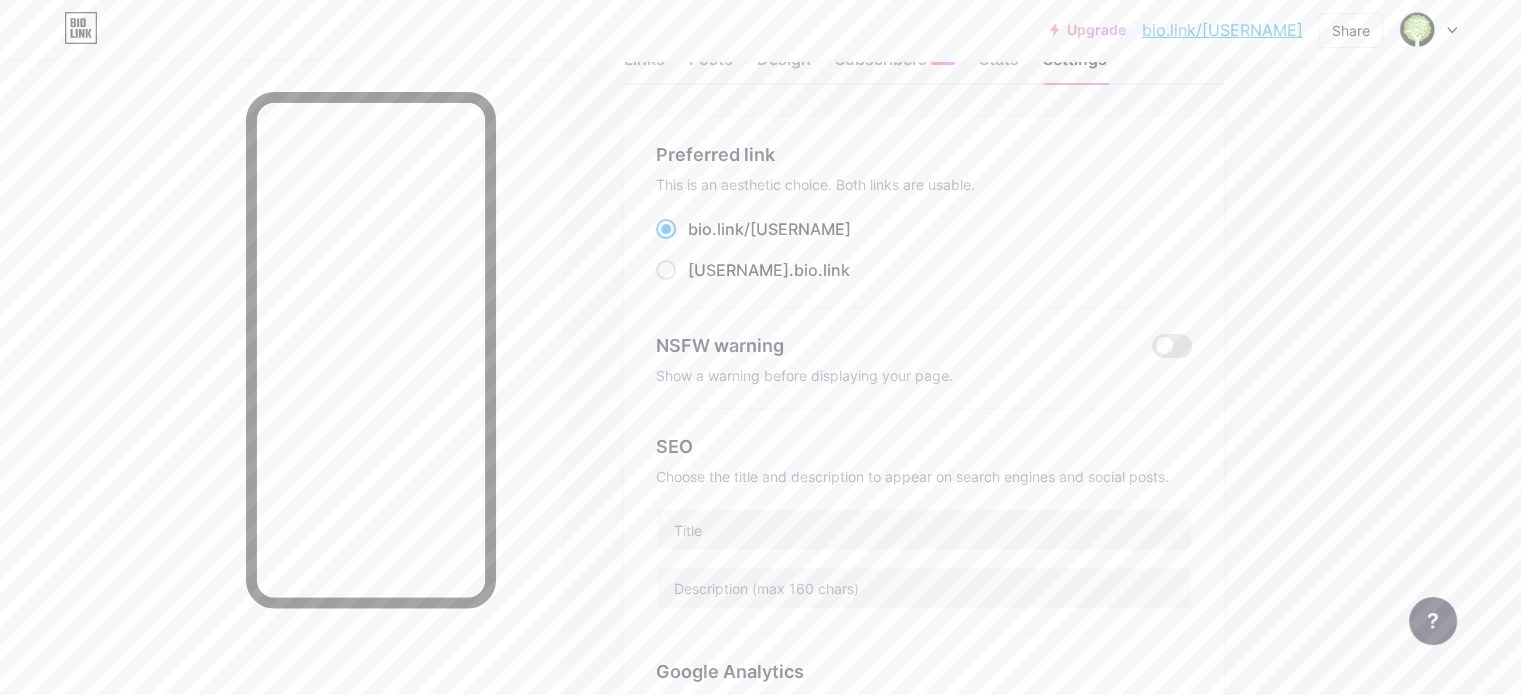 scroll, scrollTop: 0, scrollLeft: 0, axis: both 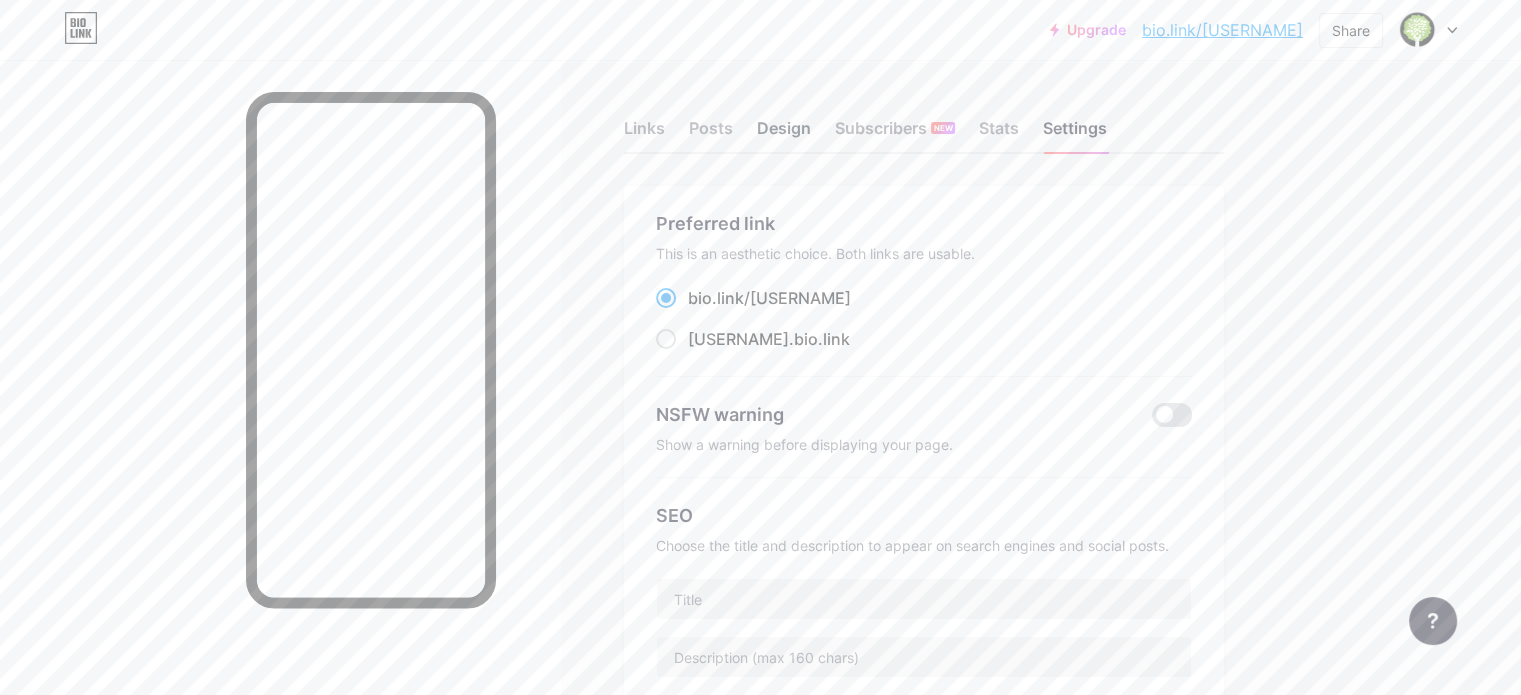 click on "Design" at bounding box center (784, 134) 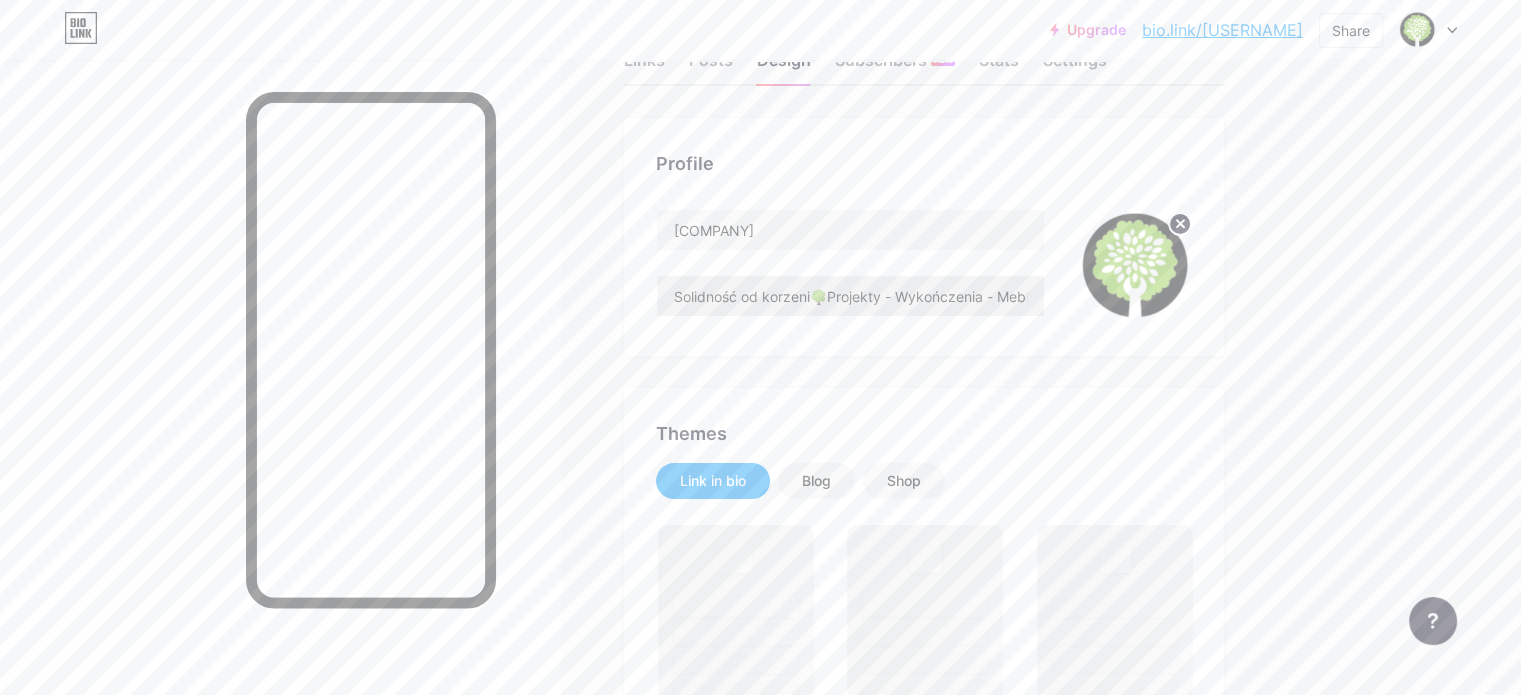 scroll, scrollTop: 72, scrollLeft: 0, axis: vertical 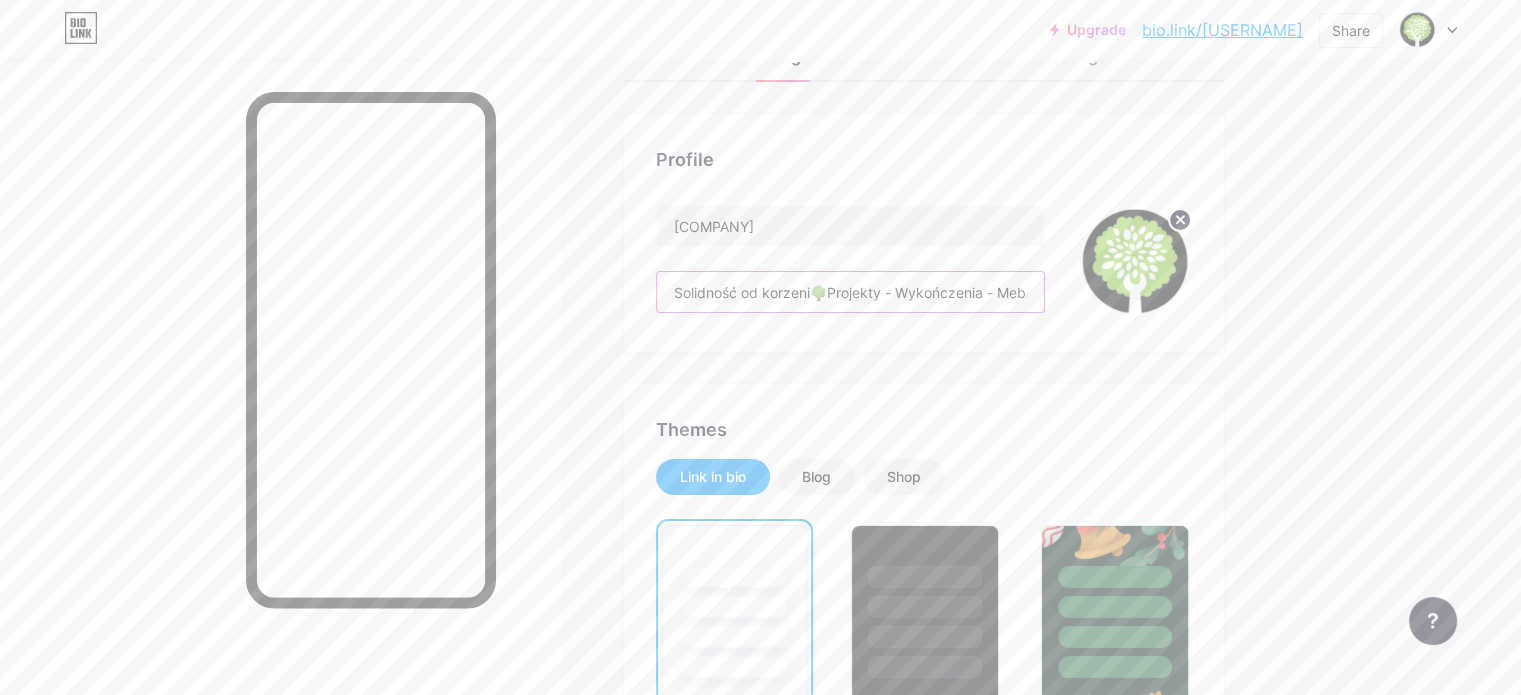 click on "Solidność od korzeni🌳Projekty - Wykończenia - Meble🔨 Twój dom. Nasza odpowiedzialność. 🤝" at bounding box center [850, 292] 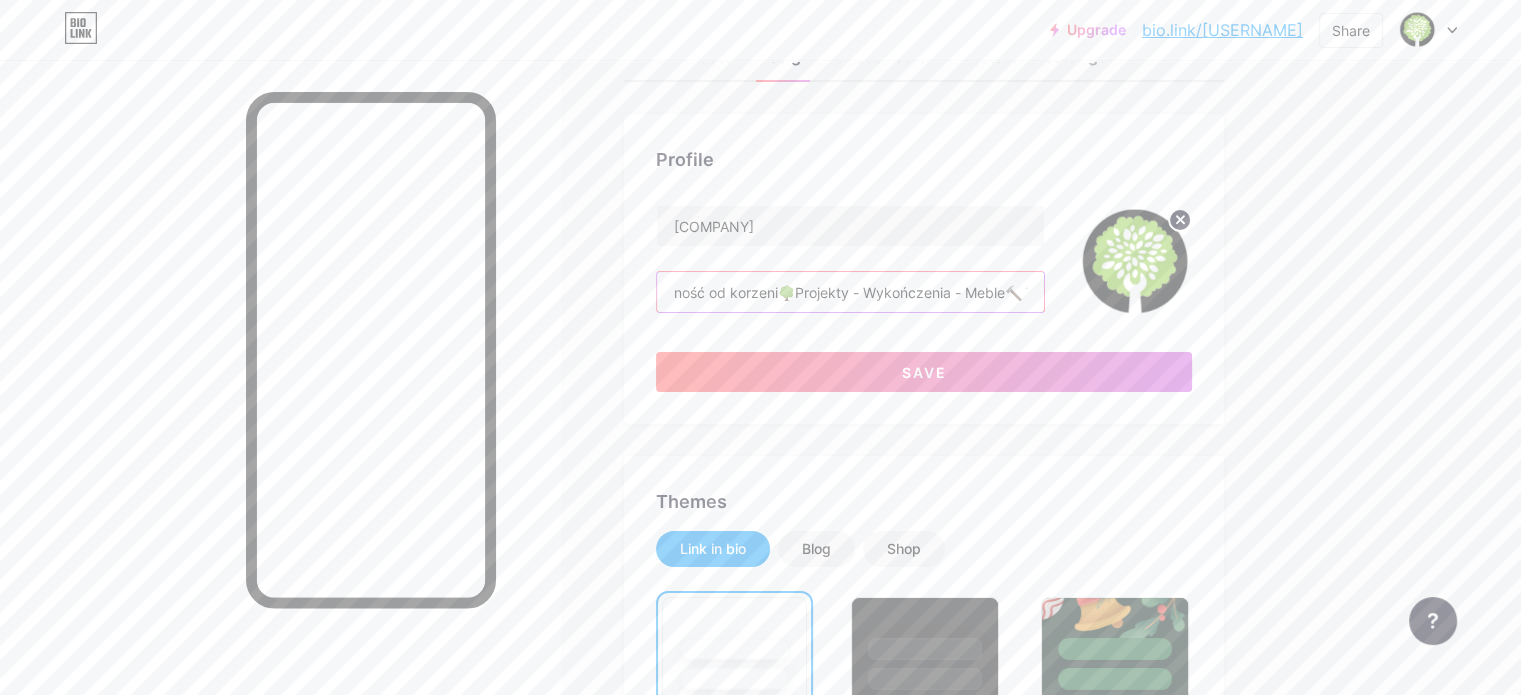 scroll, scrollTop: 0, scrollLeft: 32, axis: horizontal 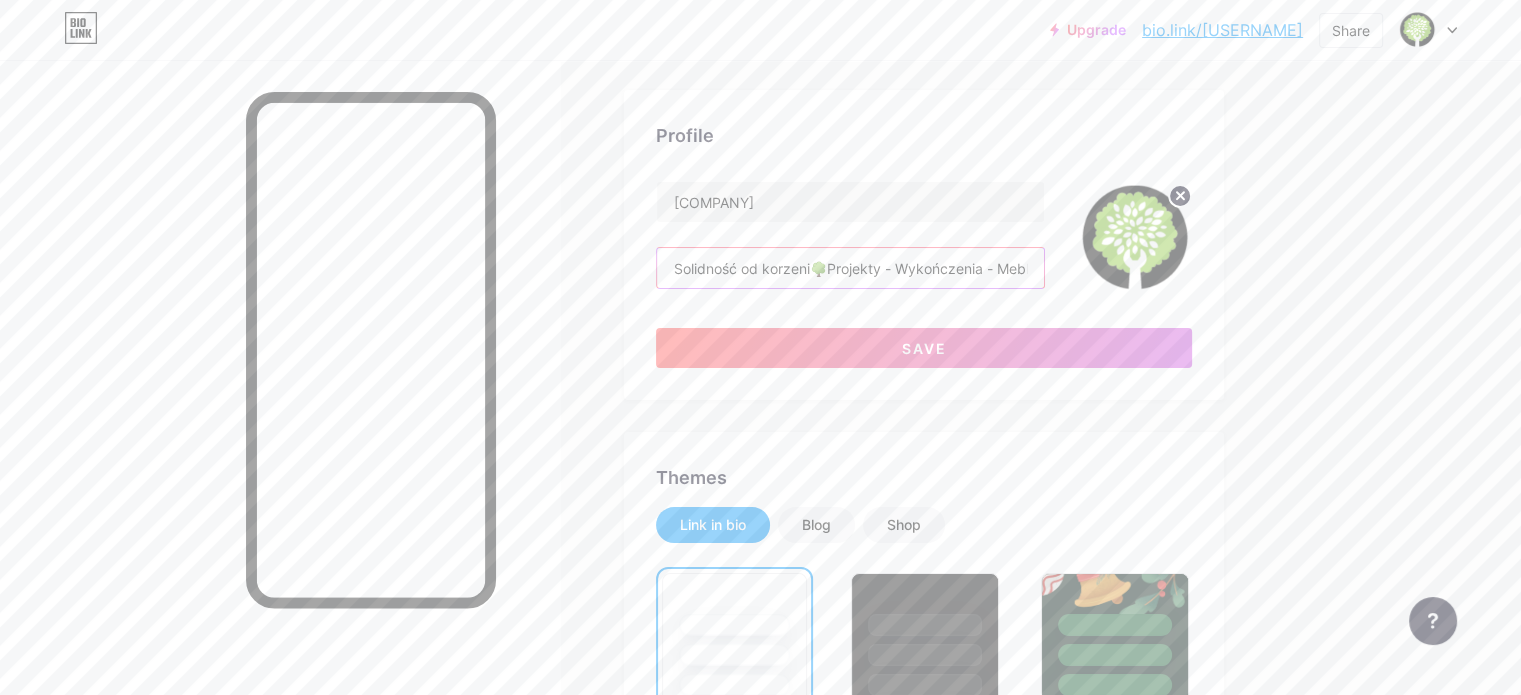 drag, startPoint x: 896, startPoint y: 267, endPoint x: 693, endPoint y: 256, distance: 203.2978 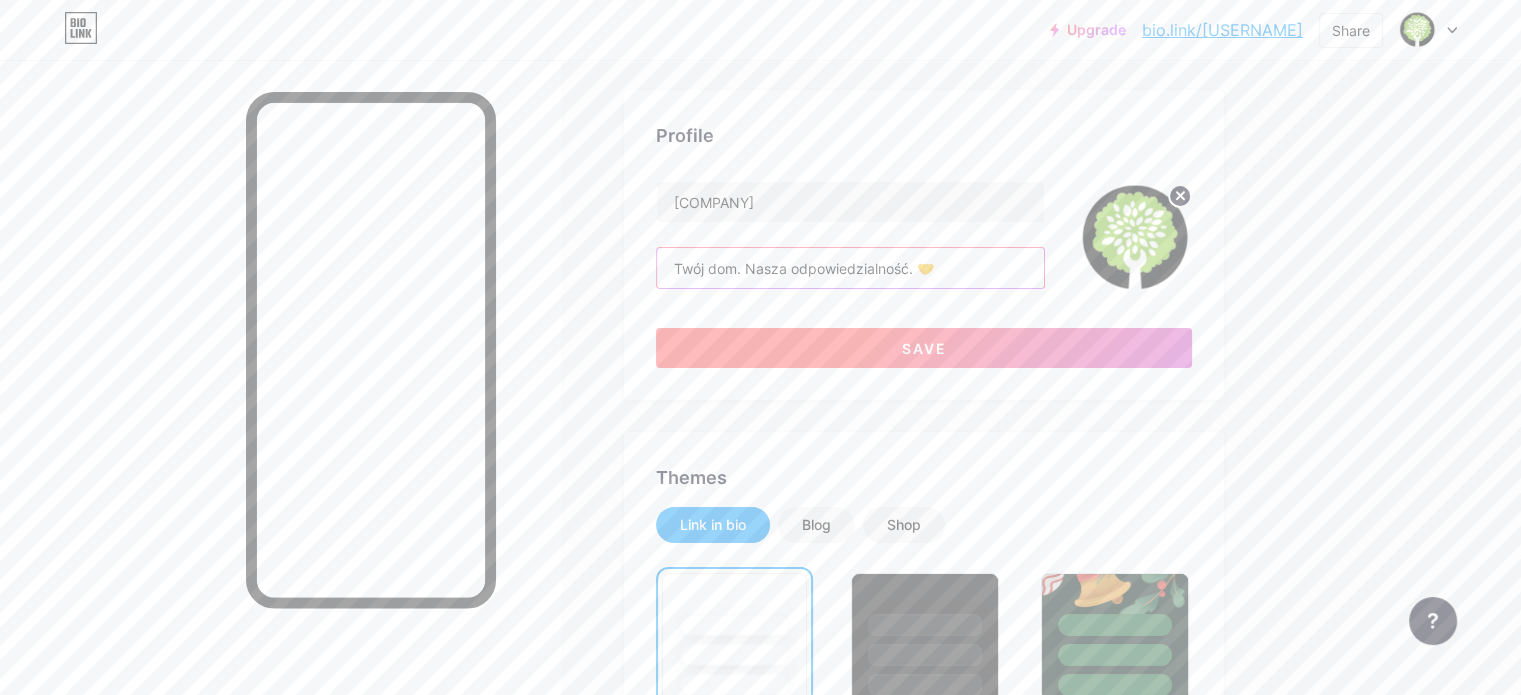 type on "Twój dom. Nasza odpowiedzialność. 🤝" 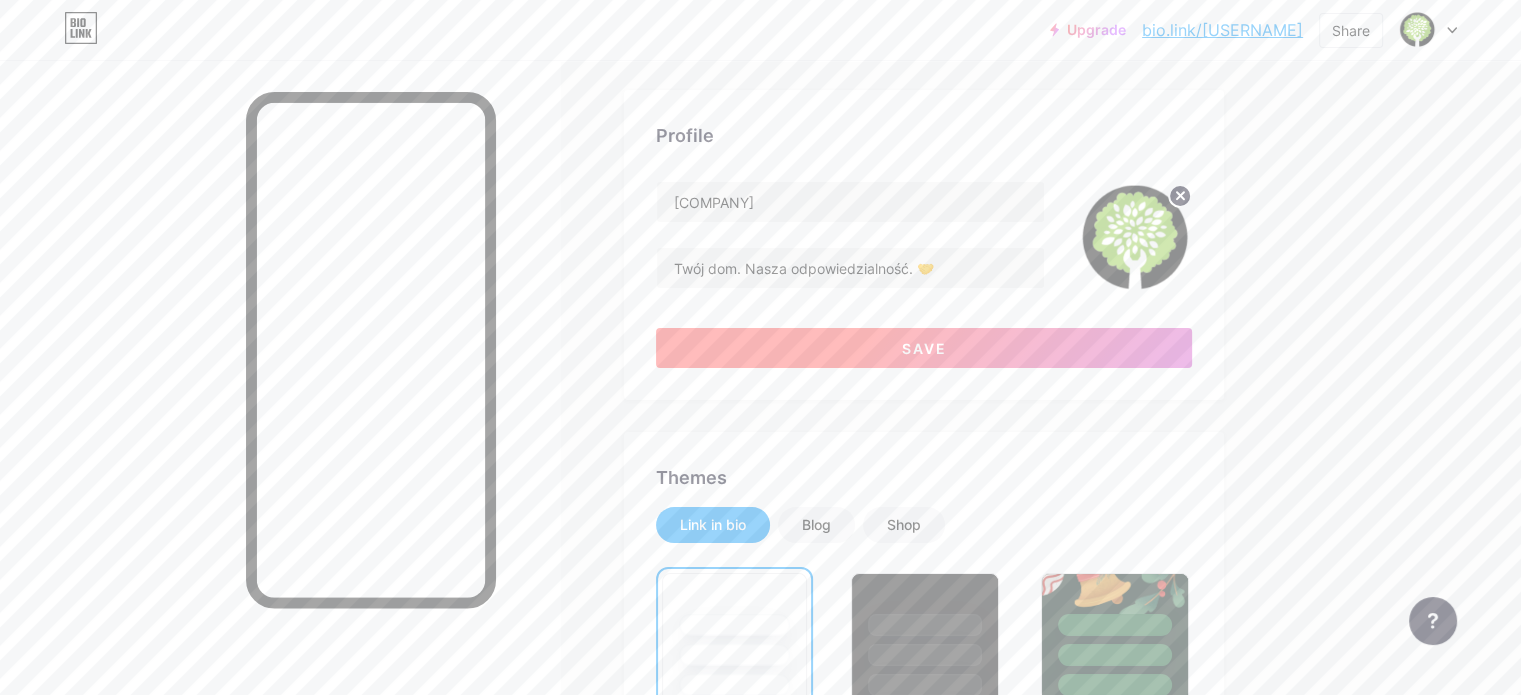 click on "Save" at bounding box center [924, 348] 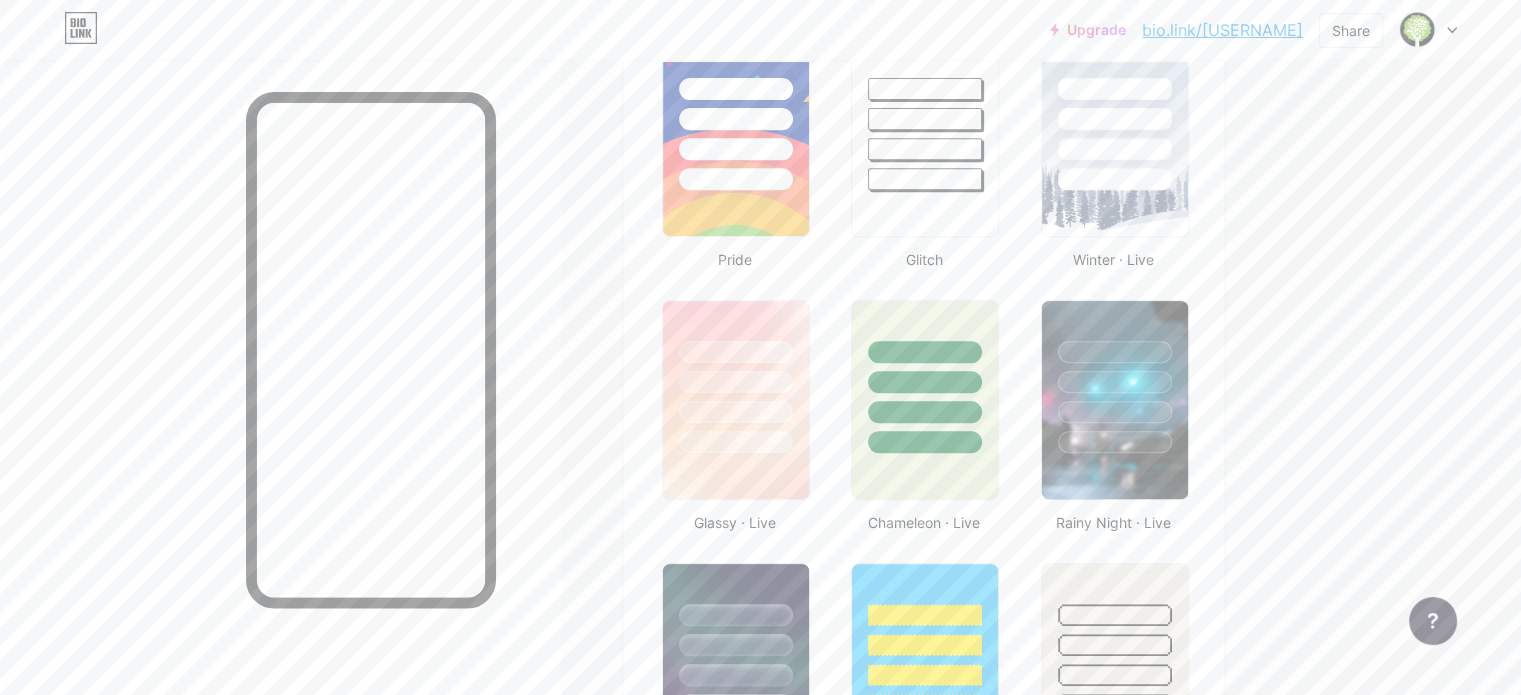 scroll, scrollTop: 840, scrollLeft: 0, axis: vertical 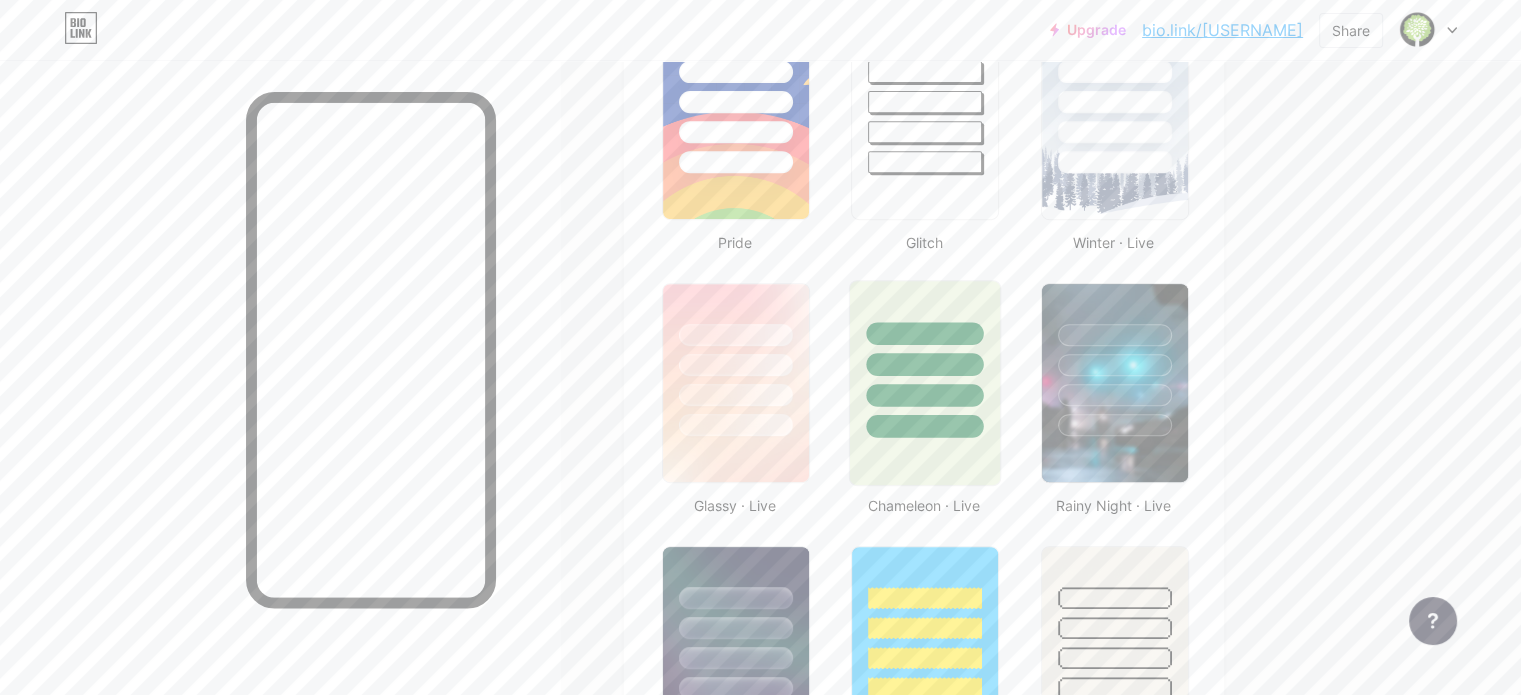 click at bounding box center (925, 359) 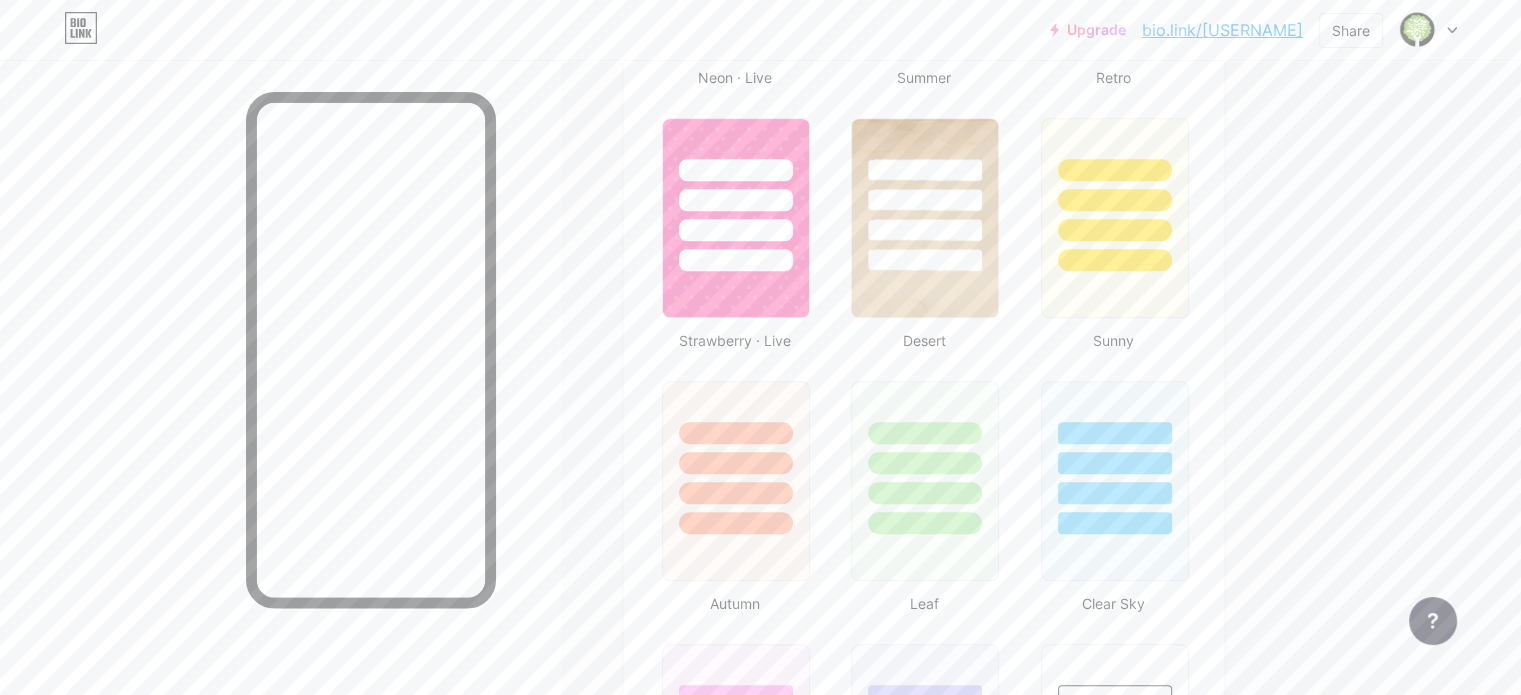 scroll, scrollTop: 1564, scrollLeft: 0, axis: vertical 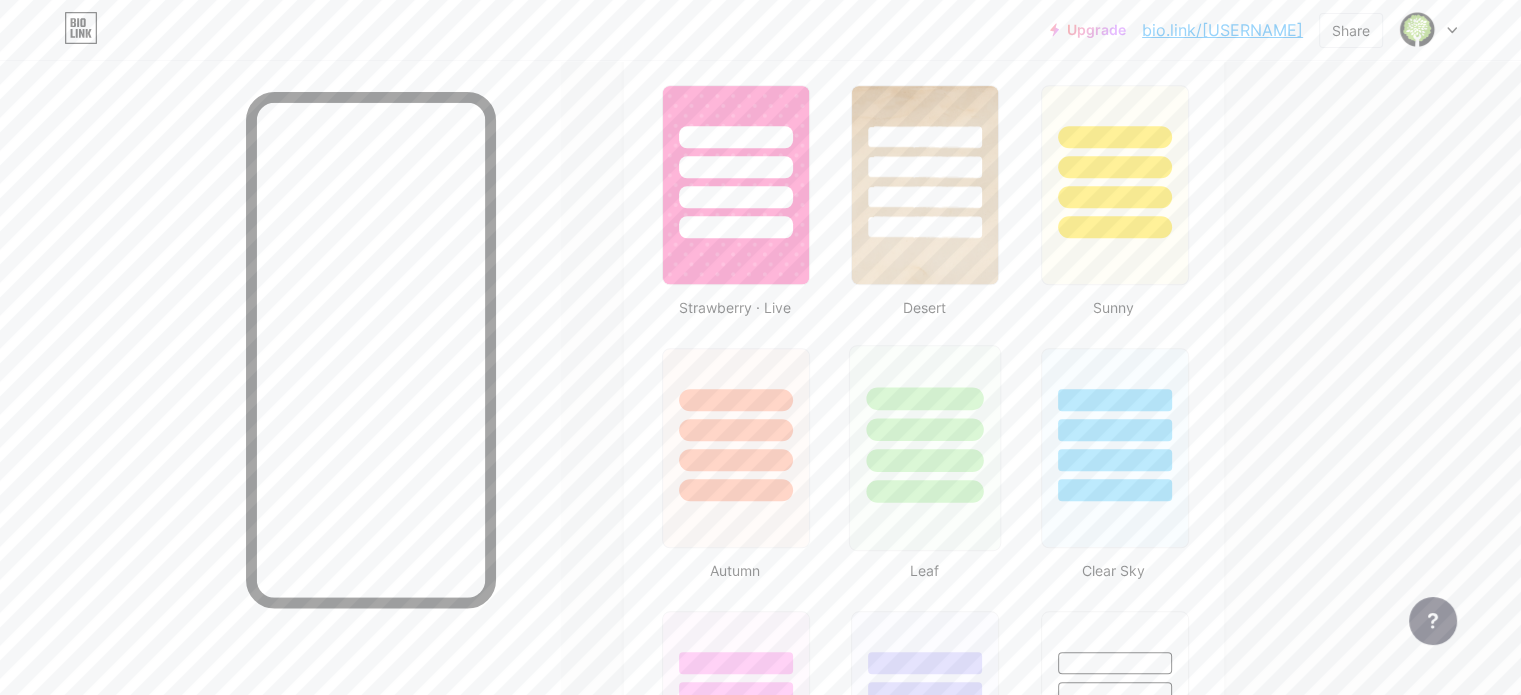 click at bounding box center (925, 460) 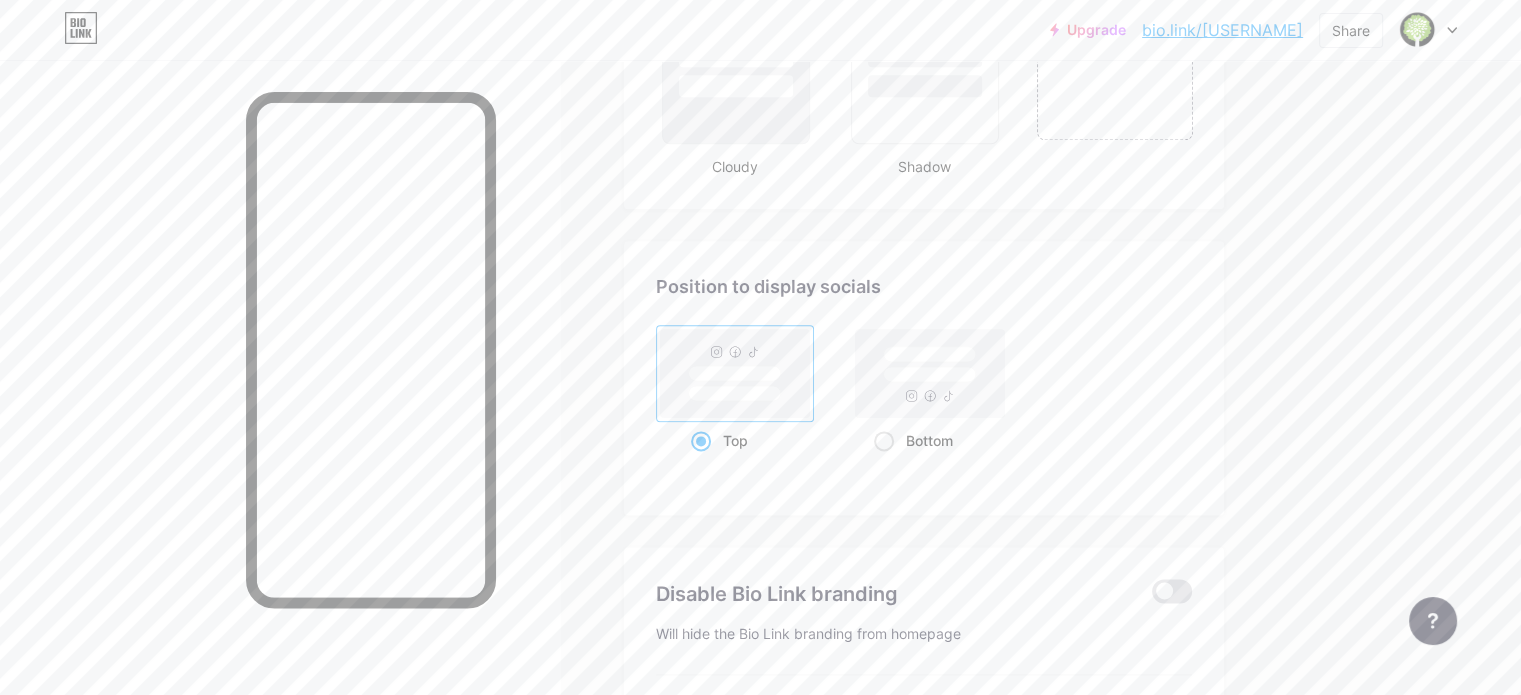 scroll, scrollTop: 2495, scrollLeft: 0, axis: vertical 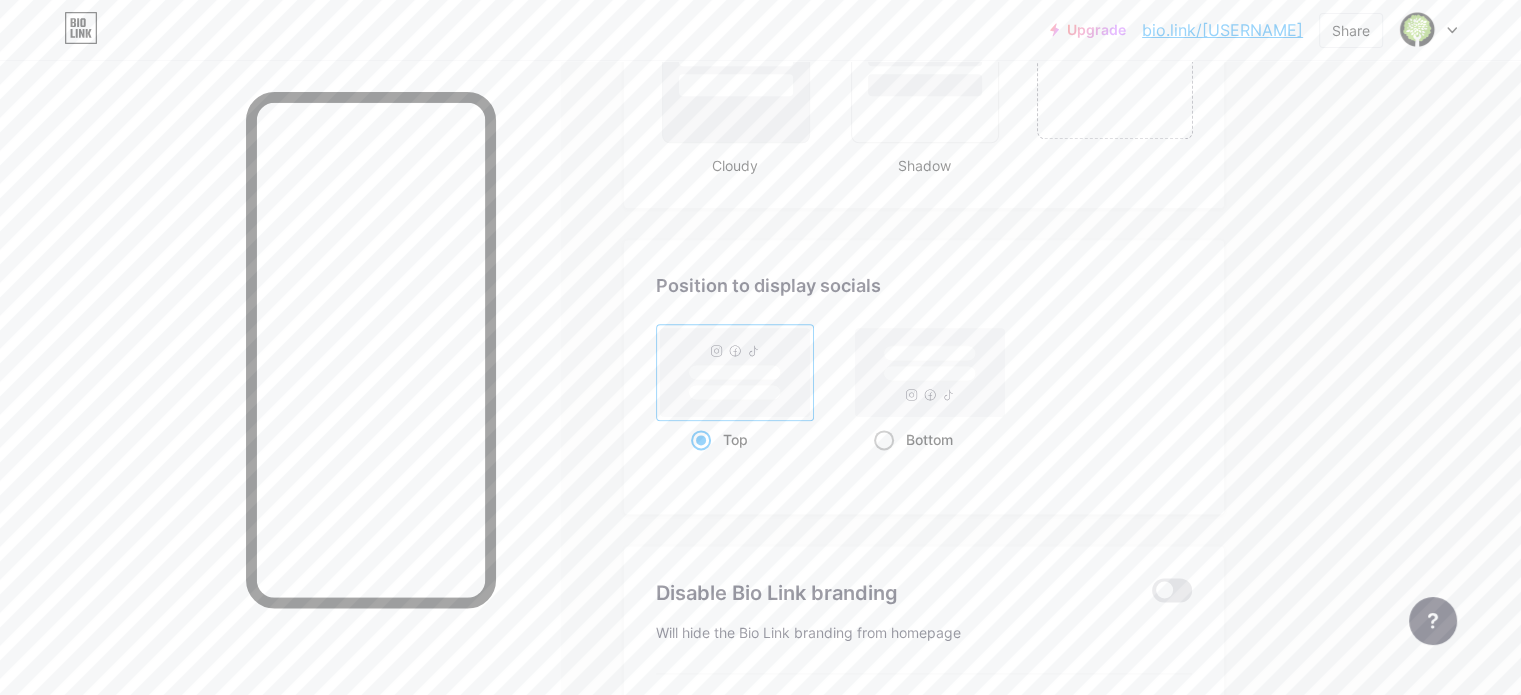 click 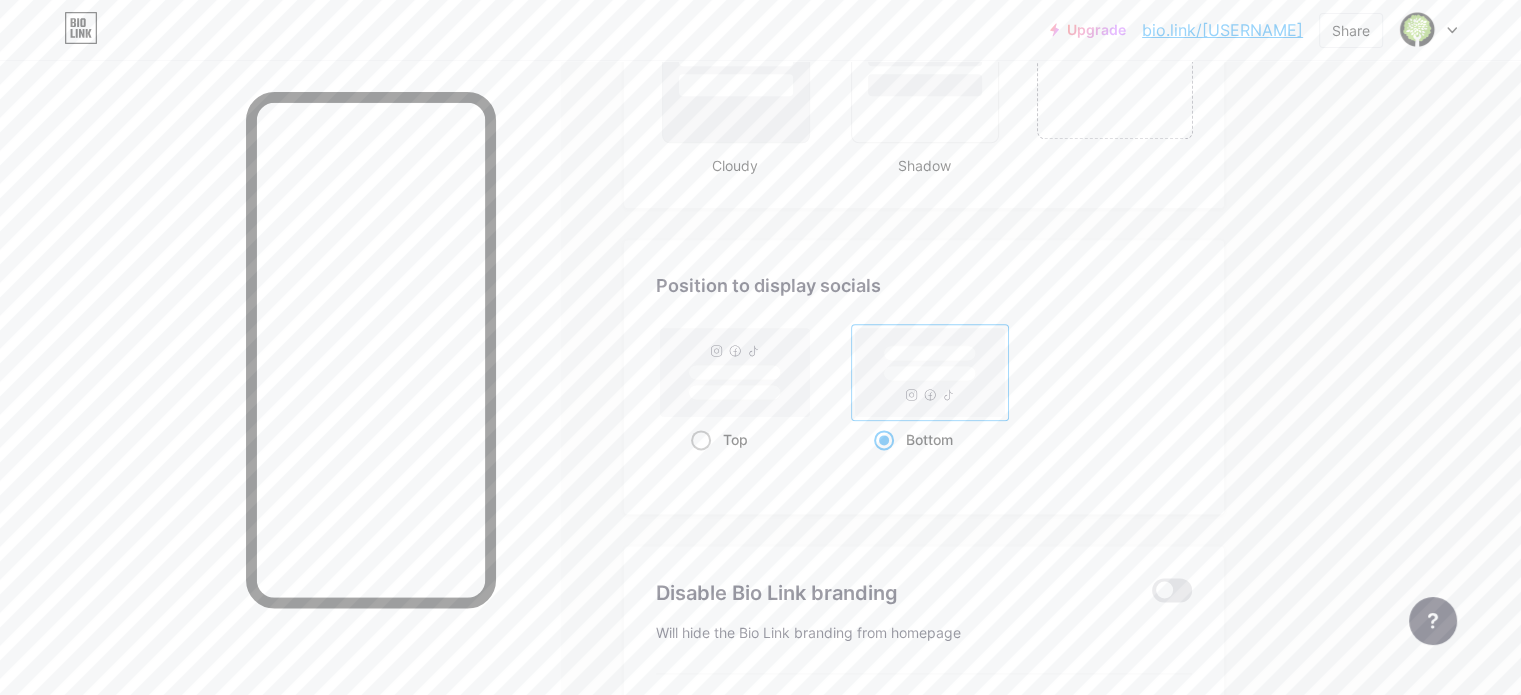 click 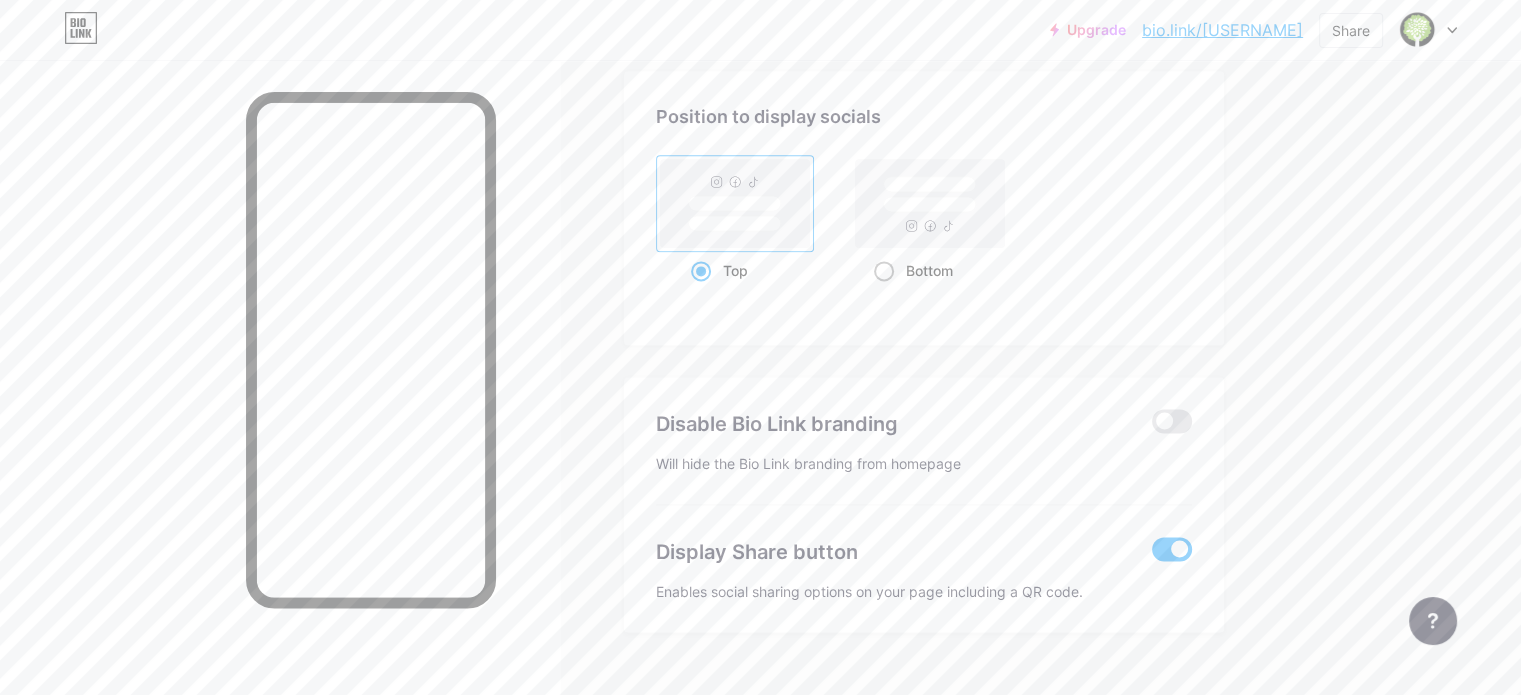 scroll, scrollTop: 2694, scrollLeft: 0, axis: vertical 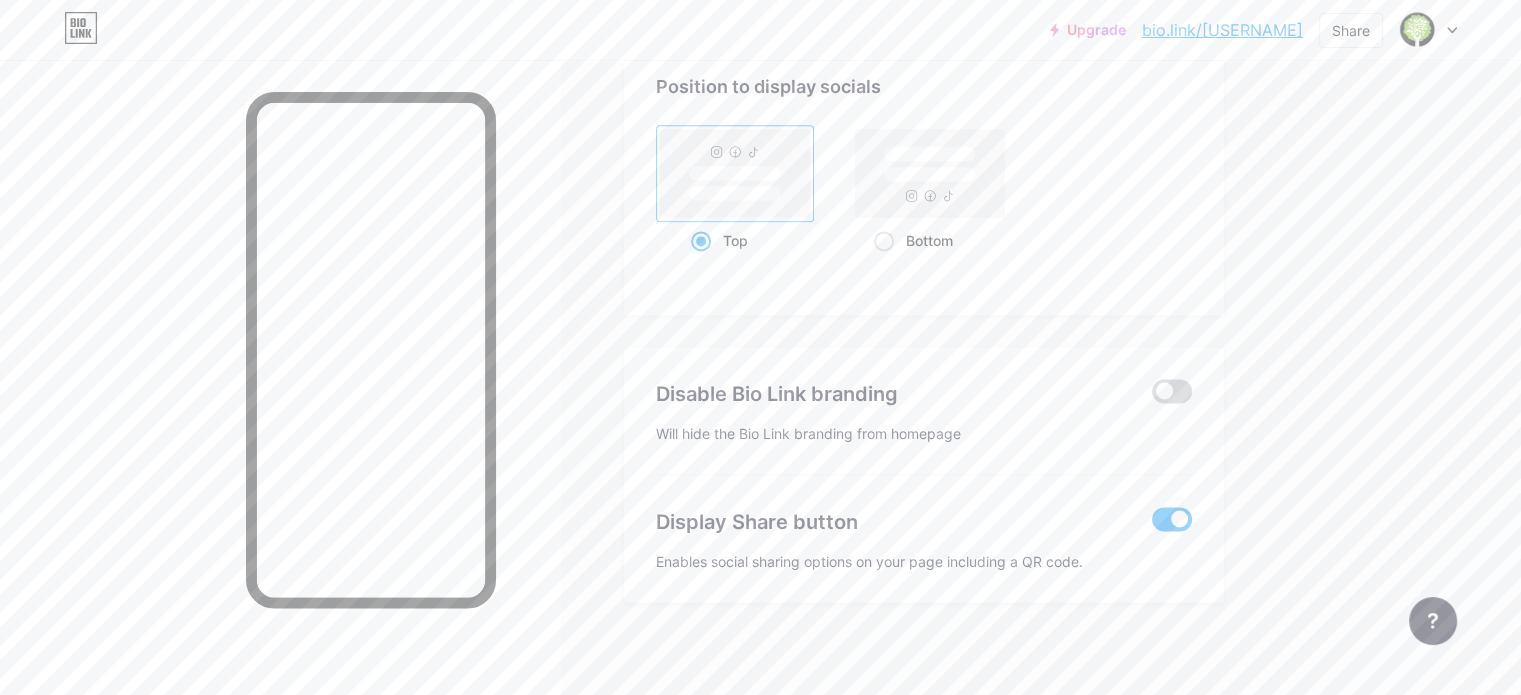 click at bounding box center [1172, 391] 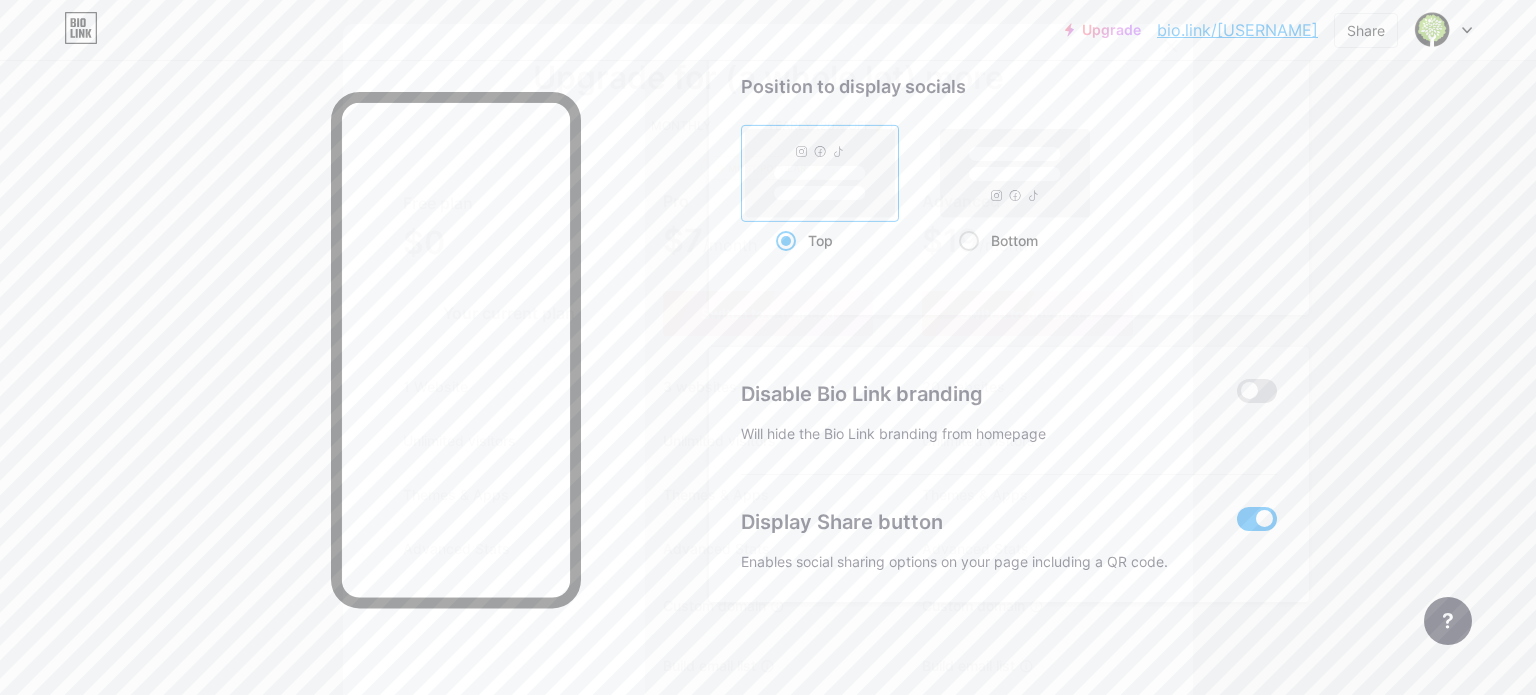 click at bounding box center (1171, 46) 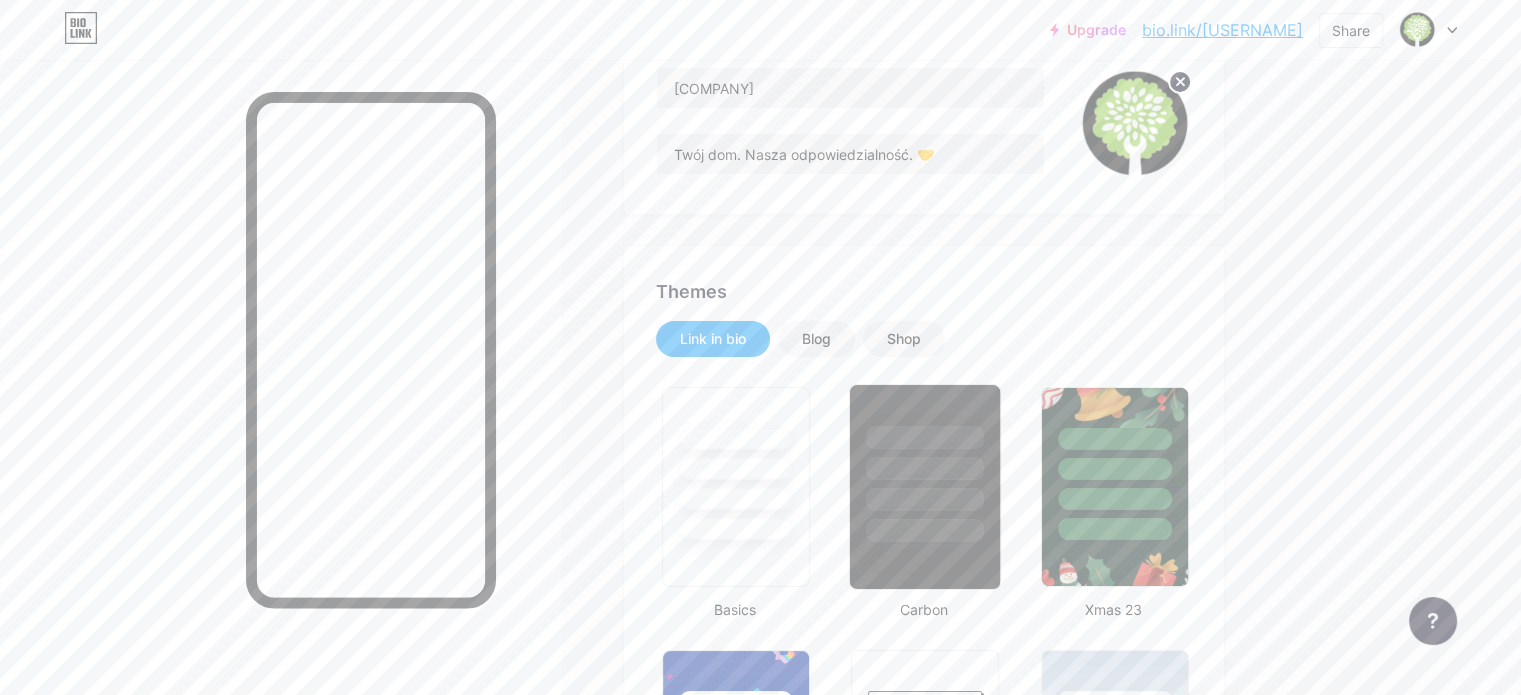 scroll, scrollTop: 211, scrollLeft: 0, axis: vertical 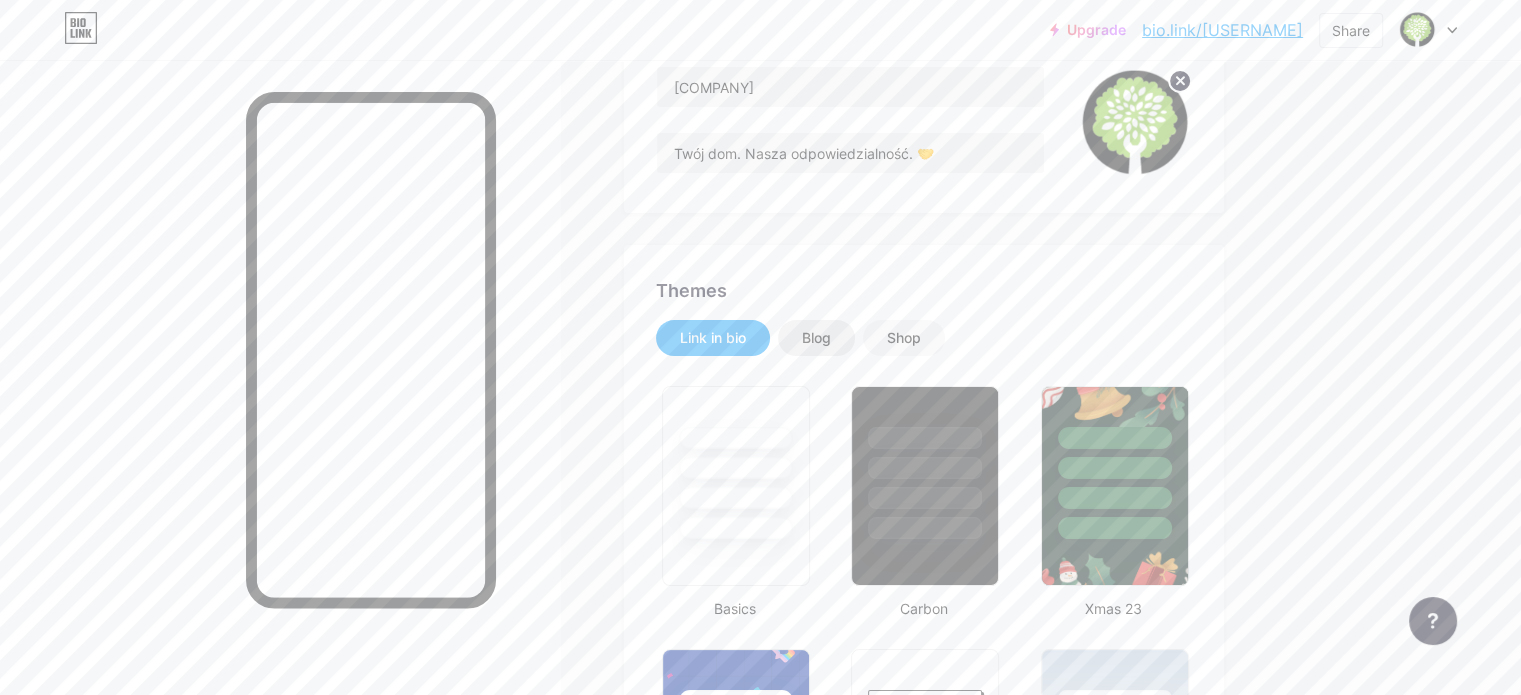 click on "Blog" at bounding box center (816, 338) 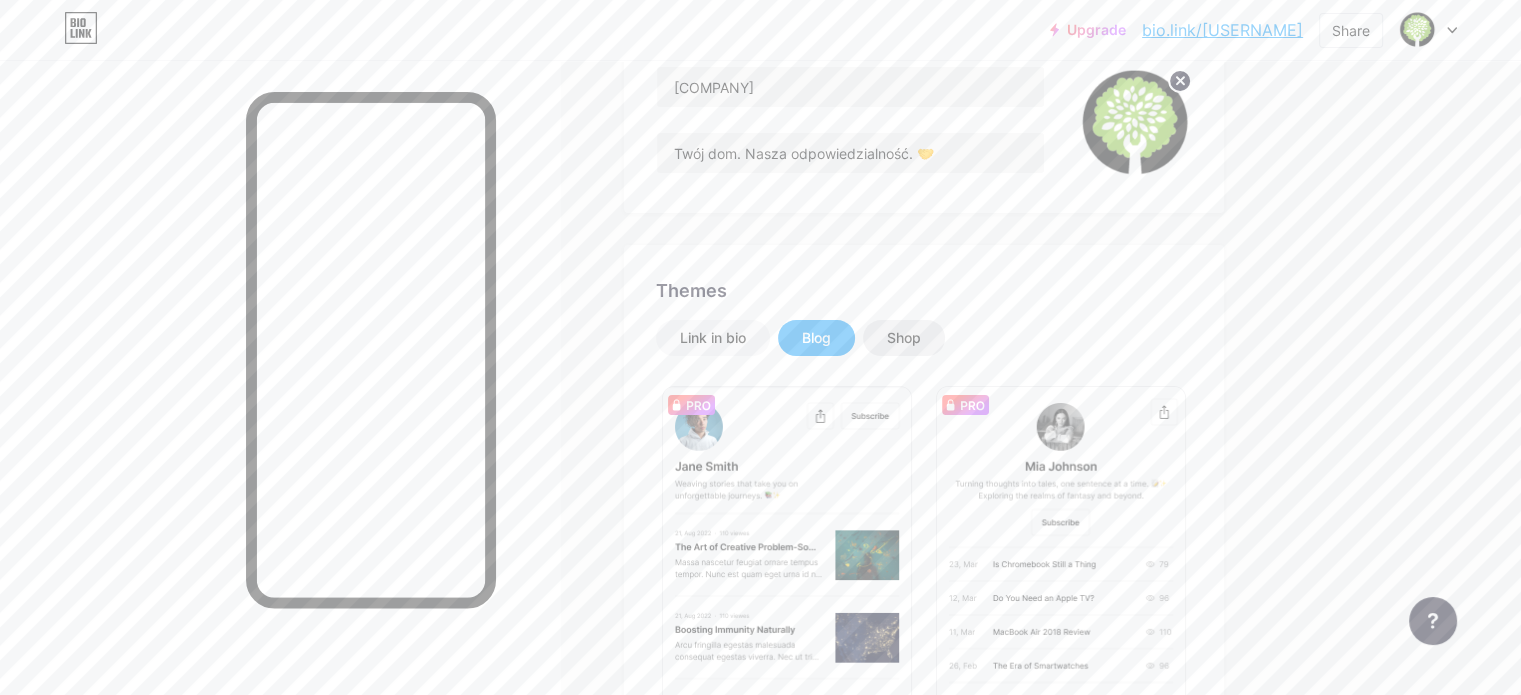 click on "Shop" at bounding box center [904, 338] 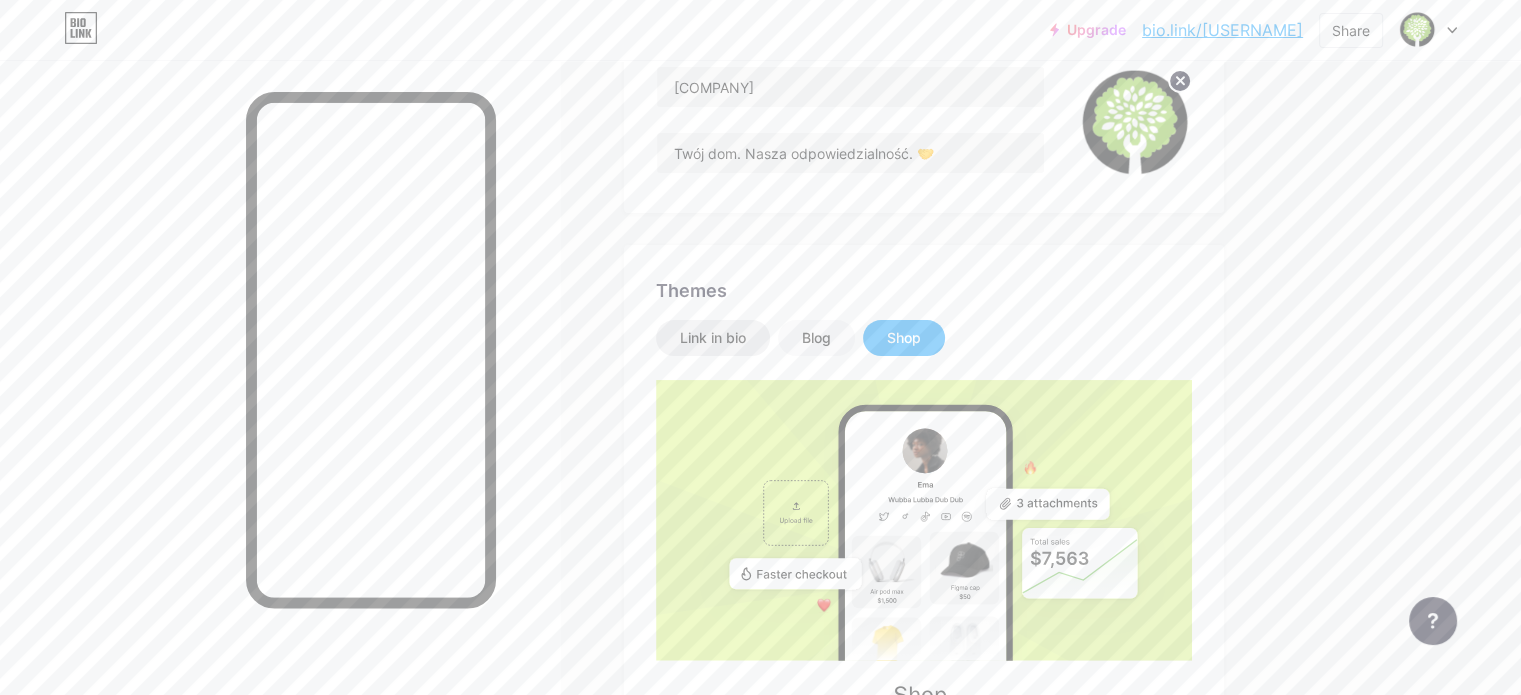 click on "Link in bio" at bounding box center (713, 338) 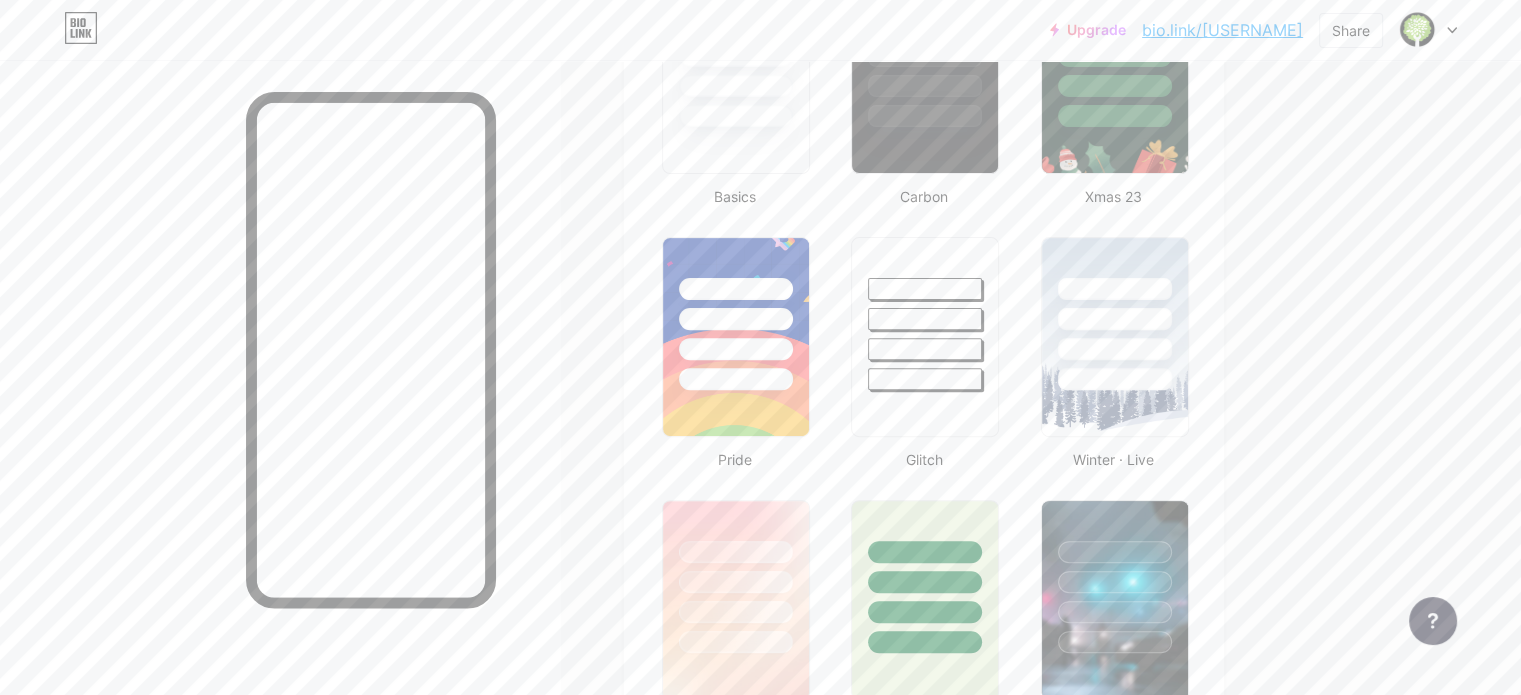 scroll, scrollTop: 0, scrollLeft: 0, axis: both 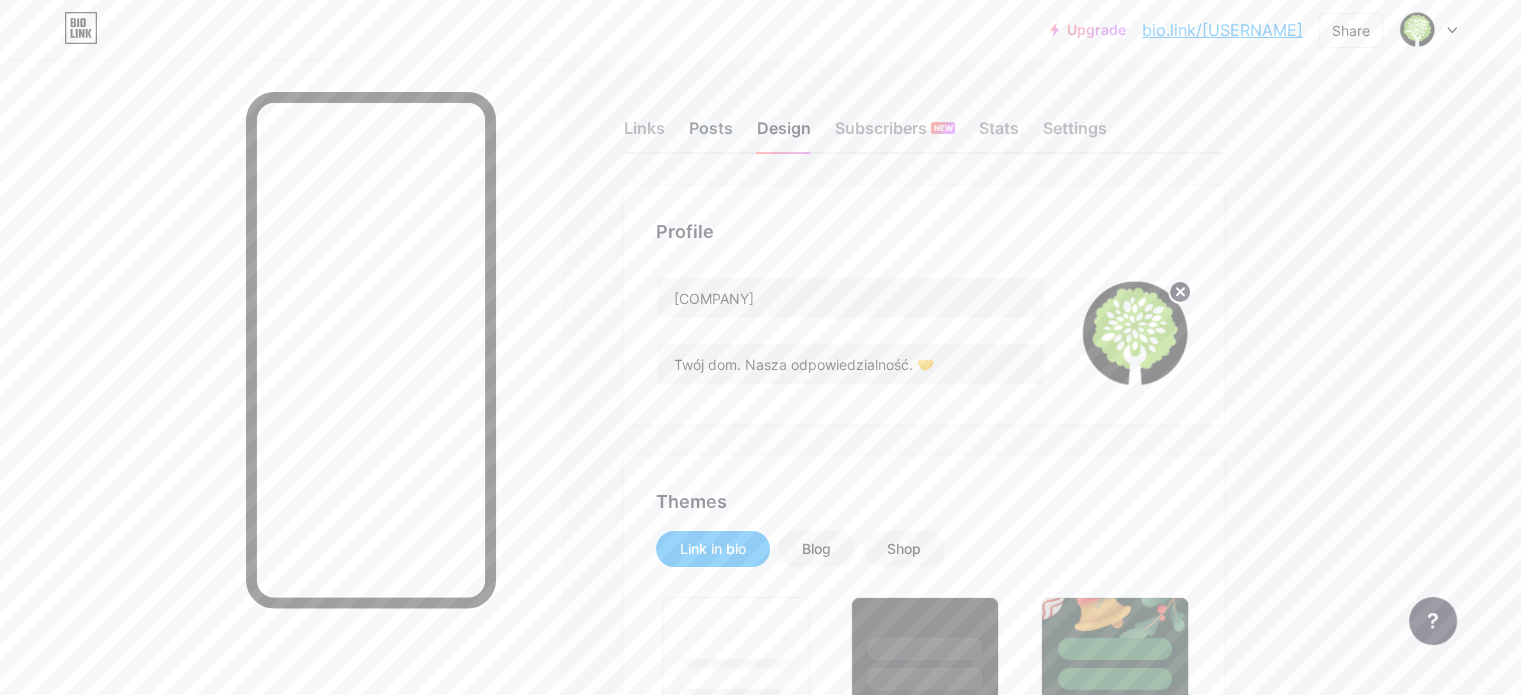 click on "Posts" at bounding box center [711, 134] 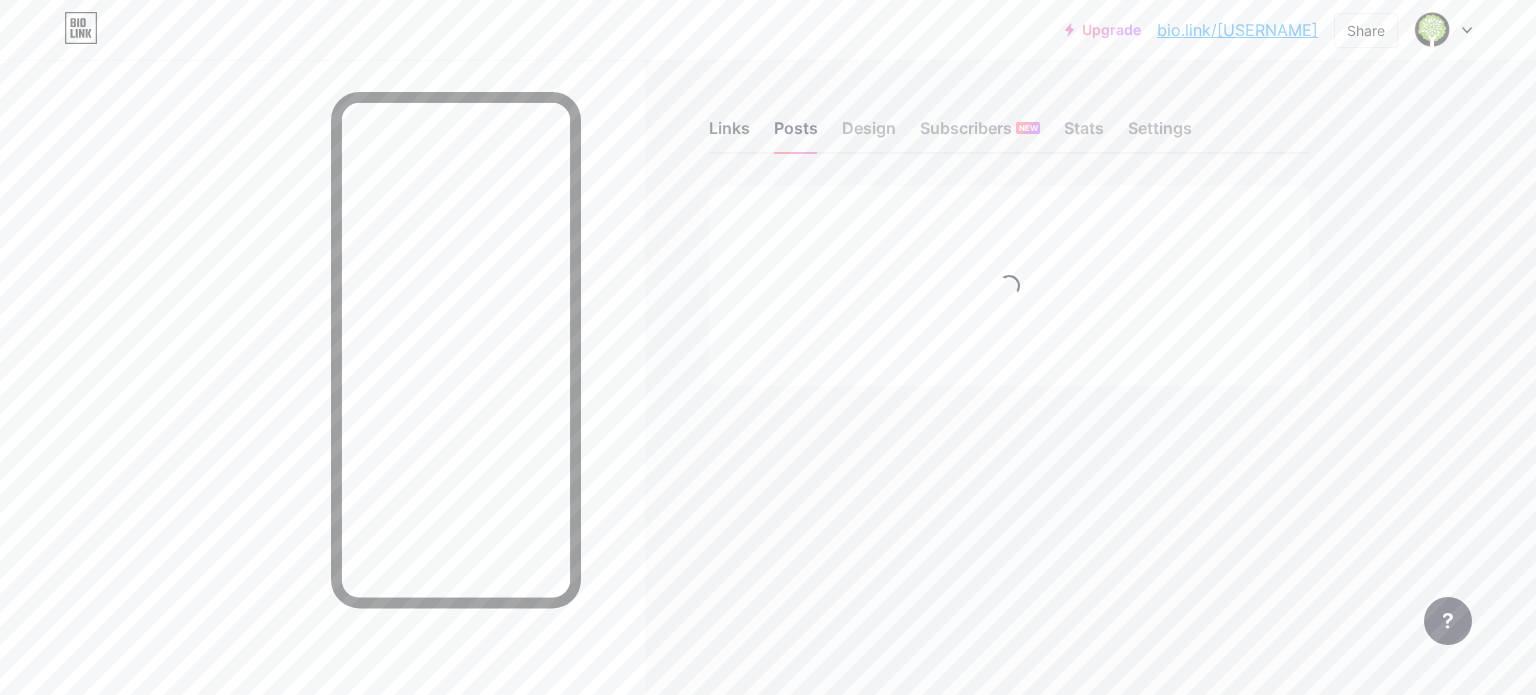 click on "Links" at bounding box center (729, 134) 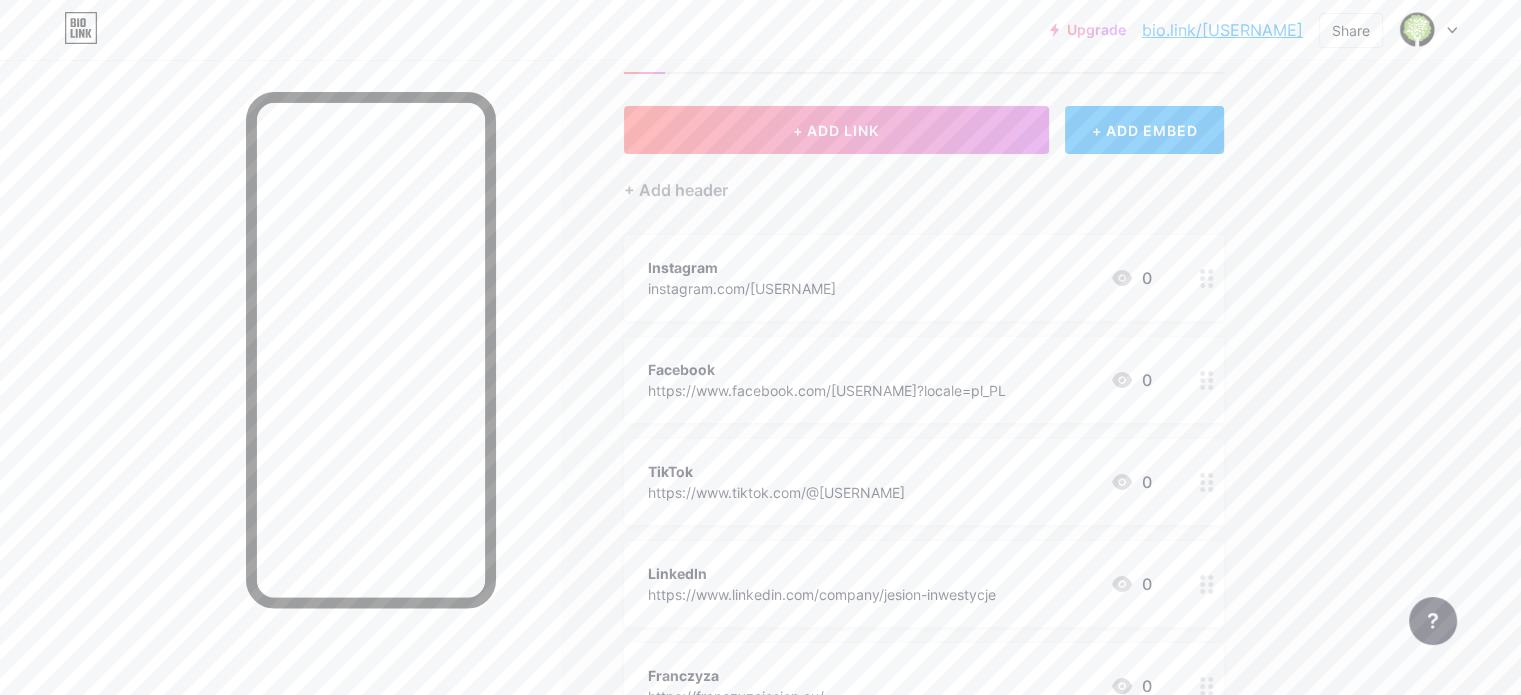 scroll, scrollTop: 80, scrollLeft: 0, axis: vertical 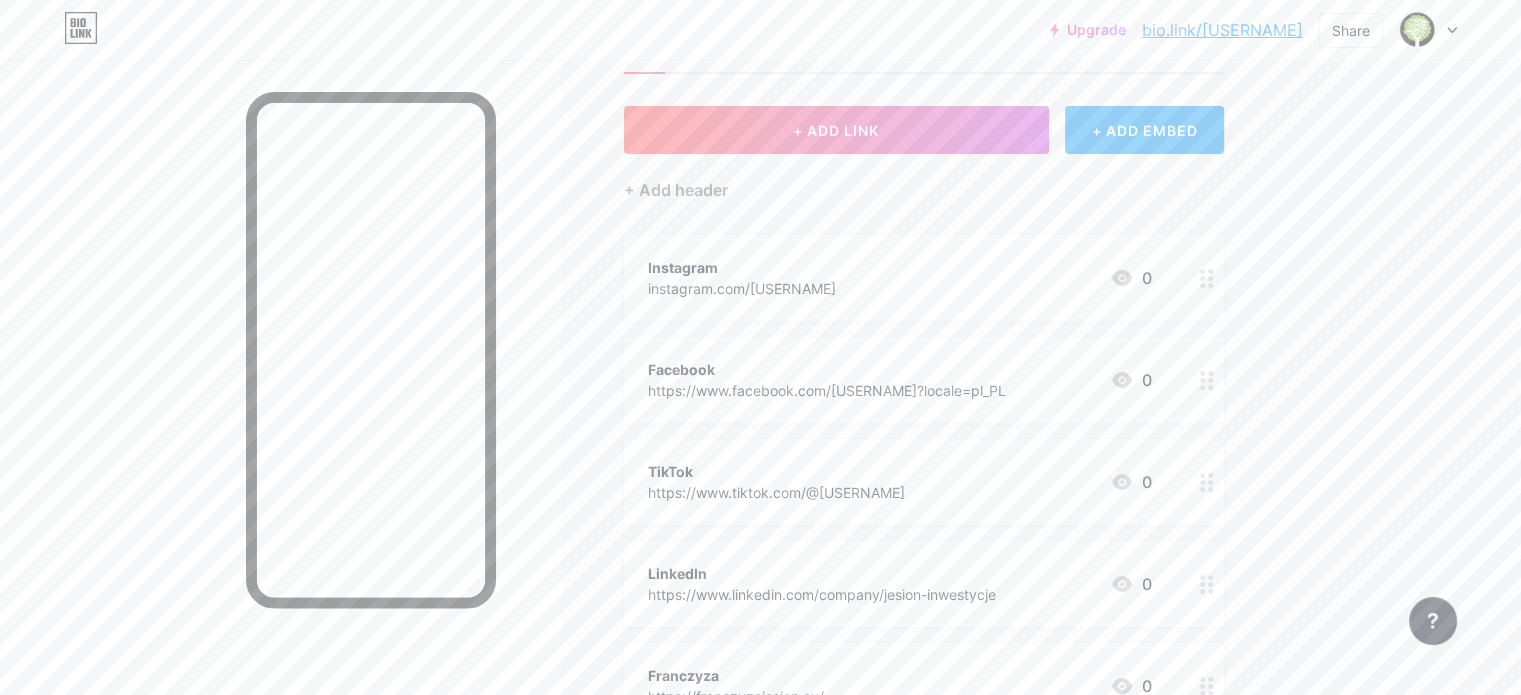click on "+ ADD EMBED" at bounding box center (1144, 130) 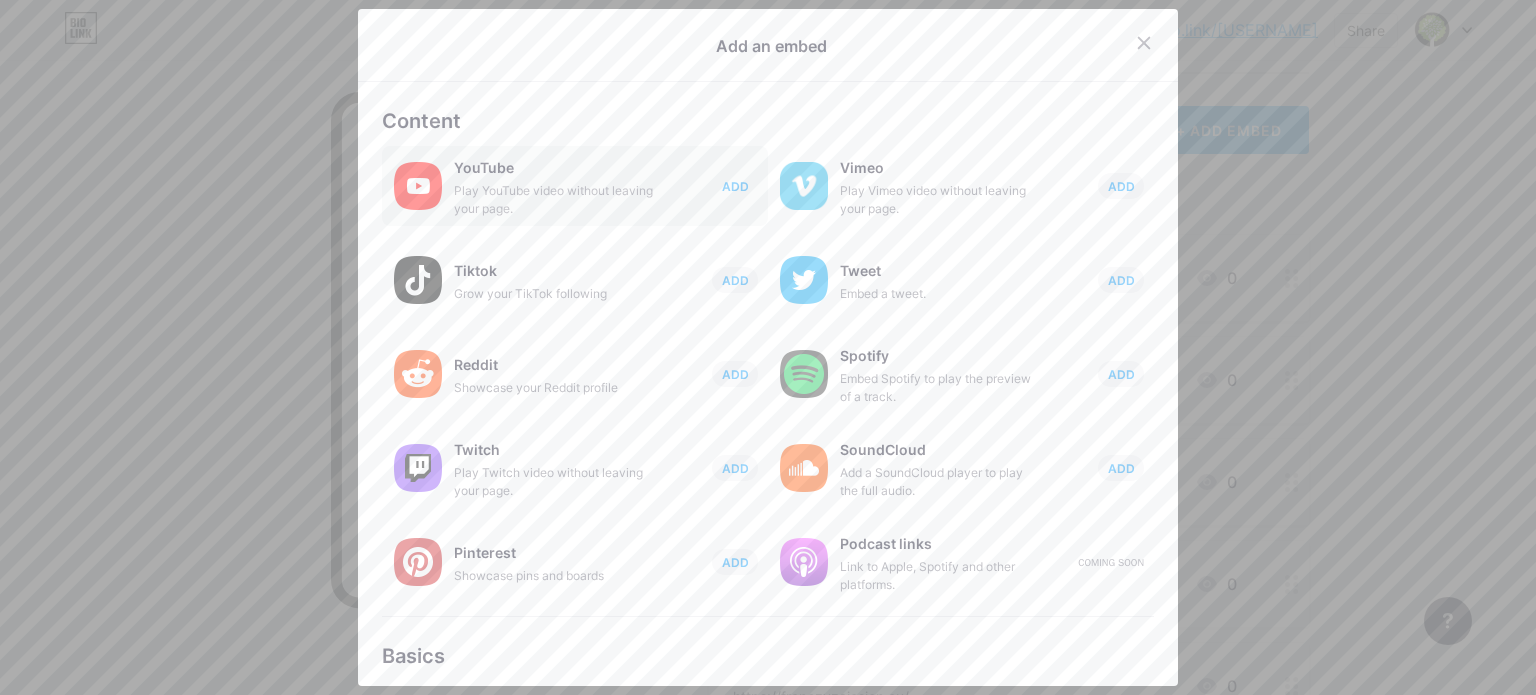 click on "ADD" at bounding box center (735, 186) 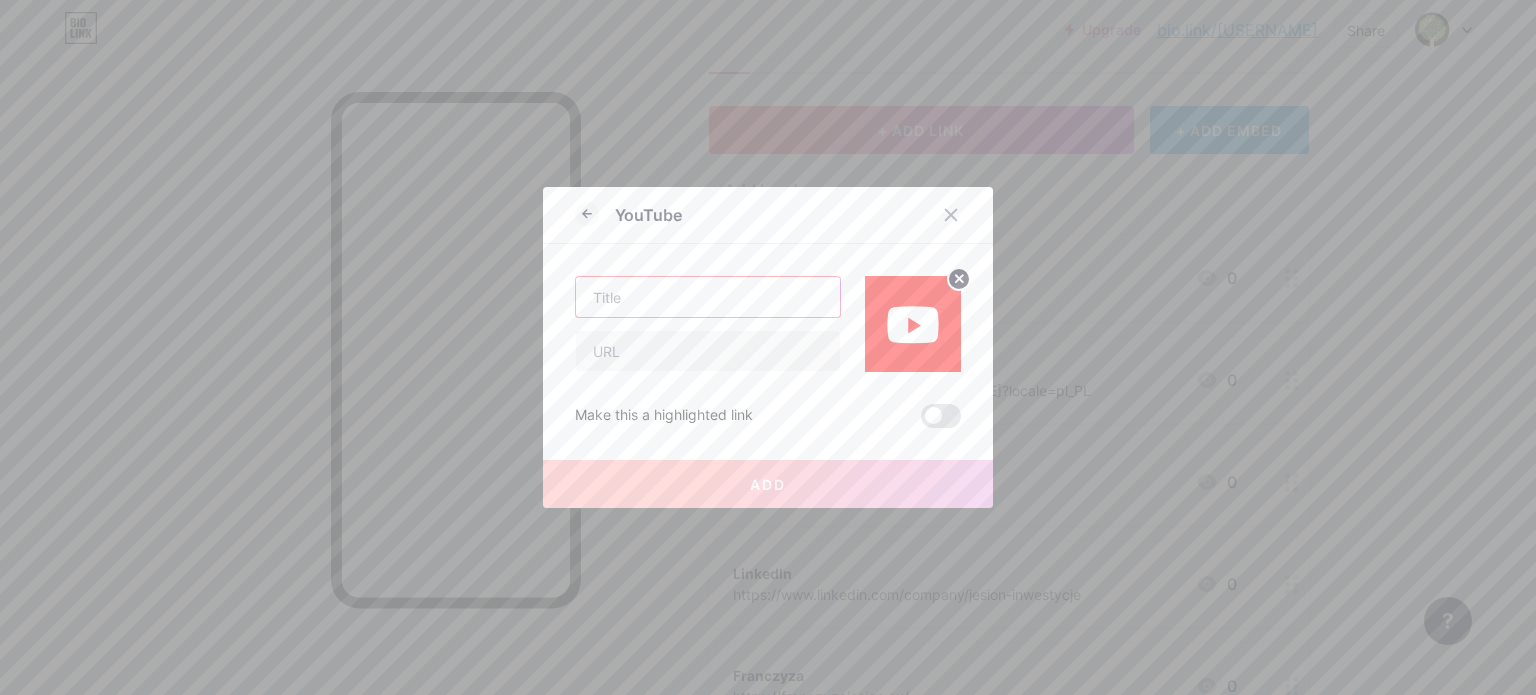 click at bounding box center [708, 297] 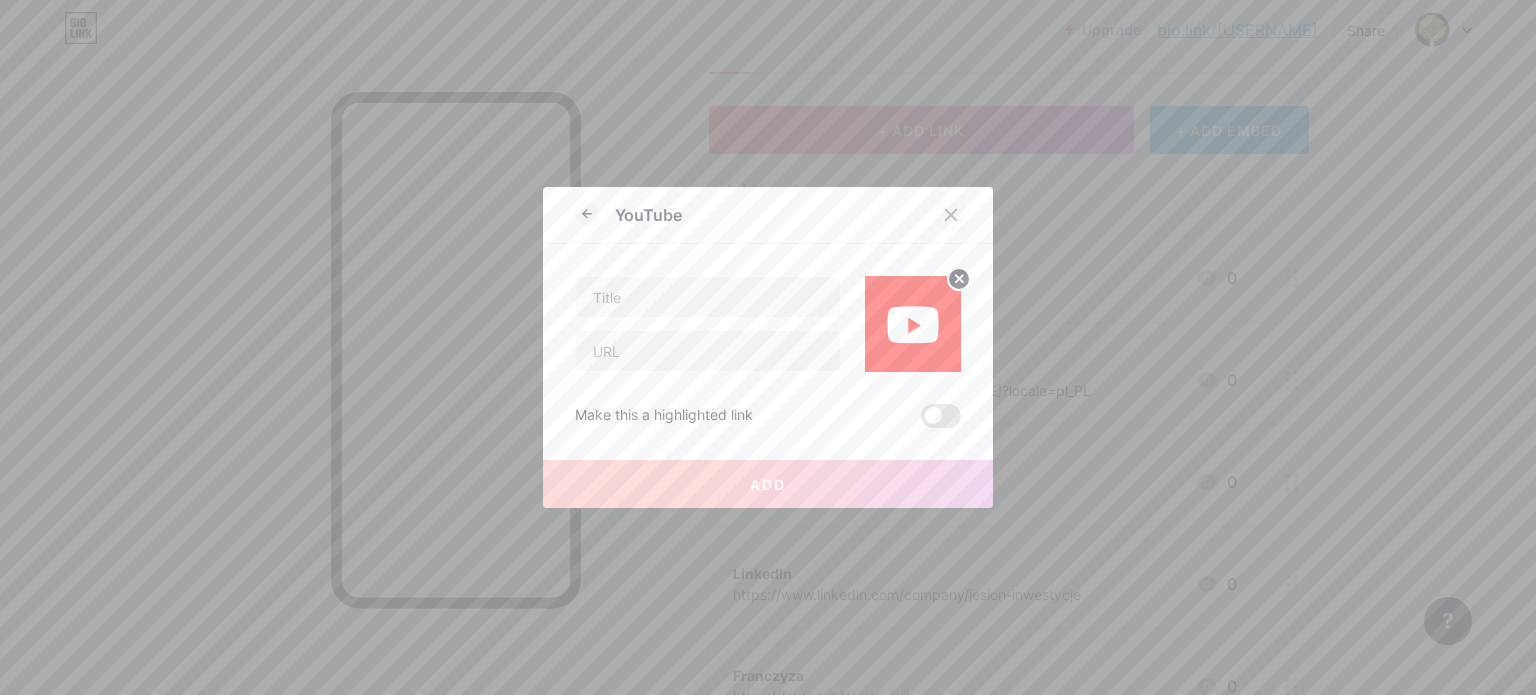click 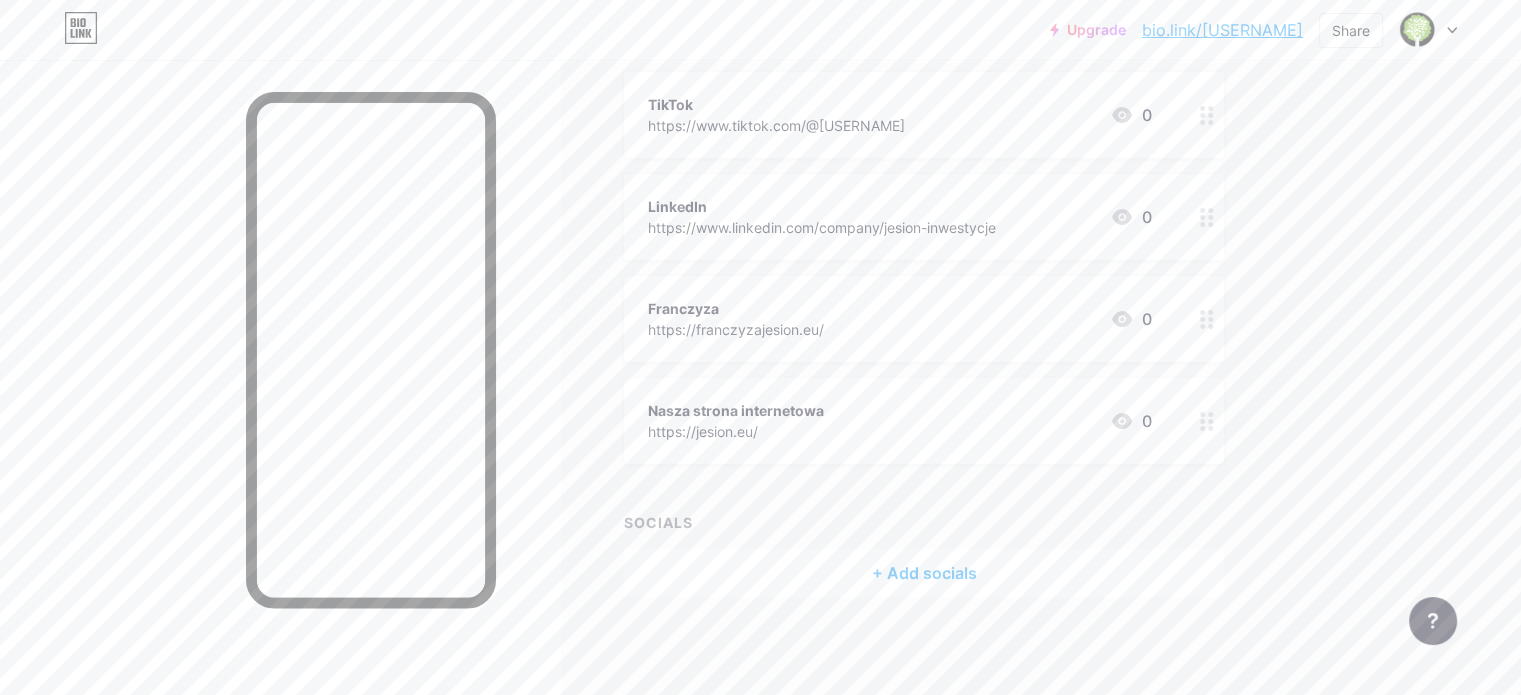 scroll, scrollTop: 0, scrollLeft: 0, axis: both 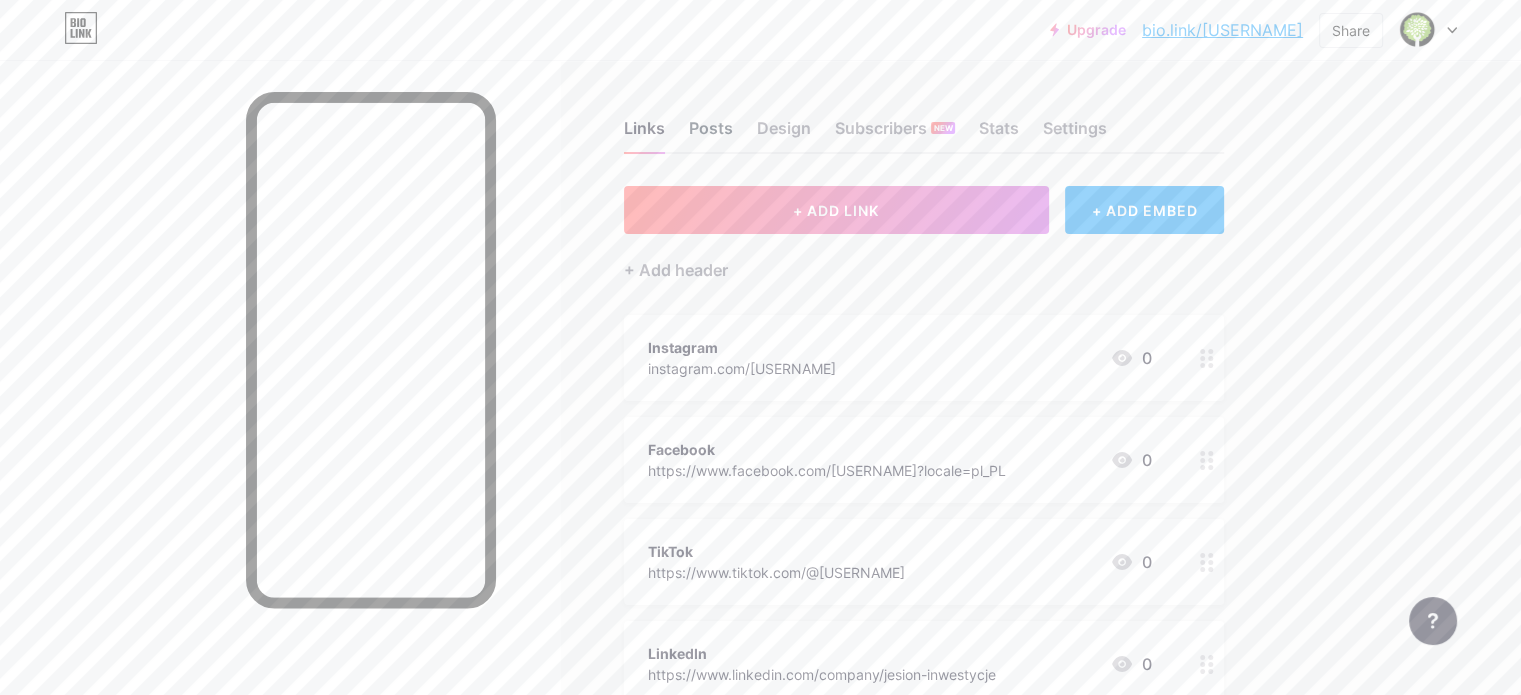 click on "Posts" at bounding box center (711, 134) 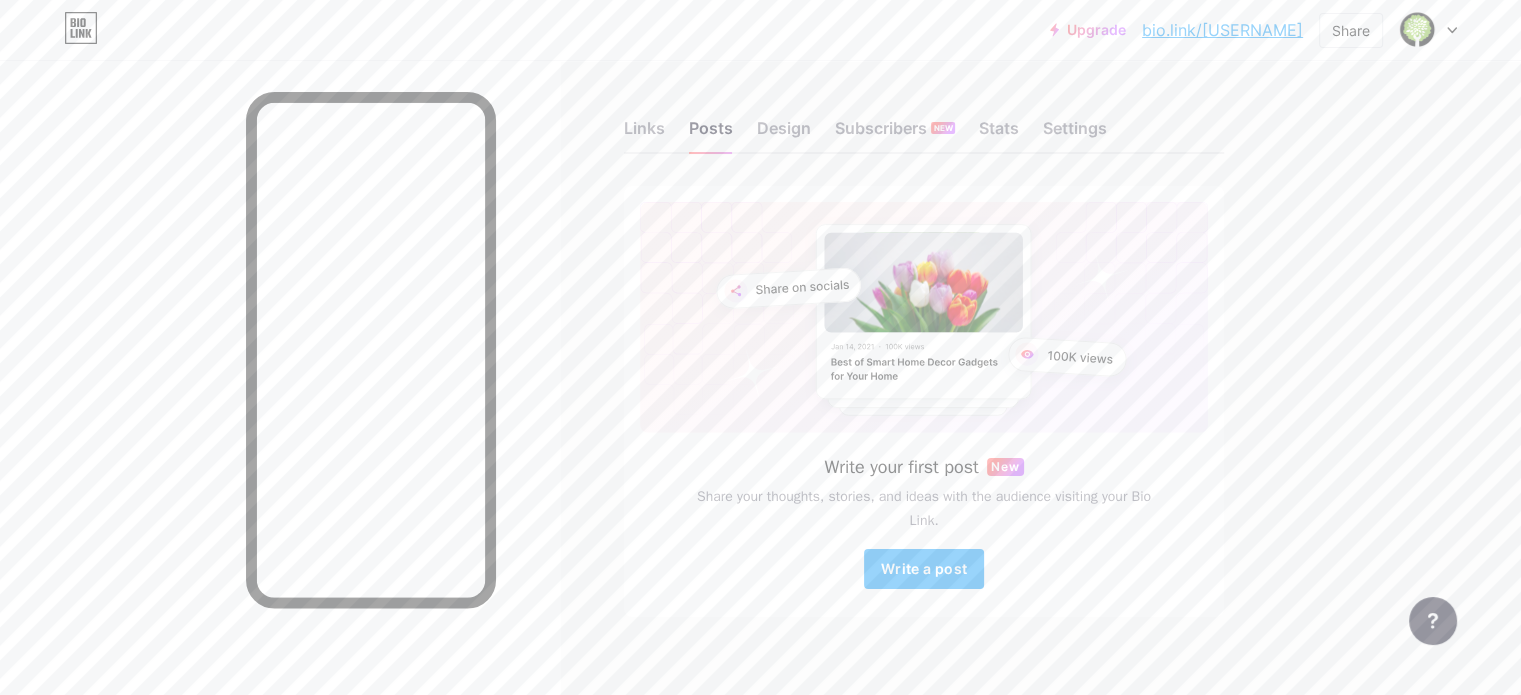 click on "Links
Posts
Design
Subscribers
NEW
Stats
Settings" at bounding box center (924, 119) 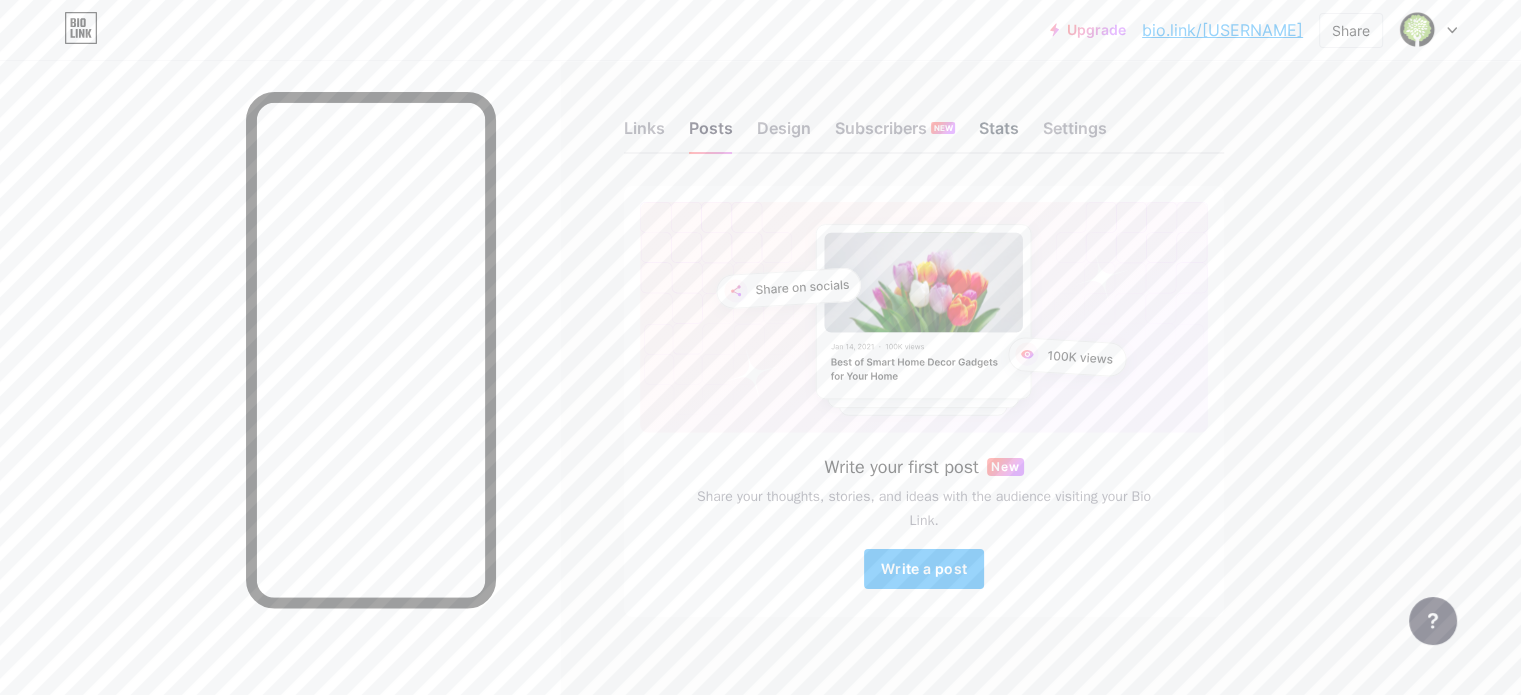 click on "Stats" at bounding box center (999, 134) 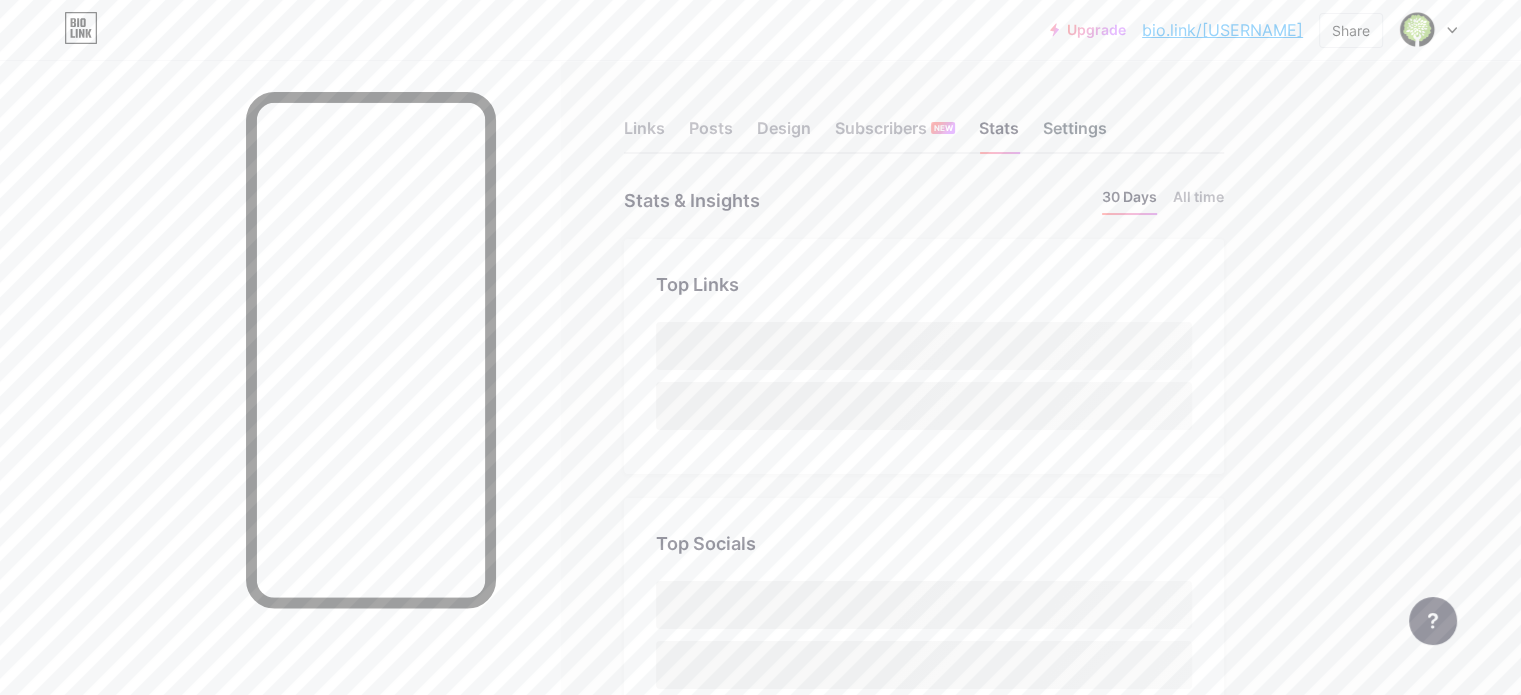 click on "Settings" at bounding box center [1075, 134] 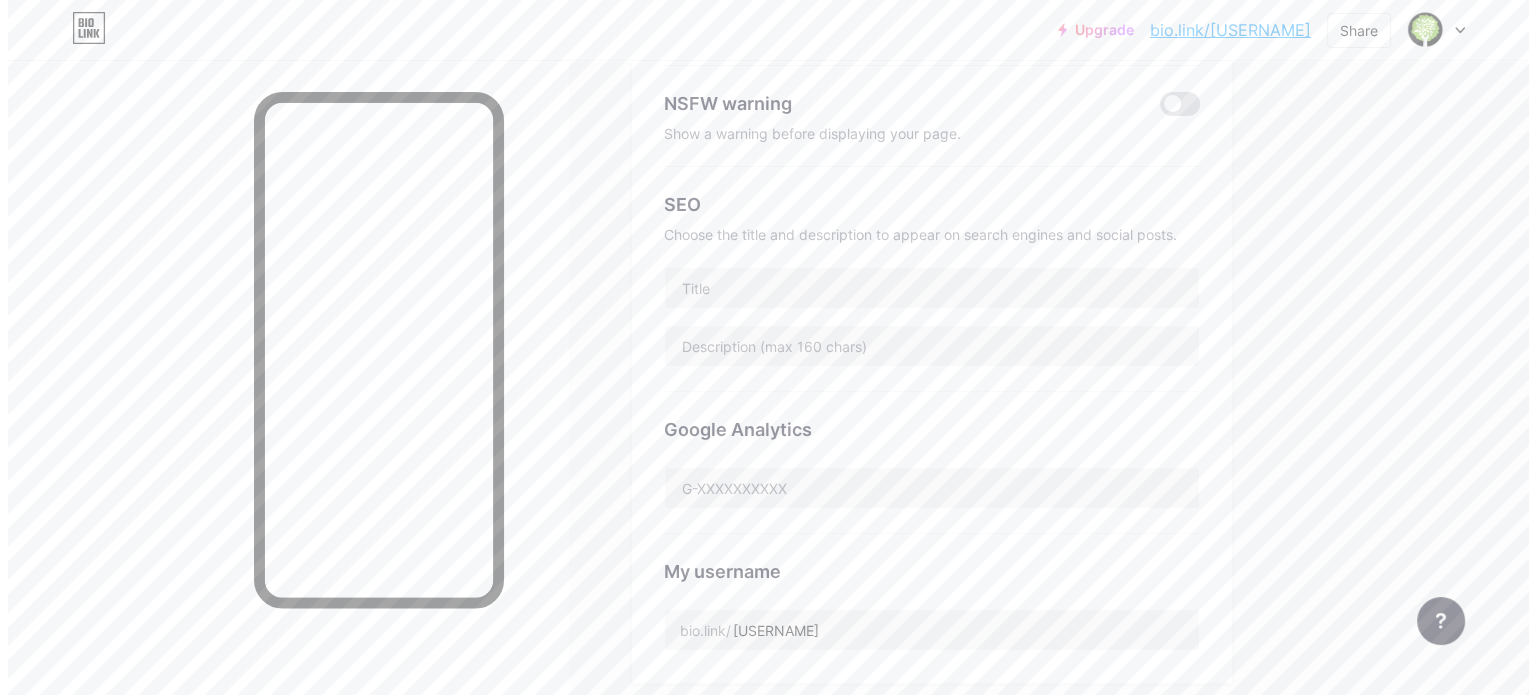 scroll, scrollTop: 0, scrollLeft: 0, axis: both 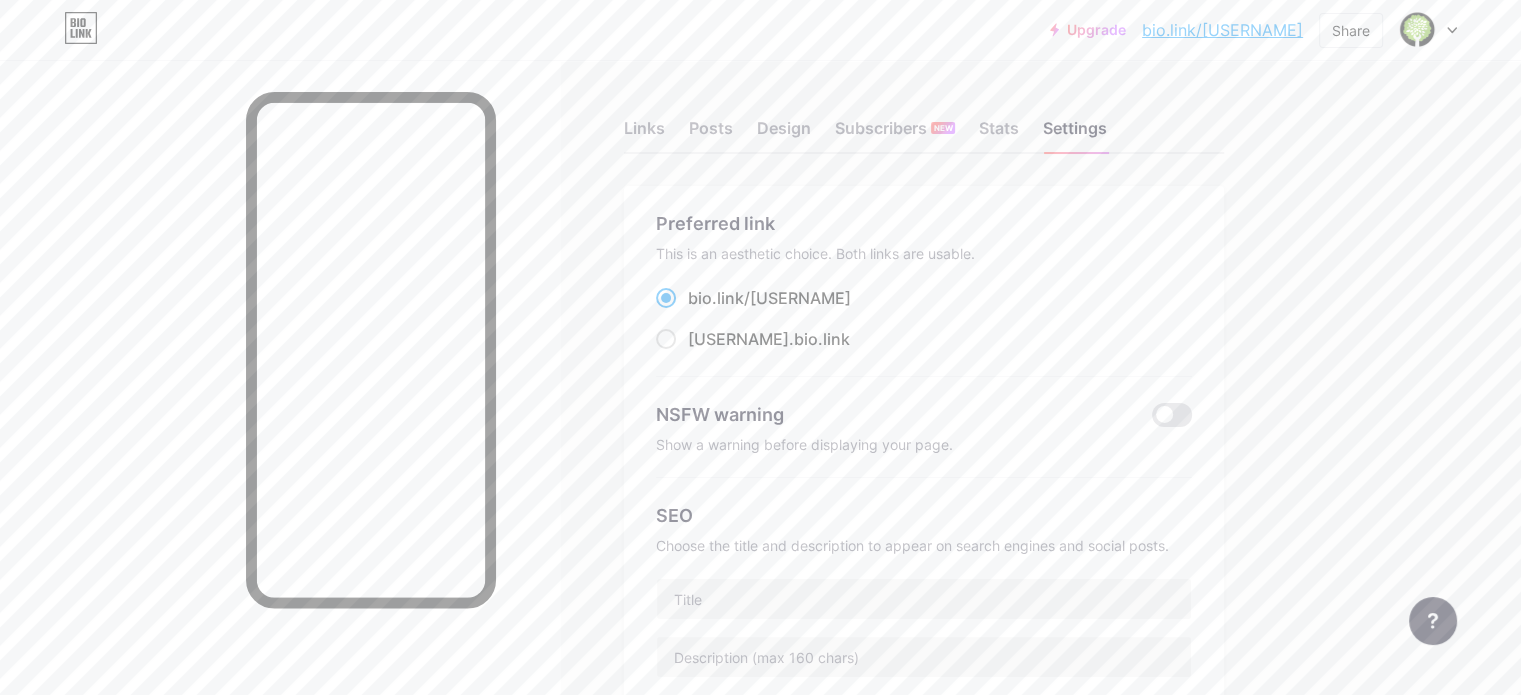 click 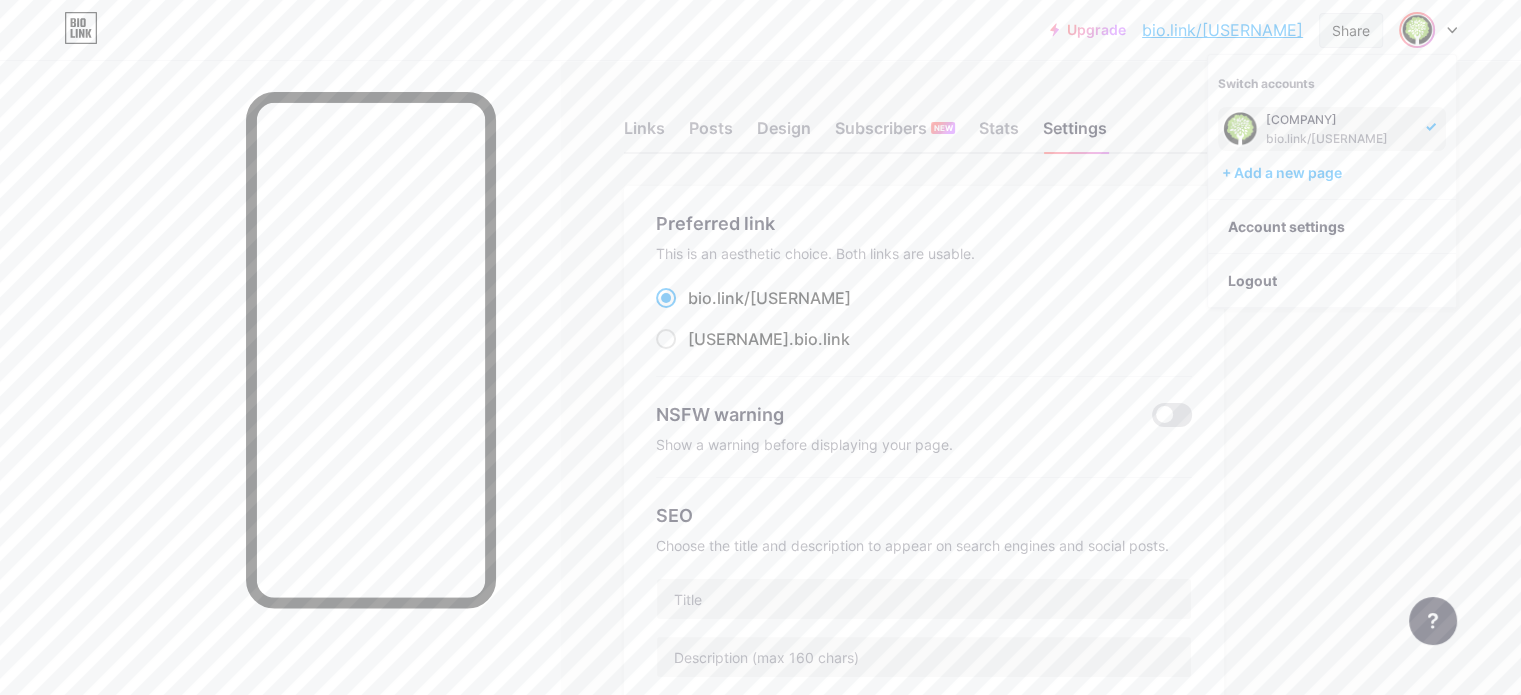 click on "Share" at bounding box center (1351, 30) 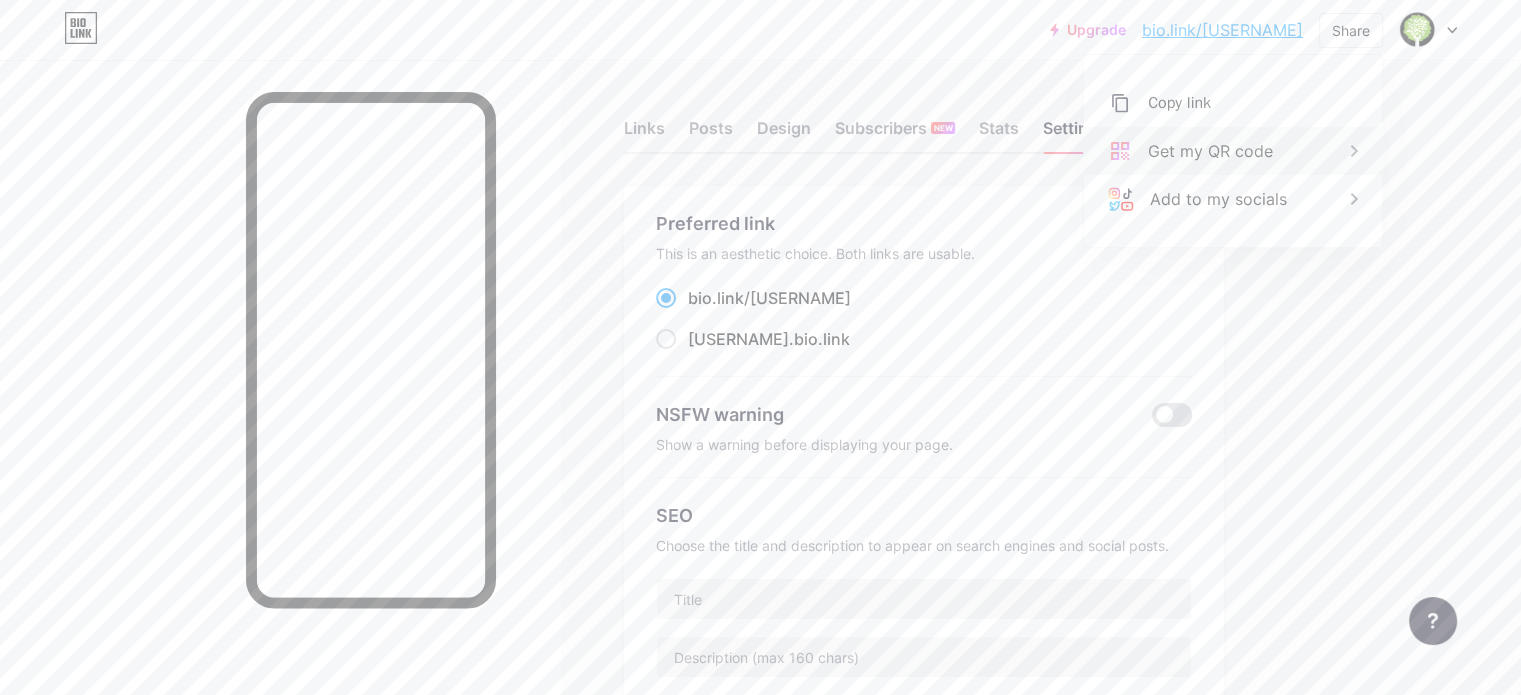click on "Get my QR code" at bounding box center [1210, 151] 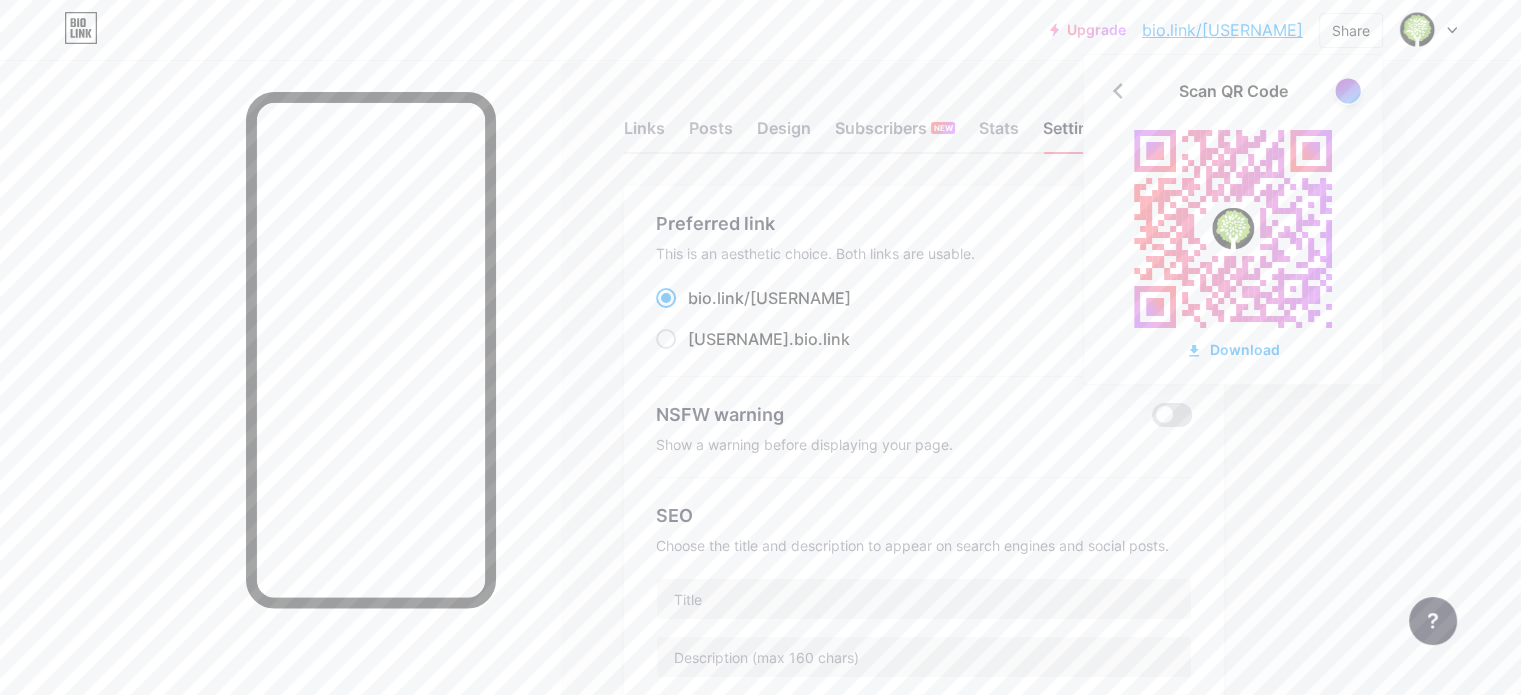 click at bounding box center [1347, 90] 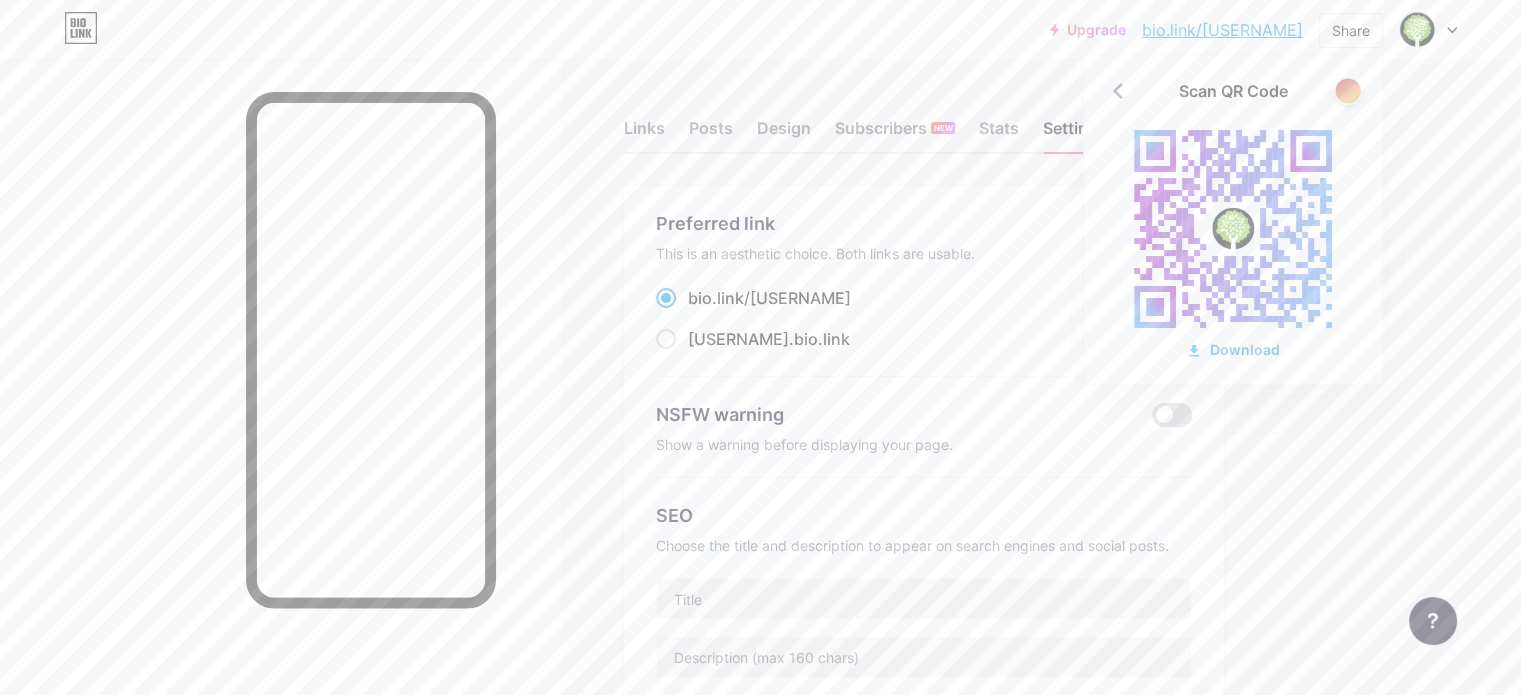 click at bounding box center (1347, 90) 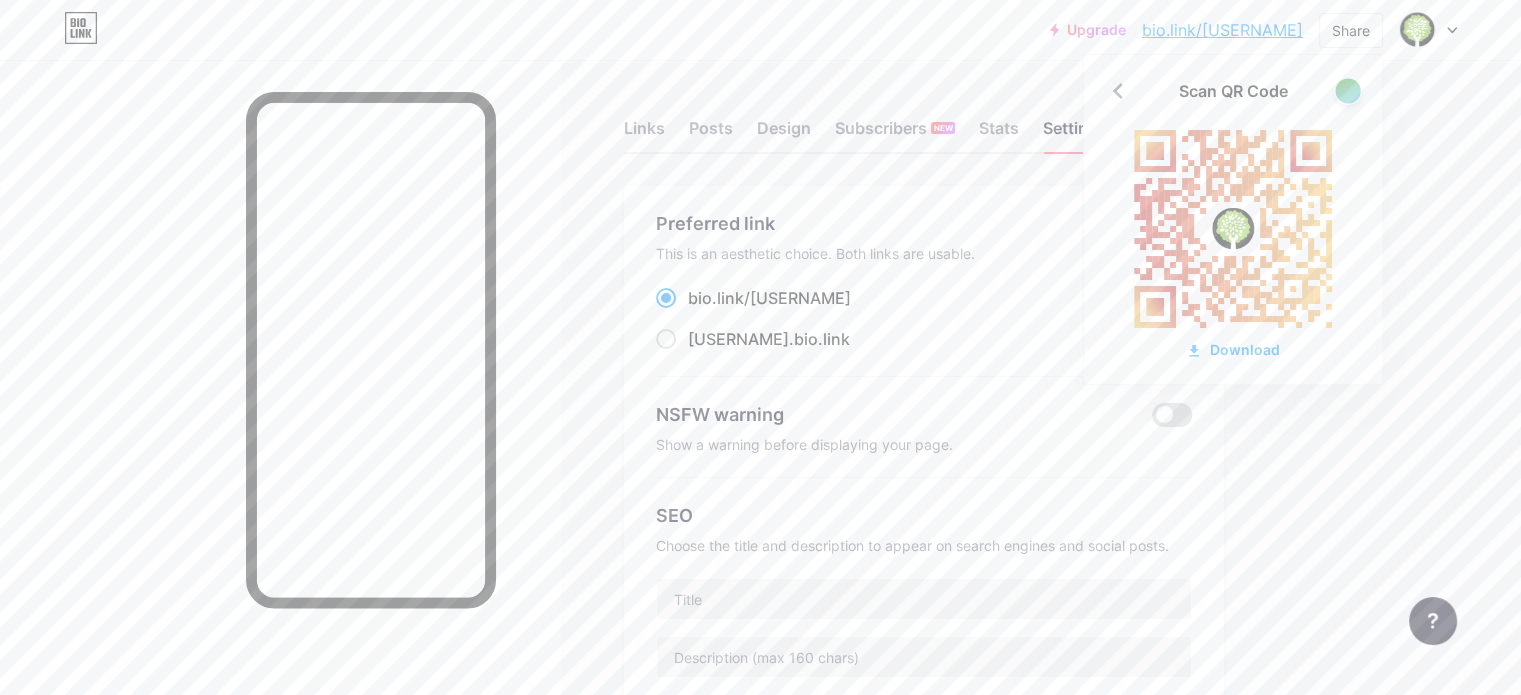 click at bounding box center (1347, 90) 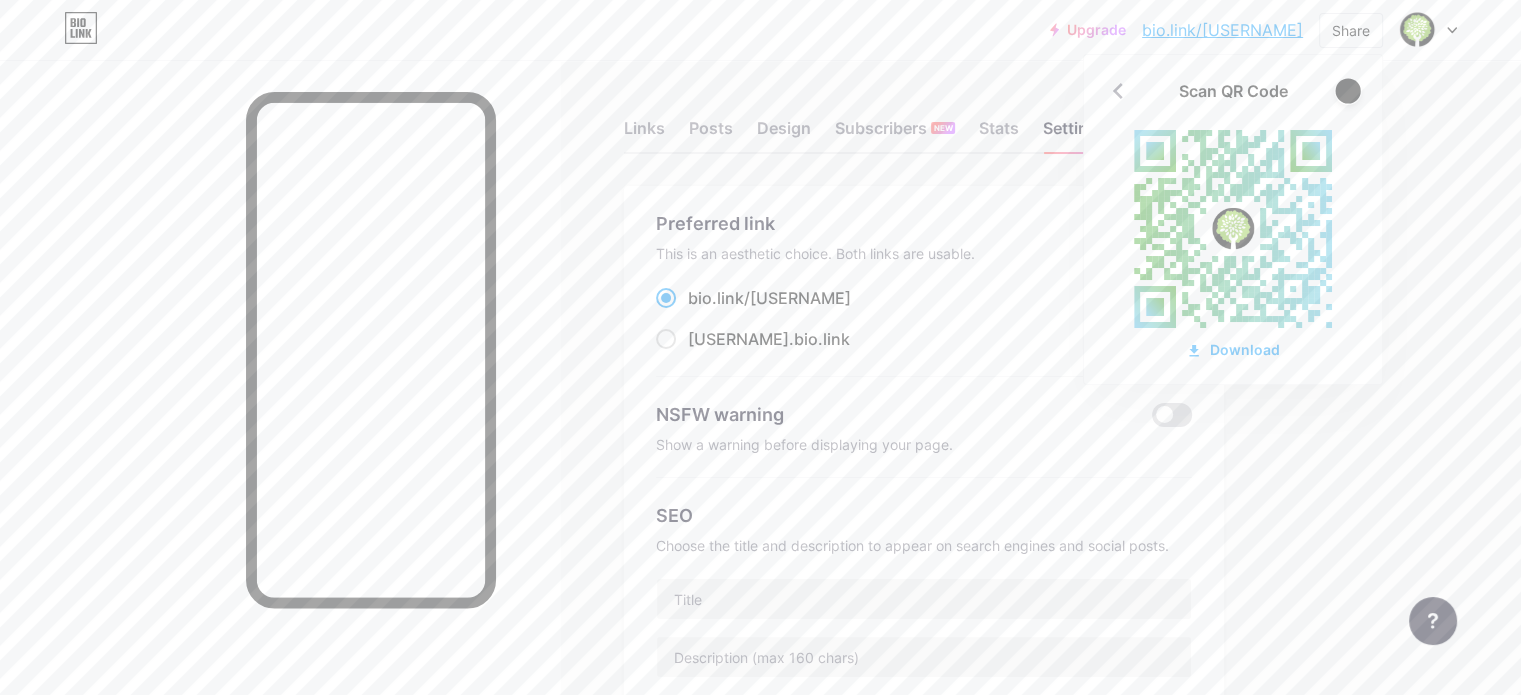 click at bounding box center [1347, 90] 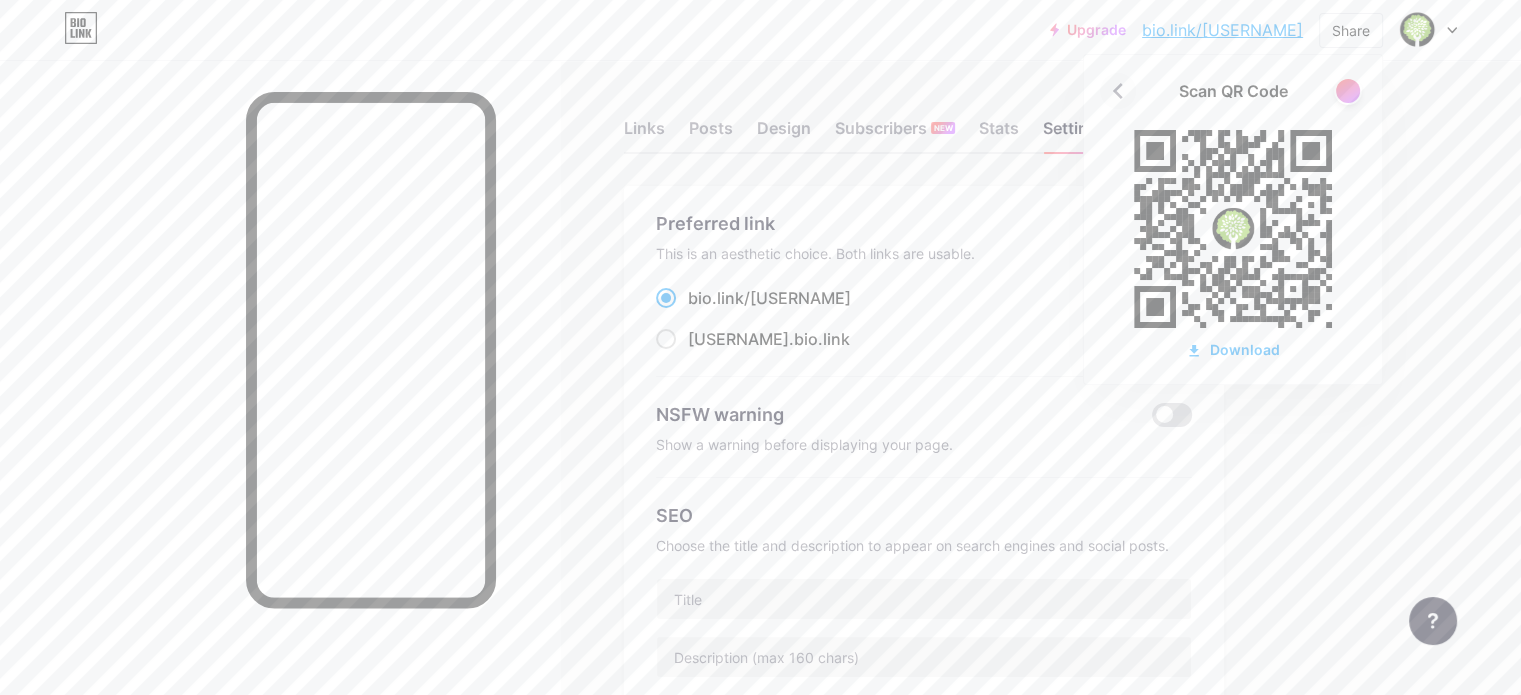 click 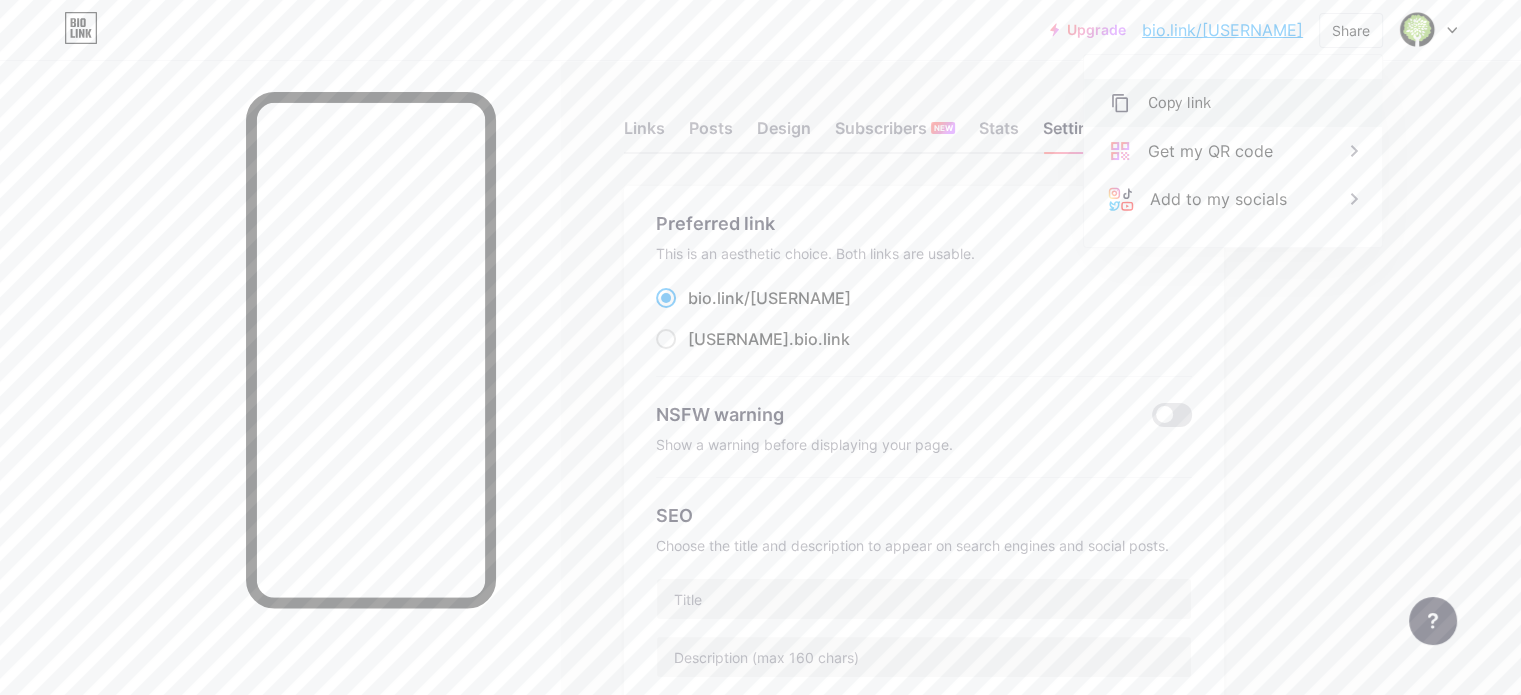 click on "Copy link" at bounding box center (1179, 103) 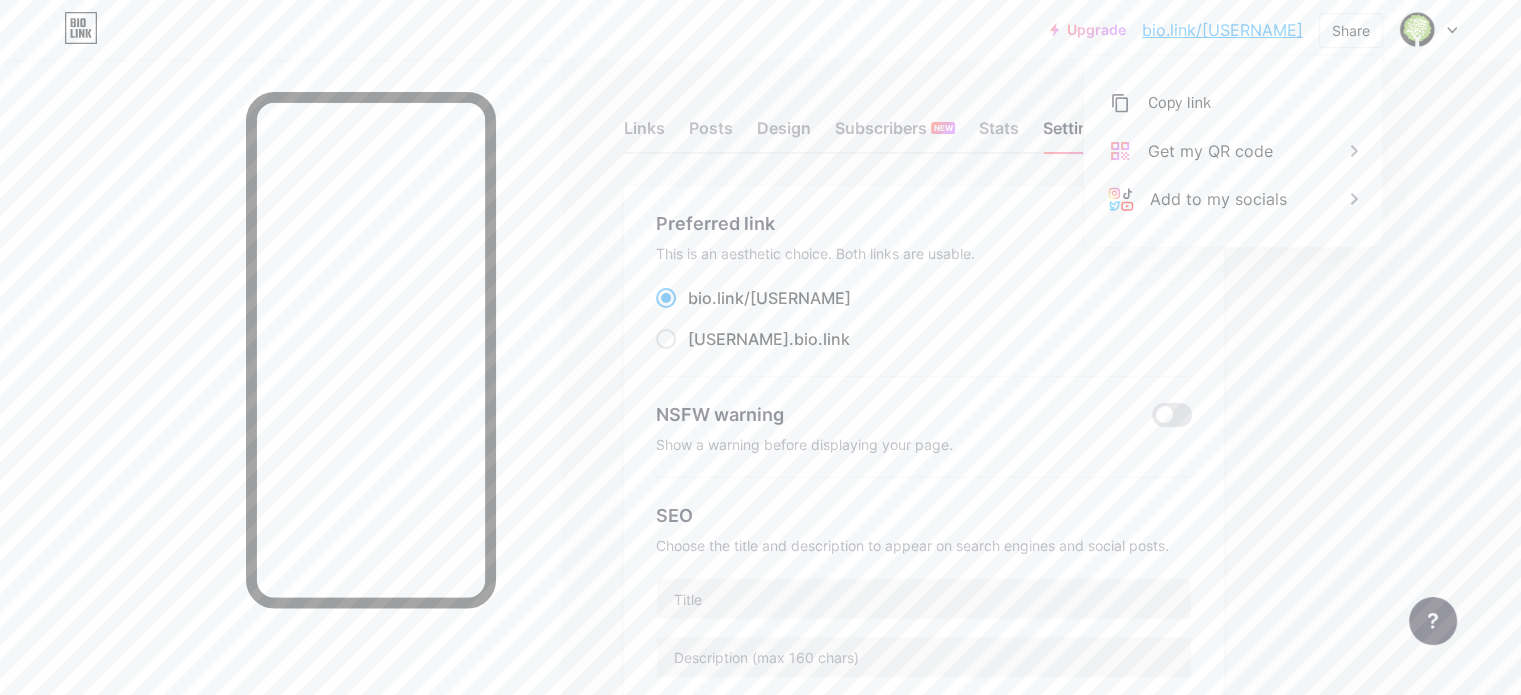 click on "Links
Posts
Design
Subscribers
NEW
Stats
Settings" at bounding box center [924, 119] 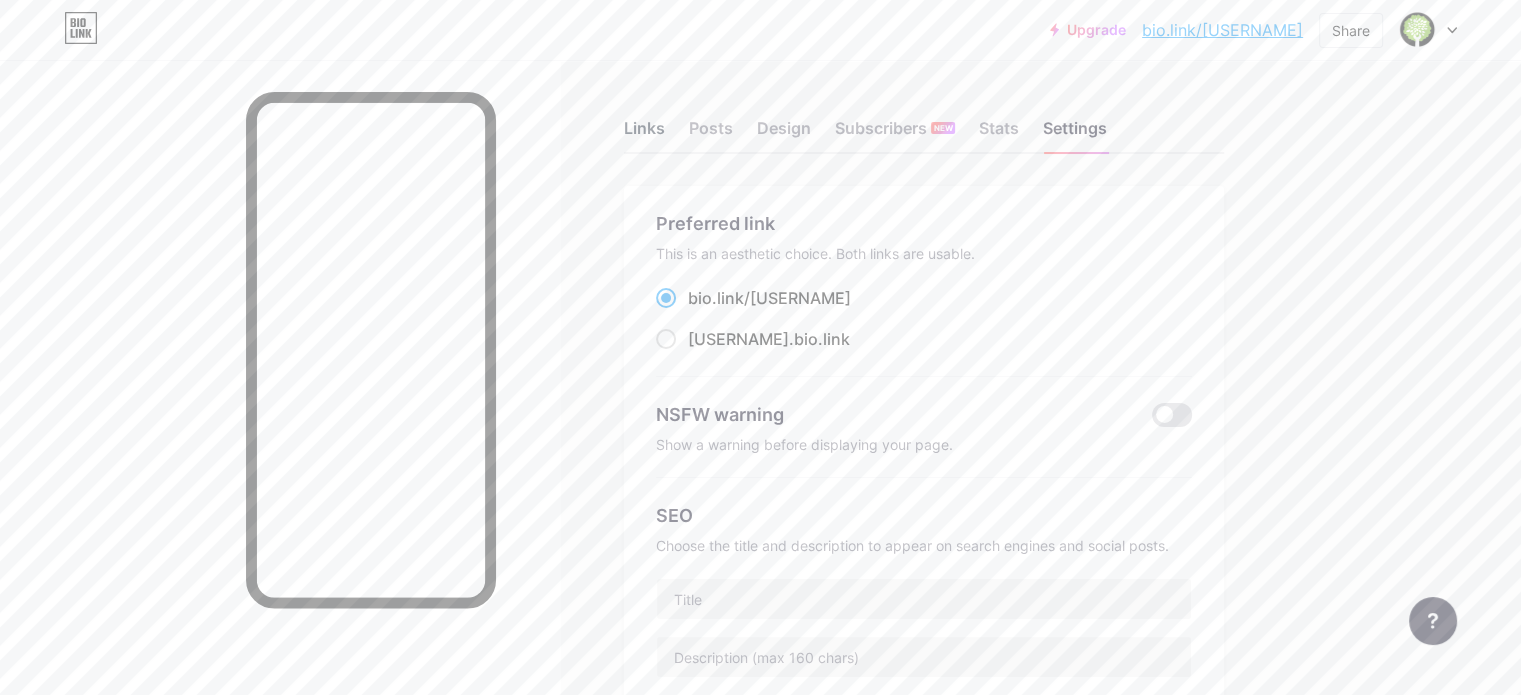 click on "Links" at bounding box center (644, 134) 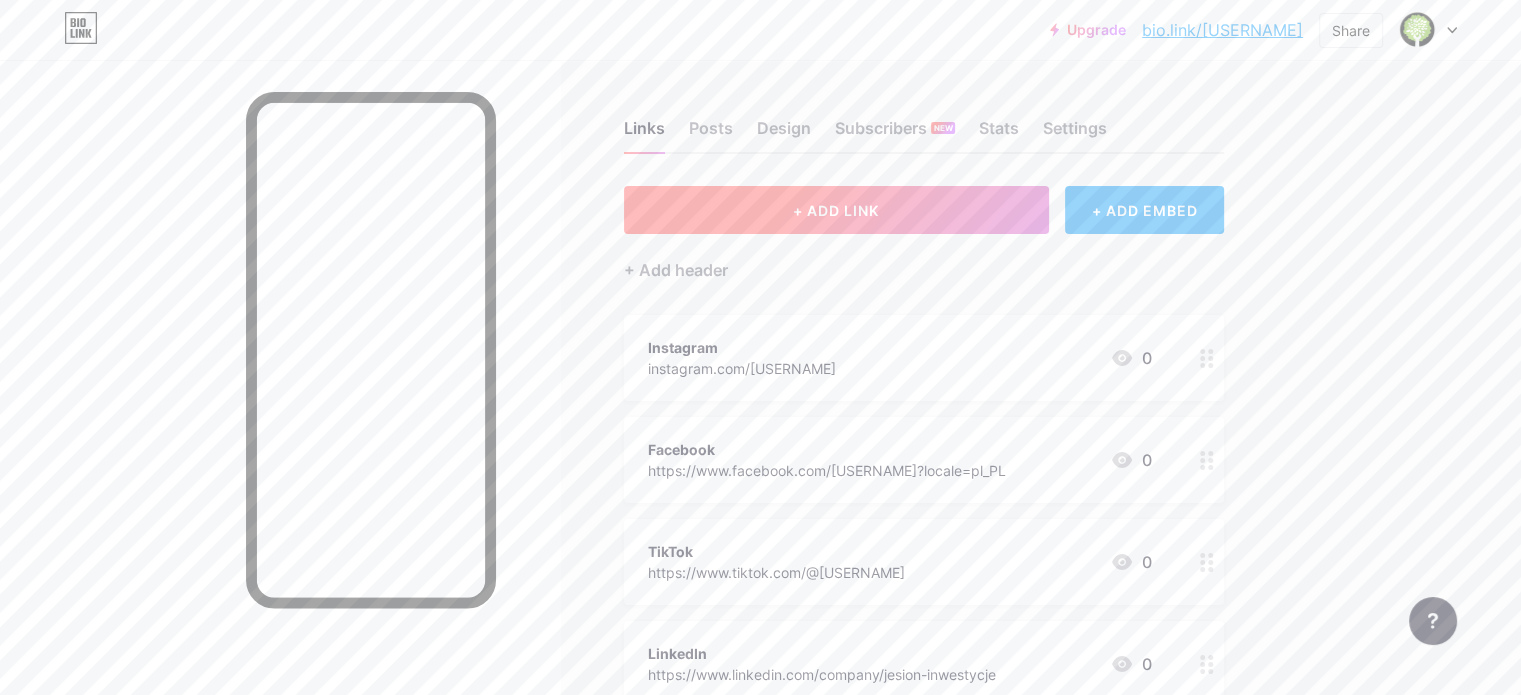 click on "+ ADD LINK" at bounding box center [836, 210] 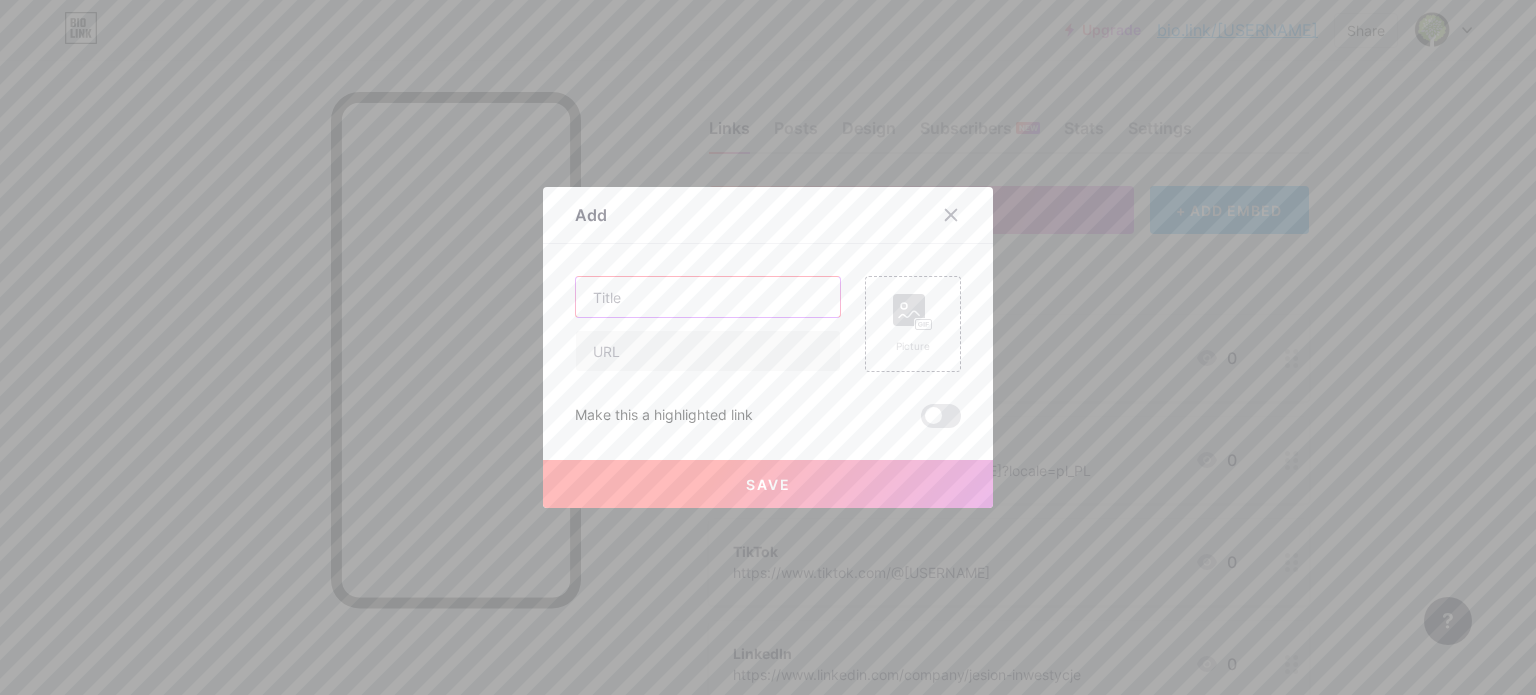 click at bounding box center [708, 297] 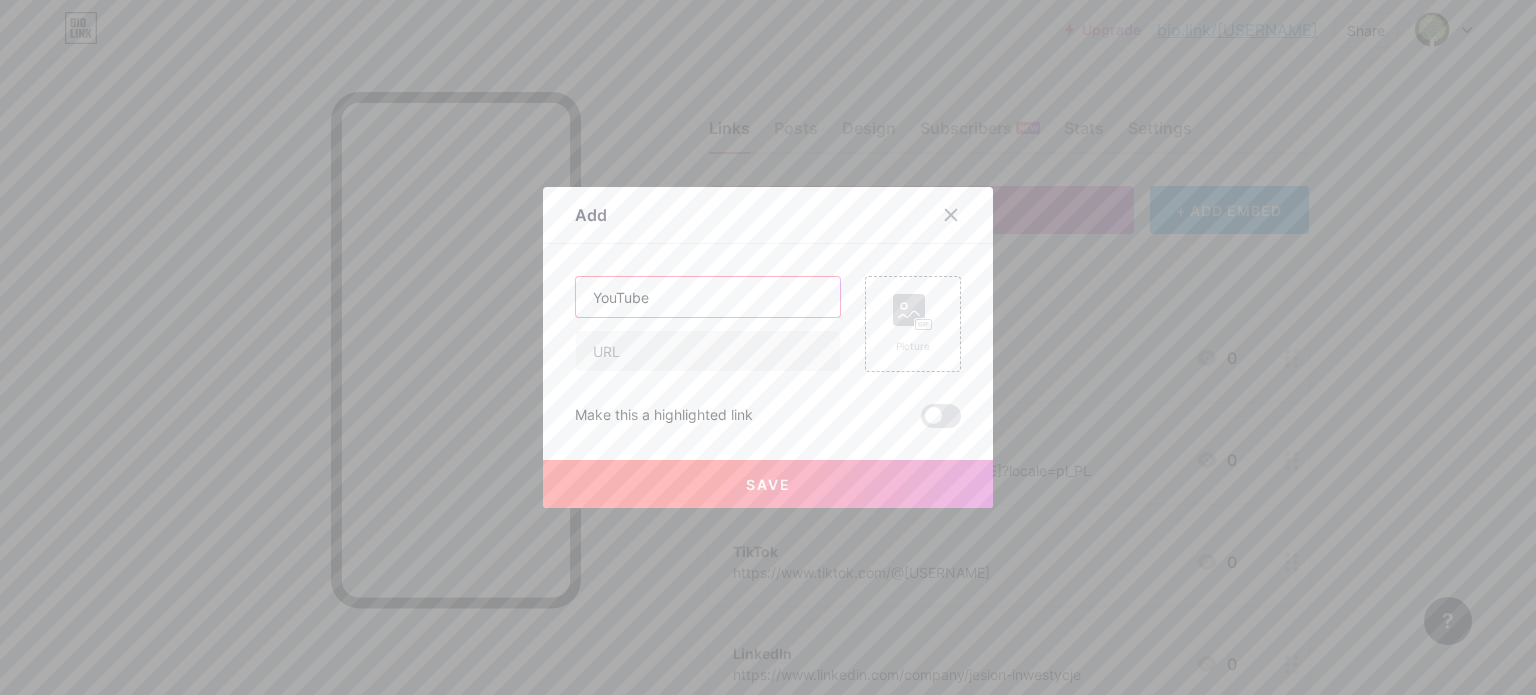 type on "YouTube" 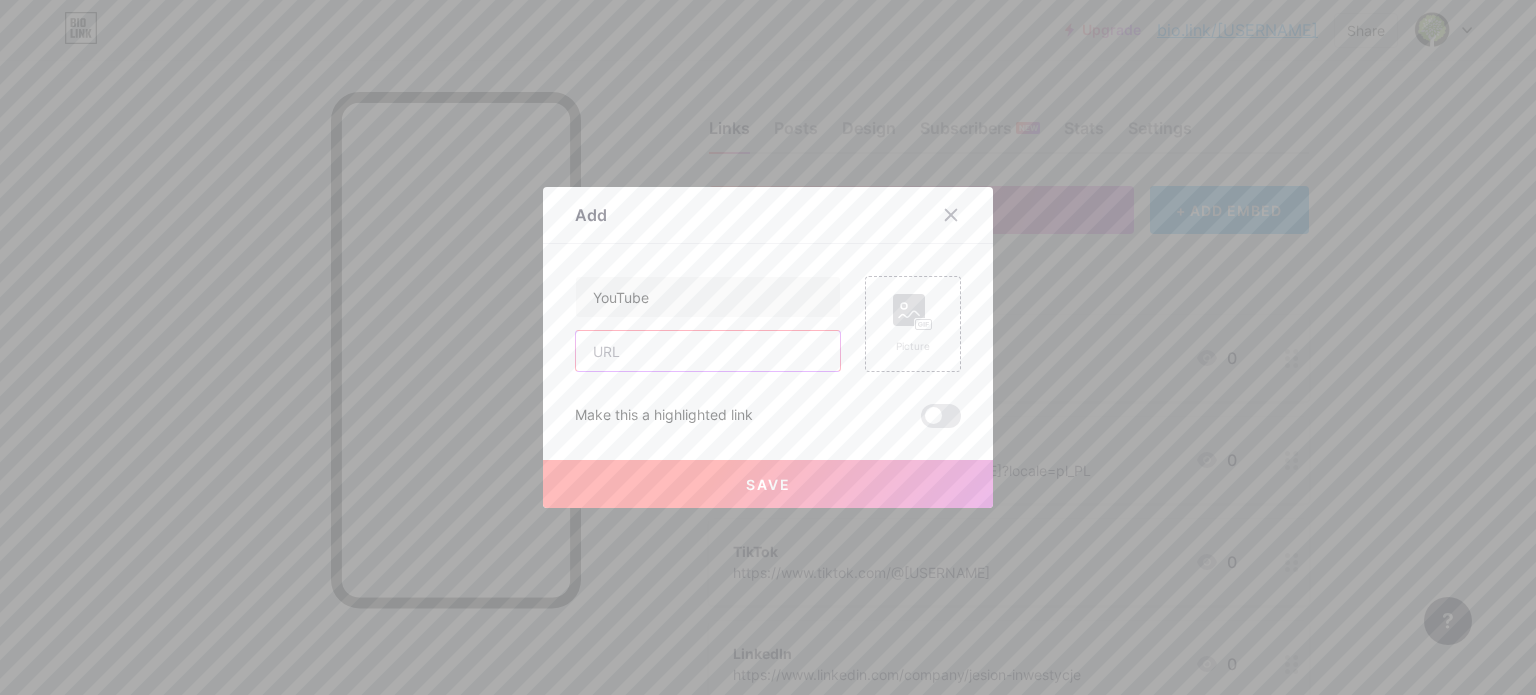 click at bounding box center [708, 351] 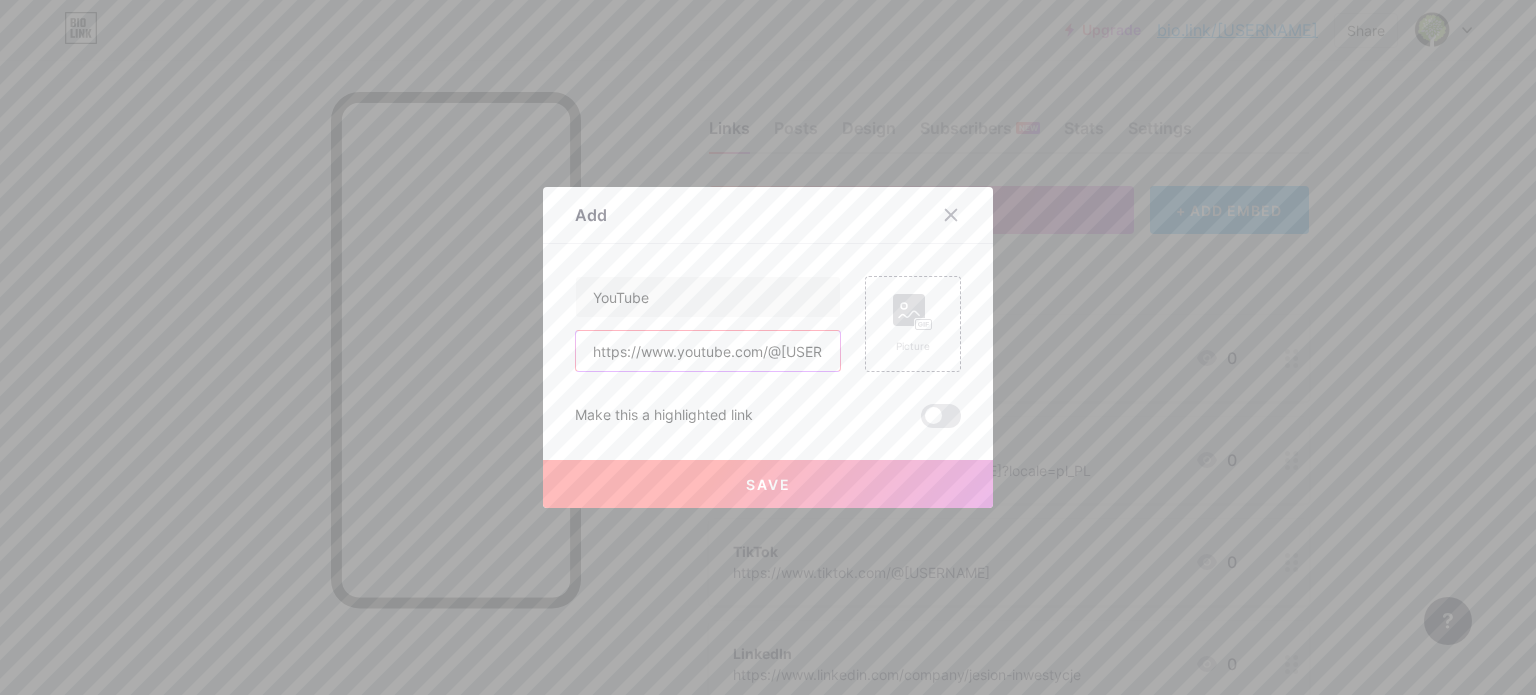 scroll, scrollTop: 0, scrollLeft: 67, axis: horizontal 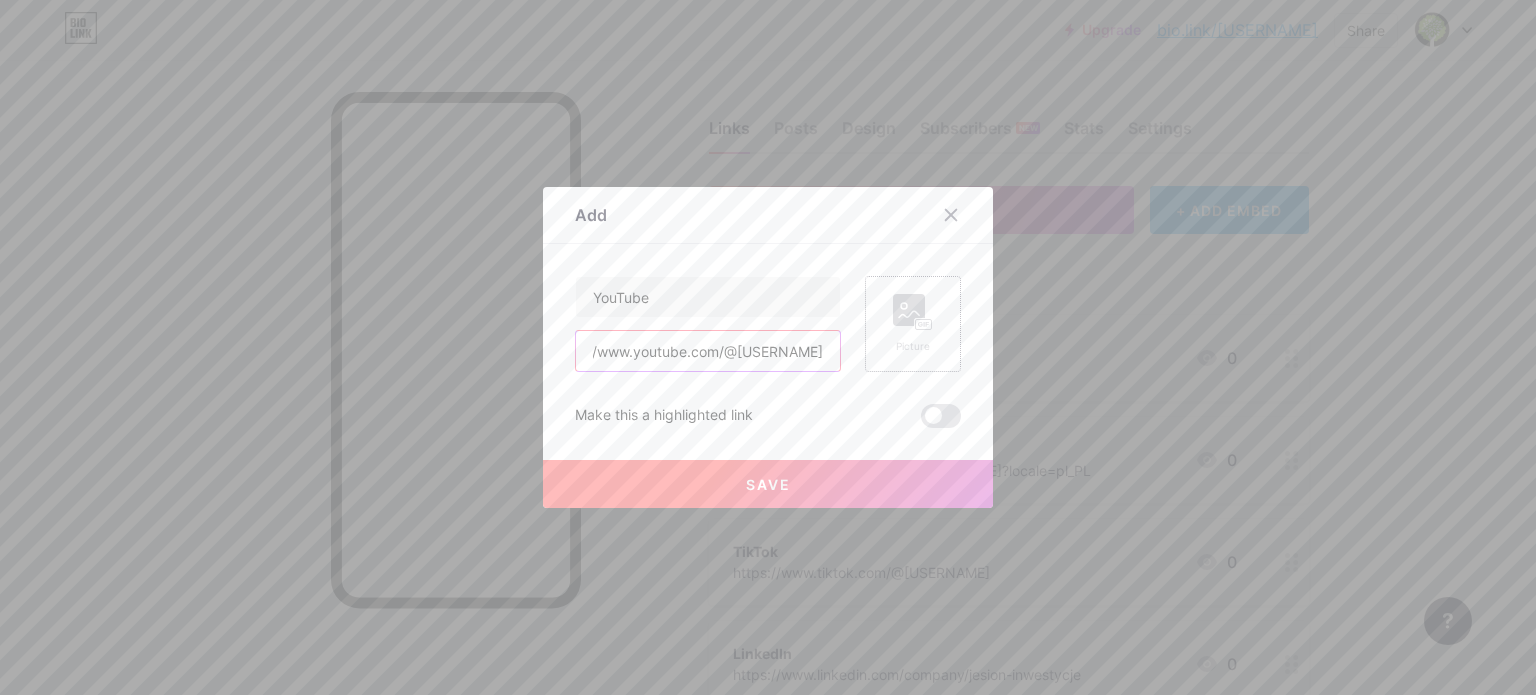 type on "https://www.youtube.com/@[USERNAME]" 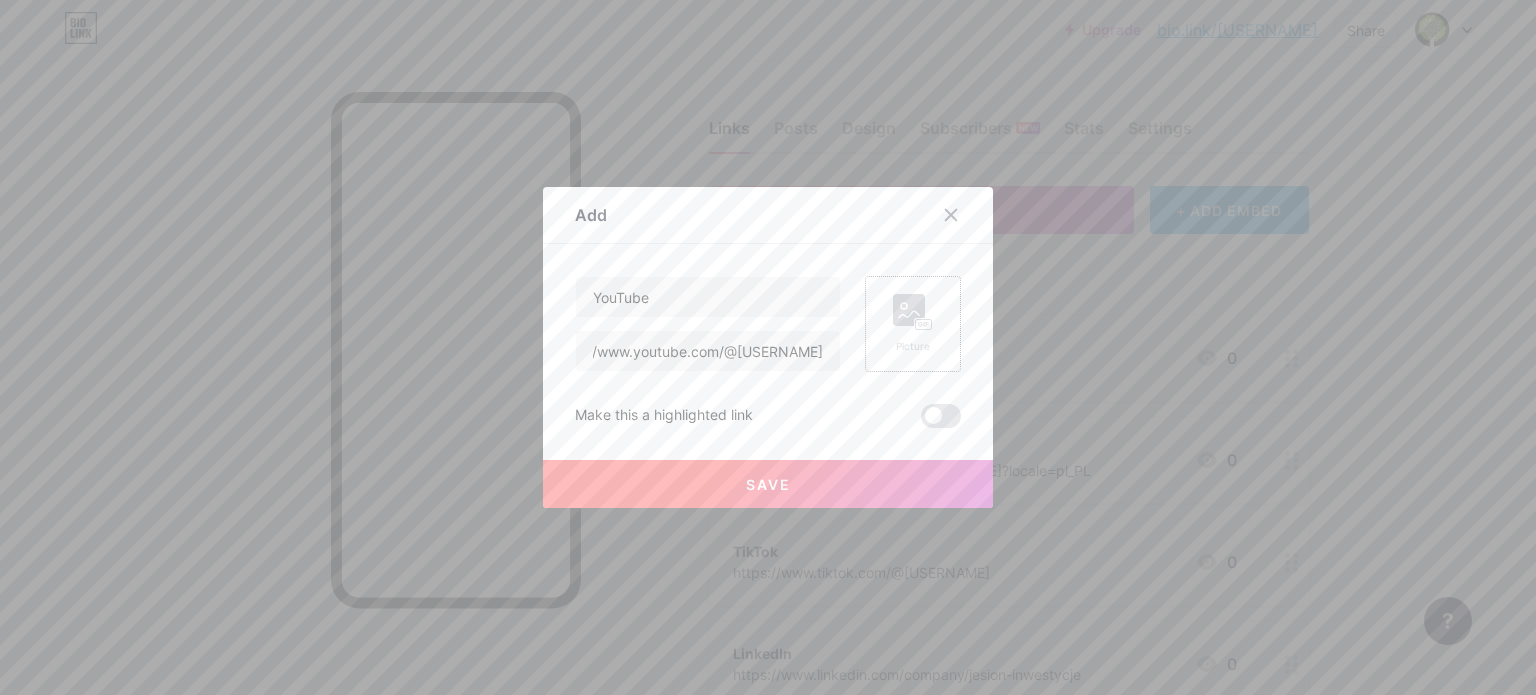 scroll, scrollTop: 0, scrollLeft: 0, axis: both 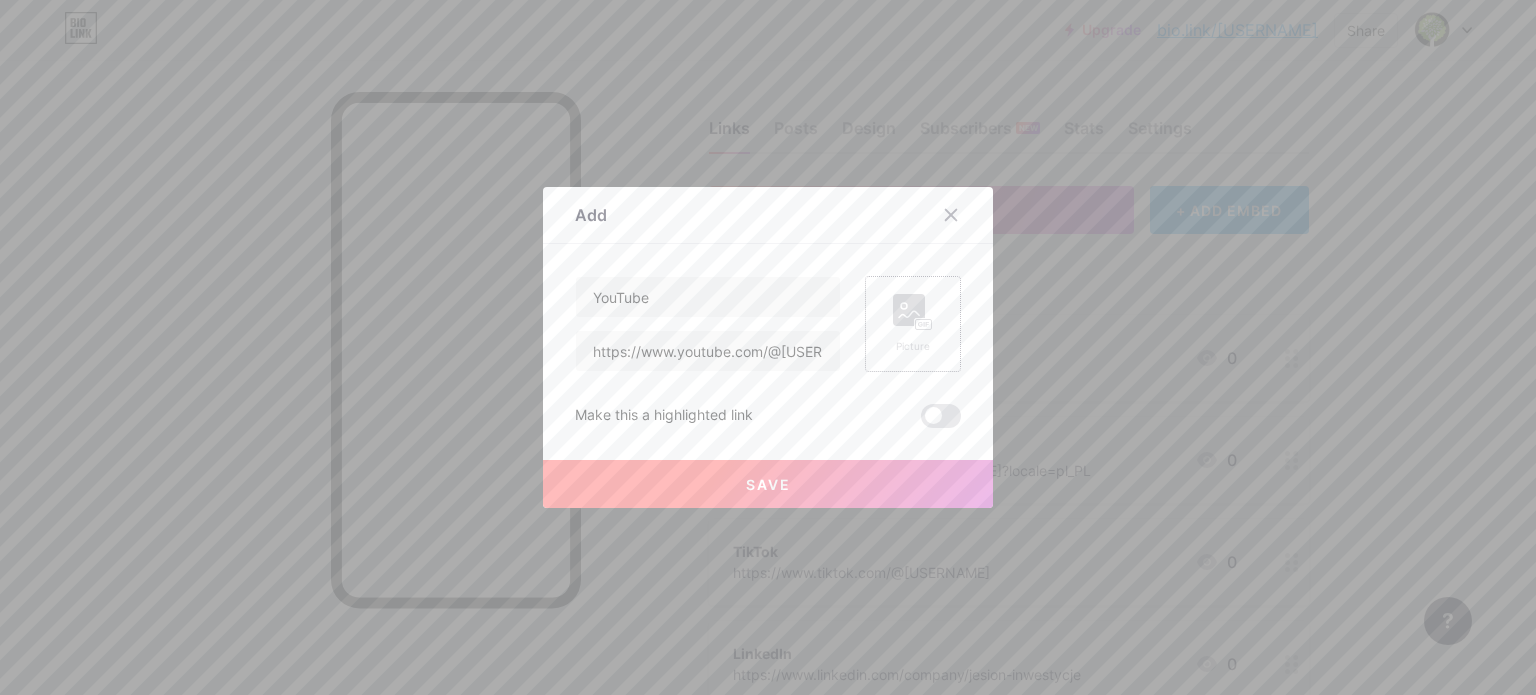 click 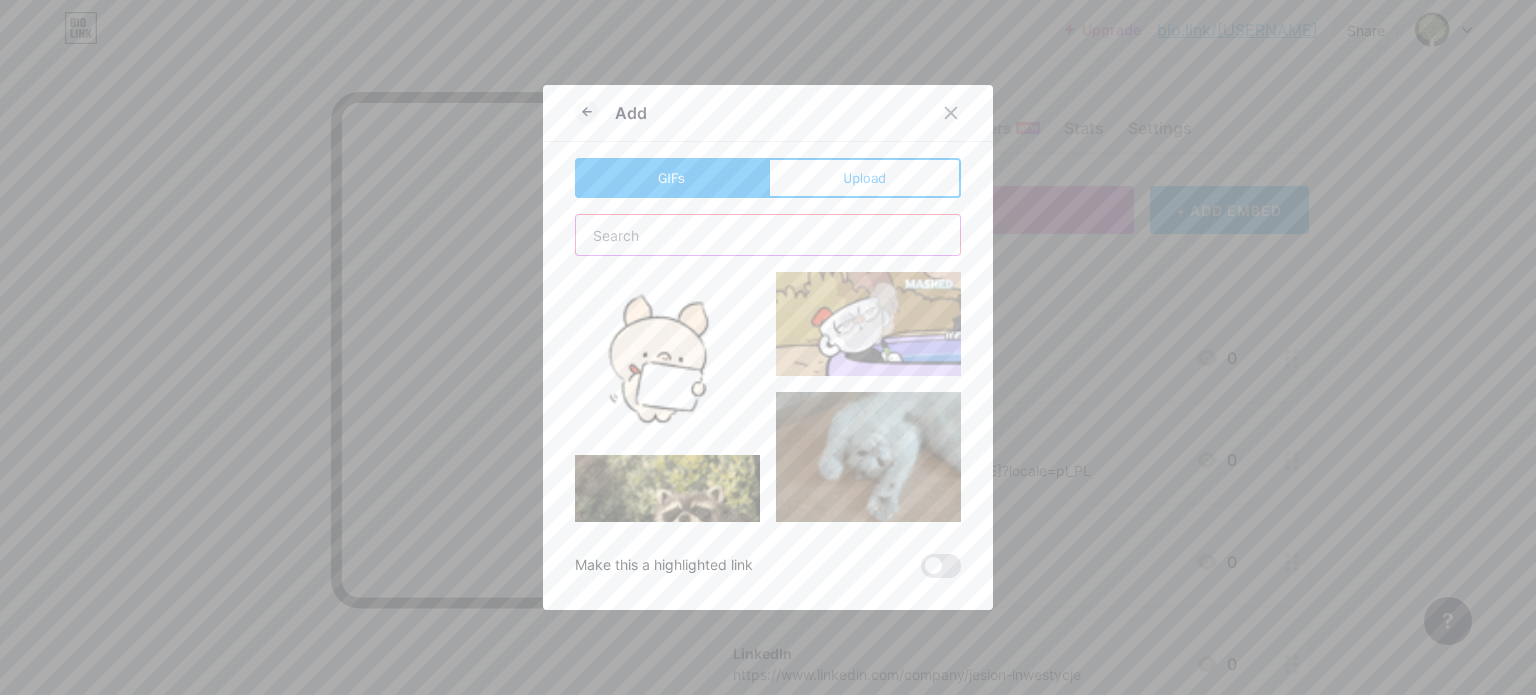 click at bounding box center (768, 235) 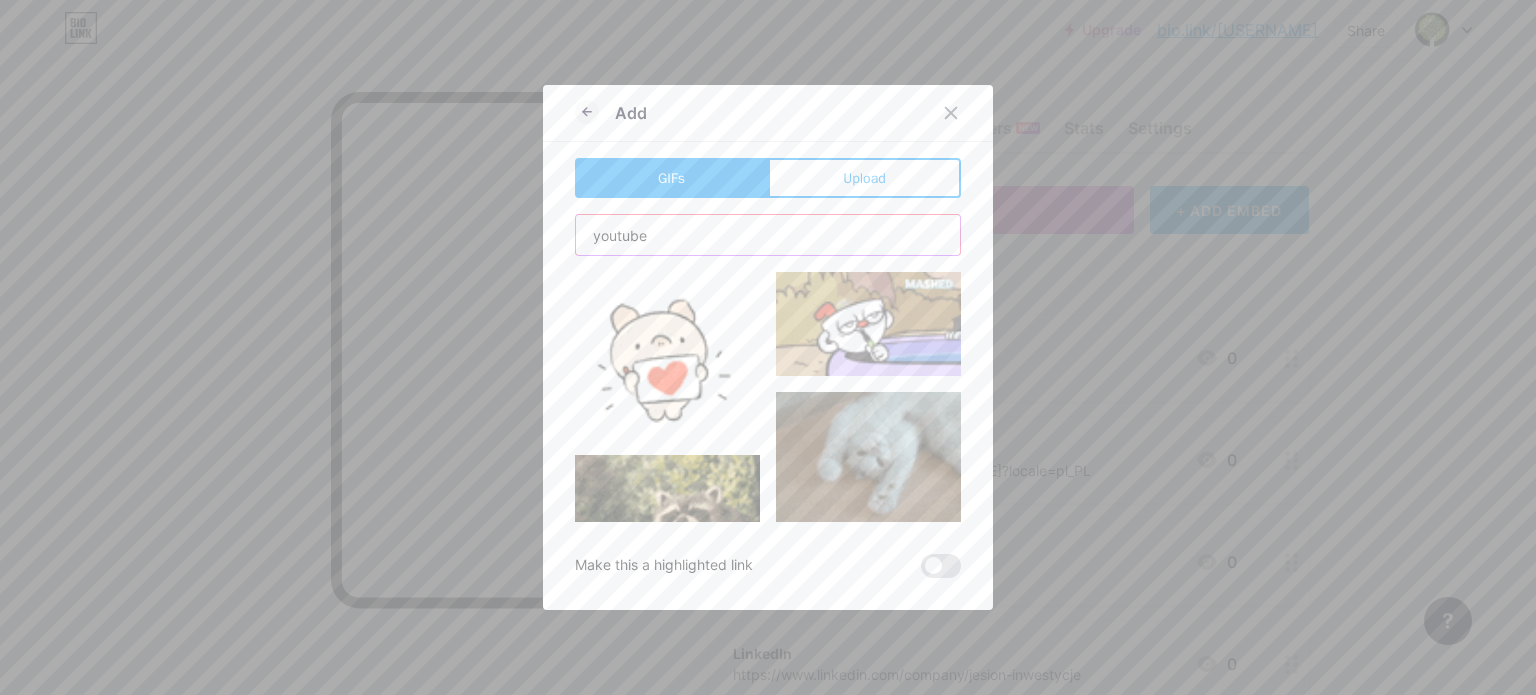 type on "youtube" 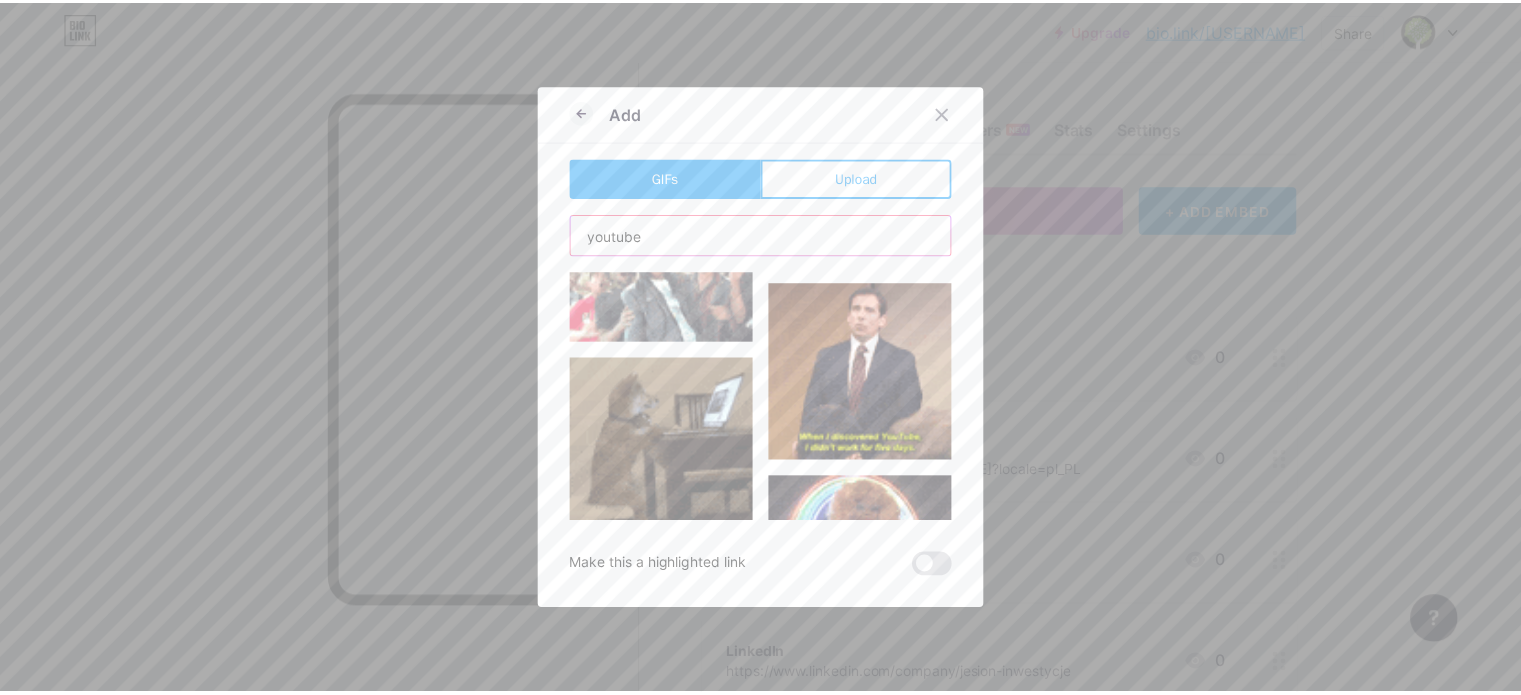 scroll, scrollTop: 0, scrollLeft: 0, axis: both 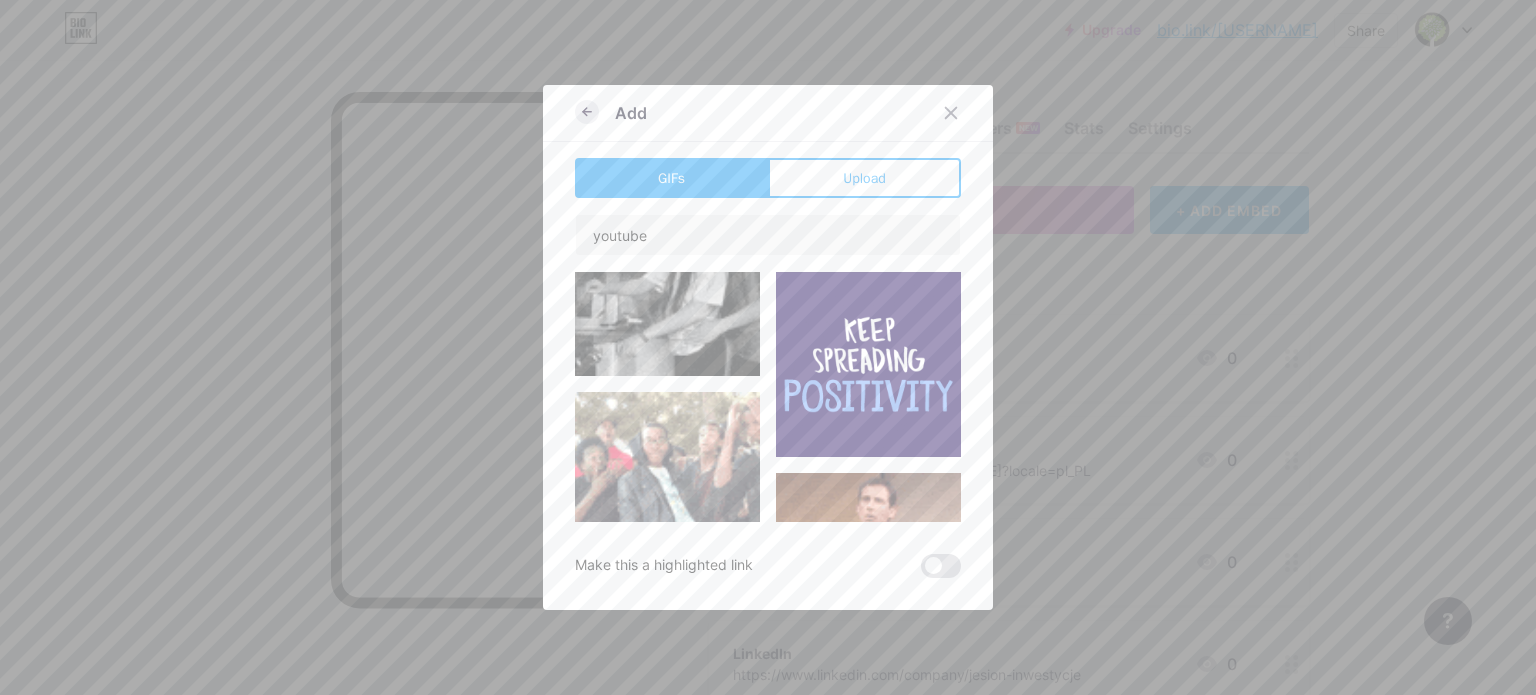click 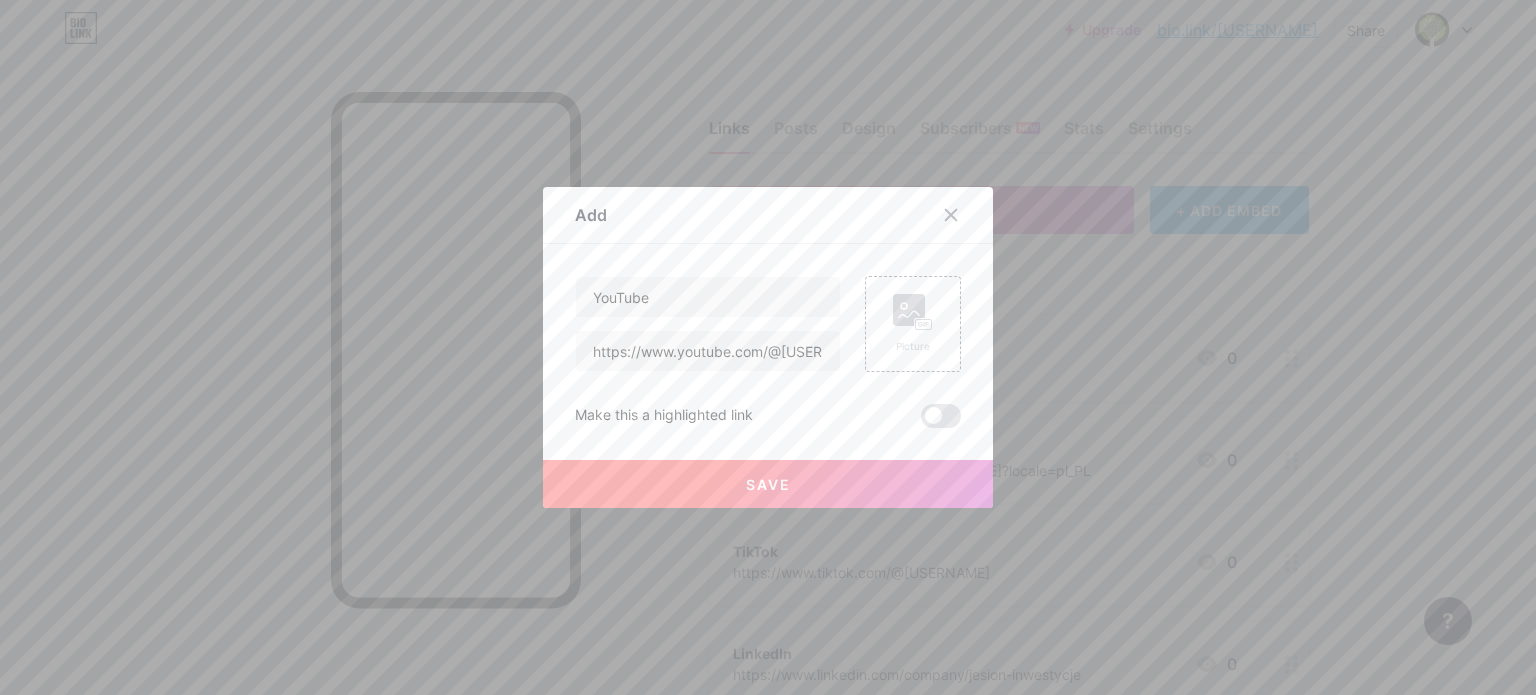 click on "Save" at bounding box center [768, 484] 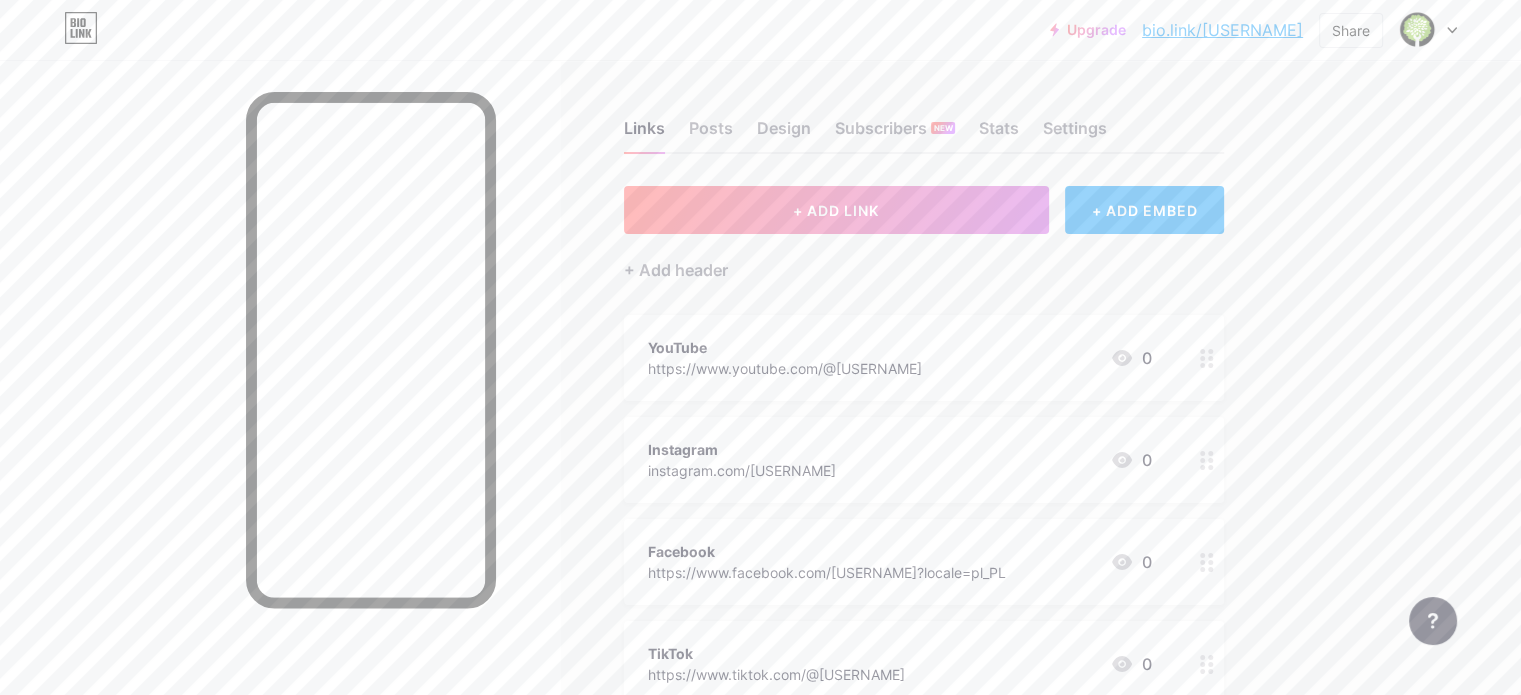 scroll, scrollTop: 20, scrollLeft: 0, axis: vertical 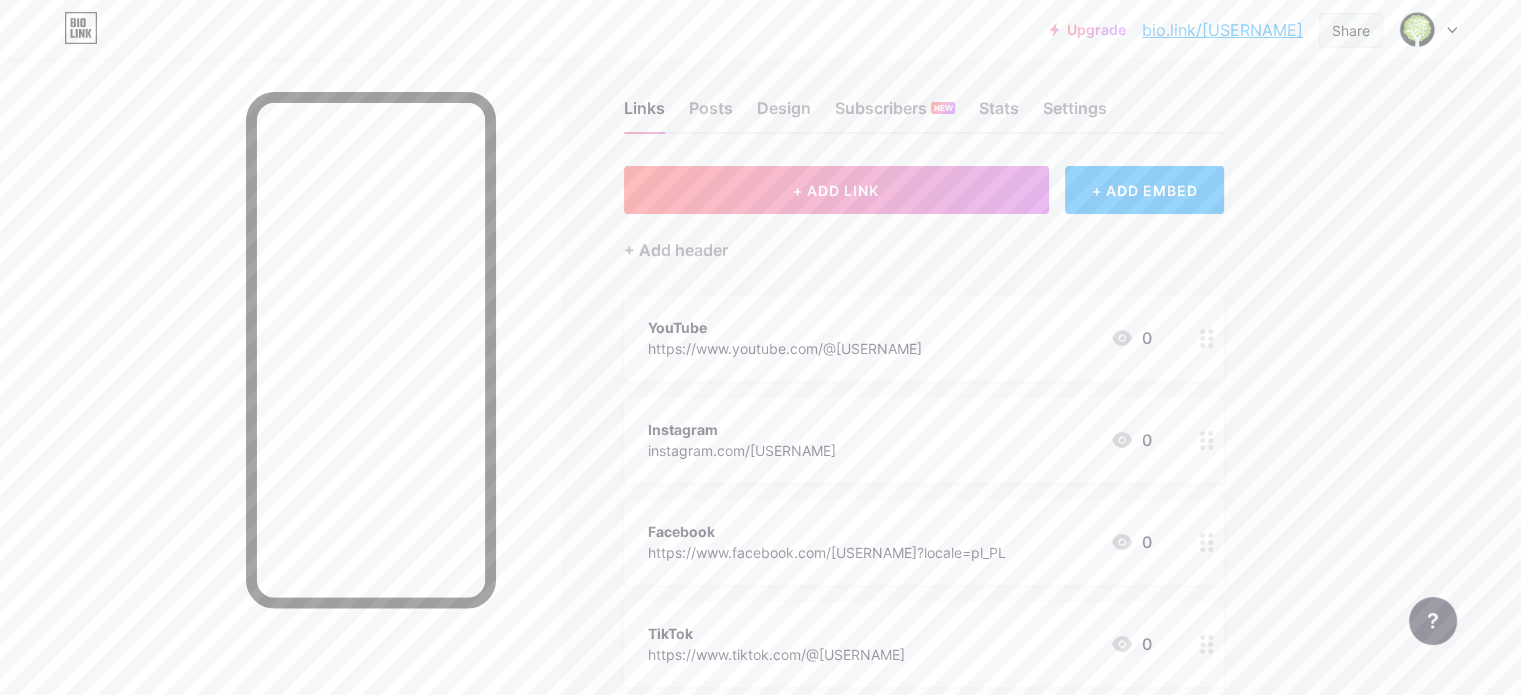 click on "Share" at bounding box center [1351, 30] 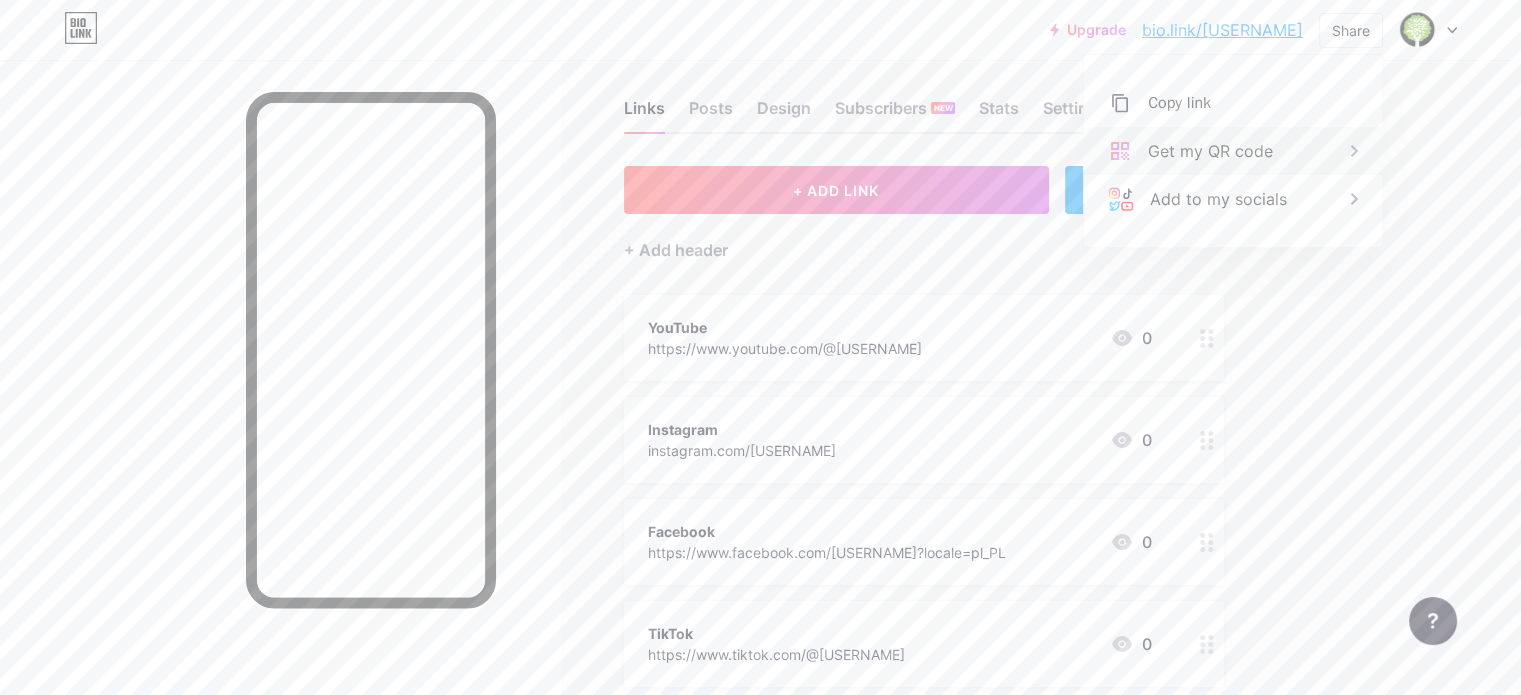 click on "Get my QR code" at bounding box center (1210, 151) 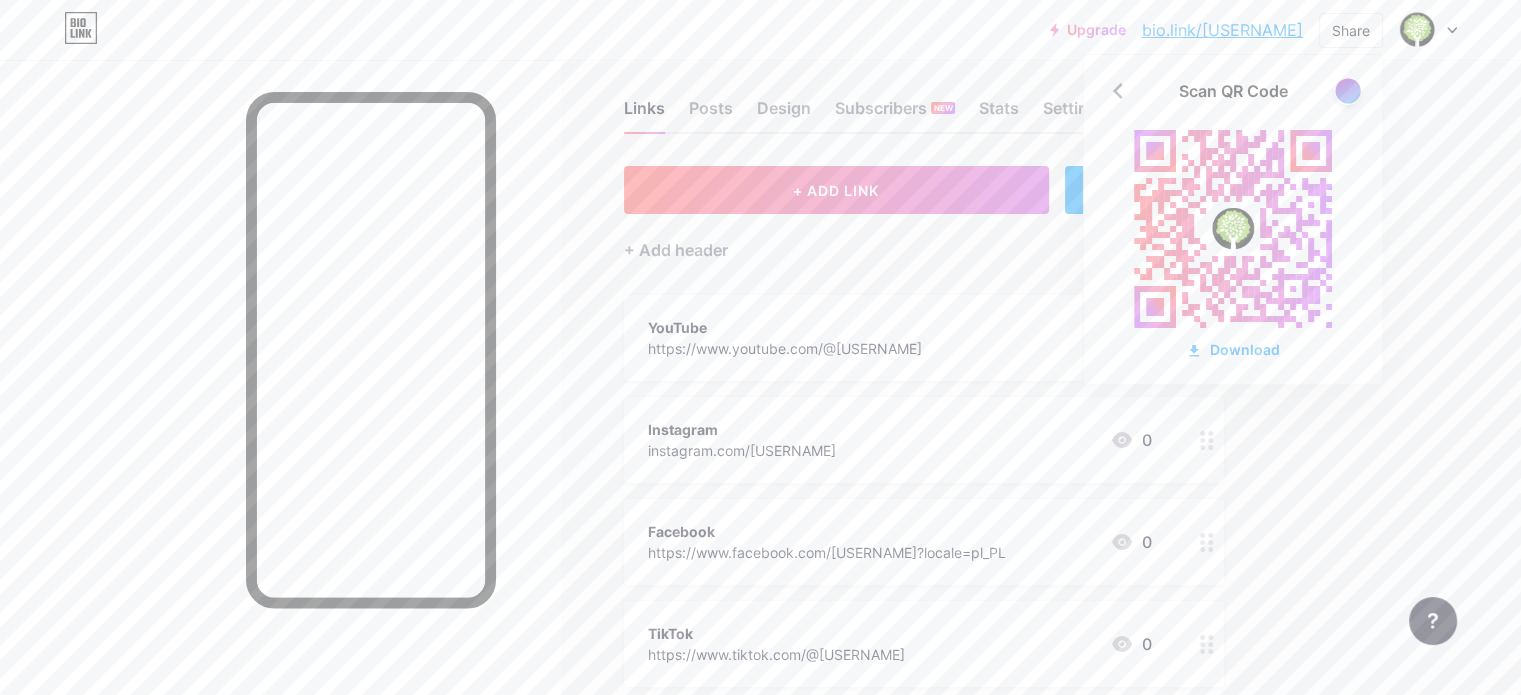 click at bounding box center [1347, 90] 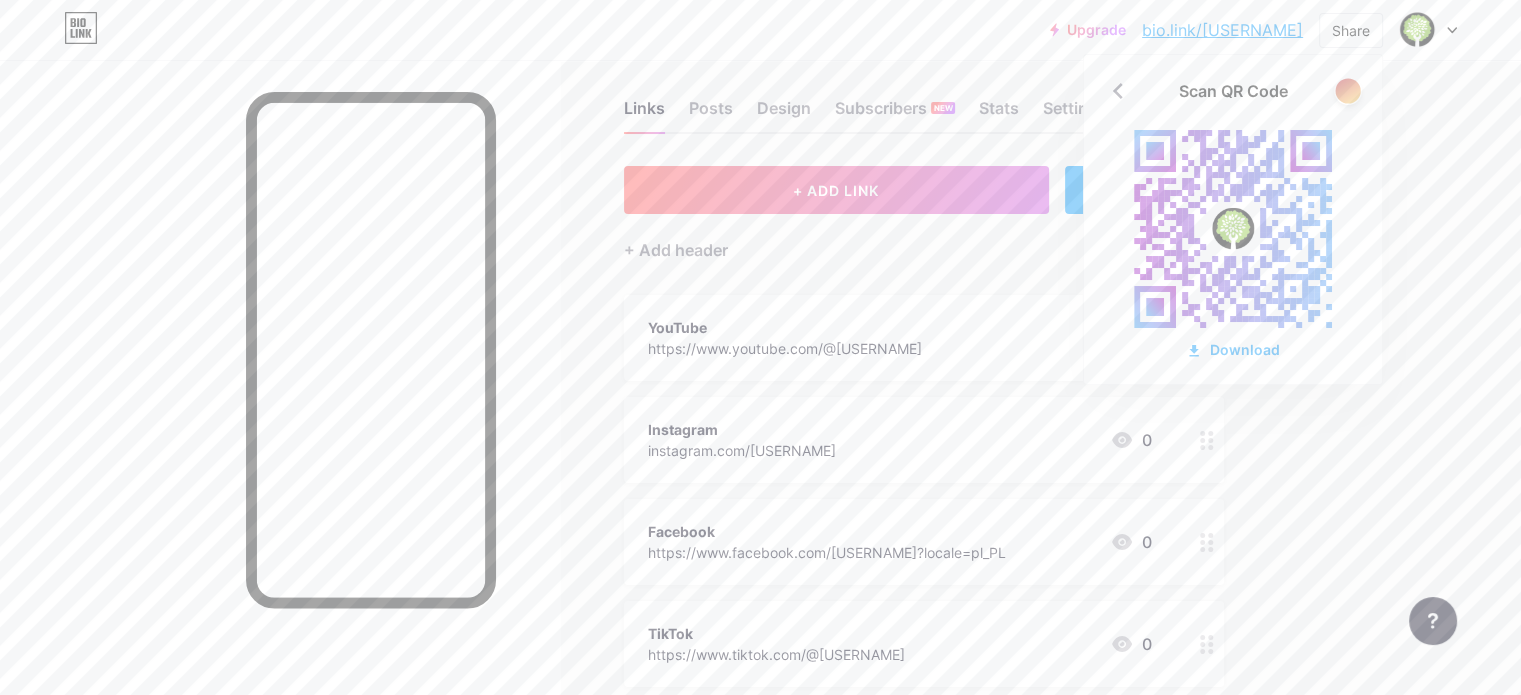 click at bounding box center [1347, 90] 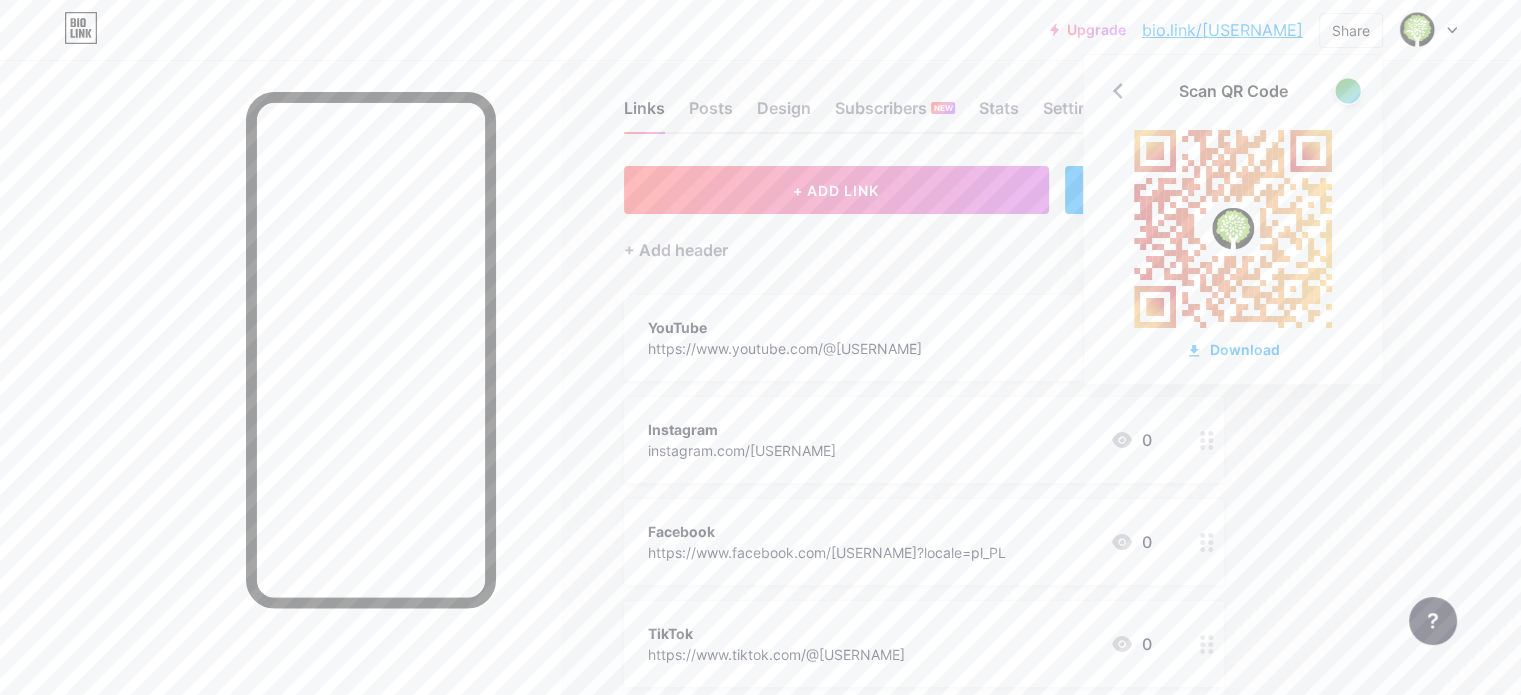 click at bounding box center (1347, 90) 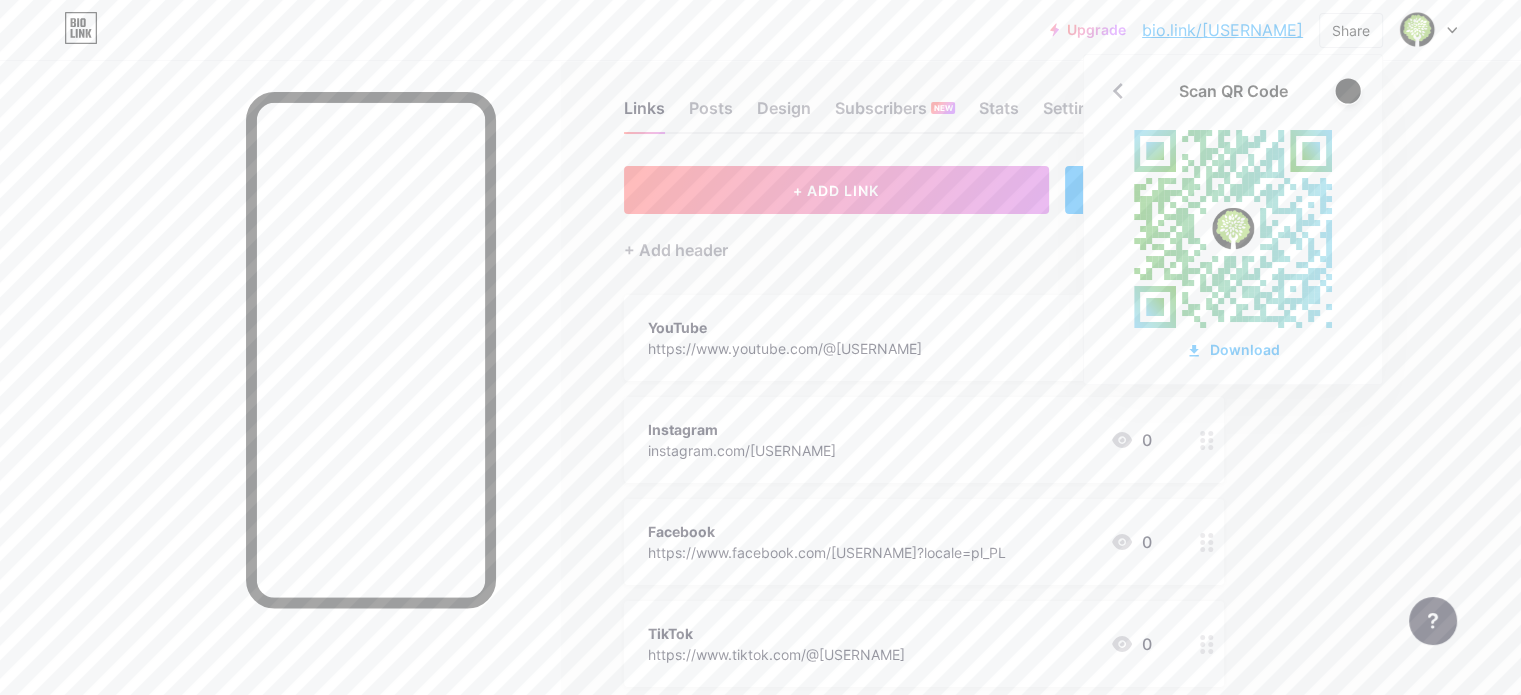 click at bounding box center [1347, 90] 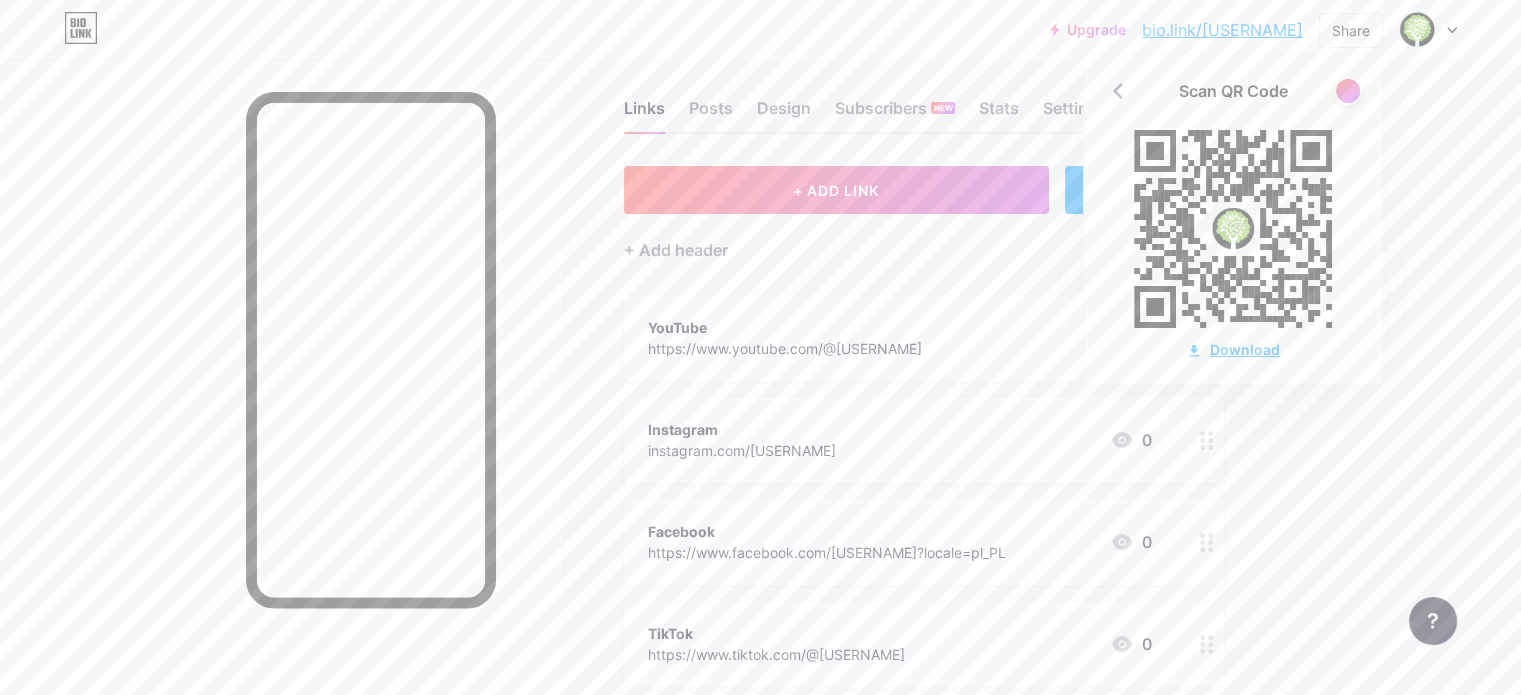 click on "Download" at bounding box center [1233, 349] 